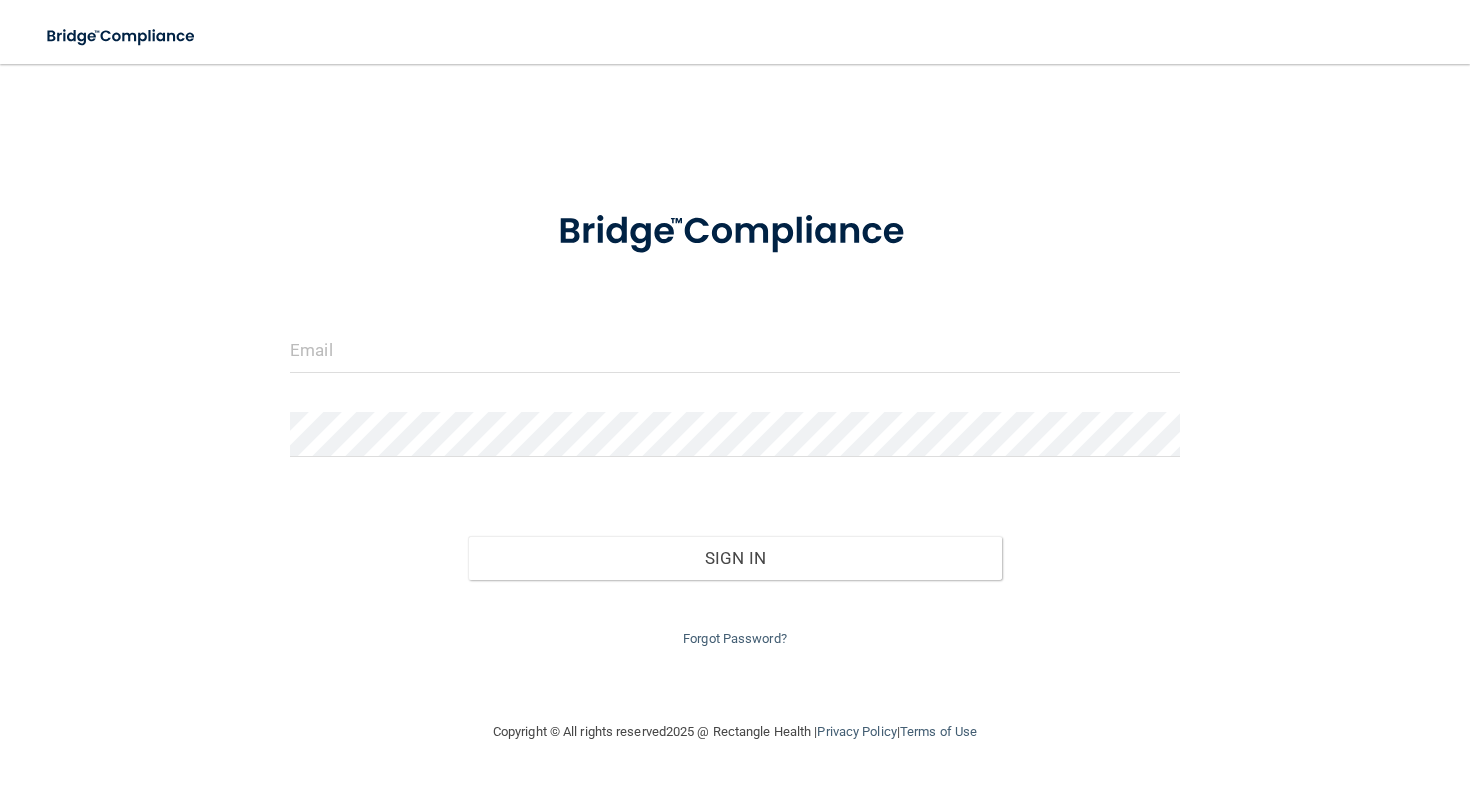 scroll, scrollTop: 0, scrollLeft: 0, axis: both 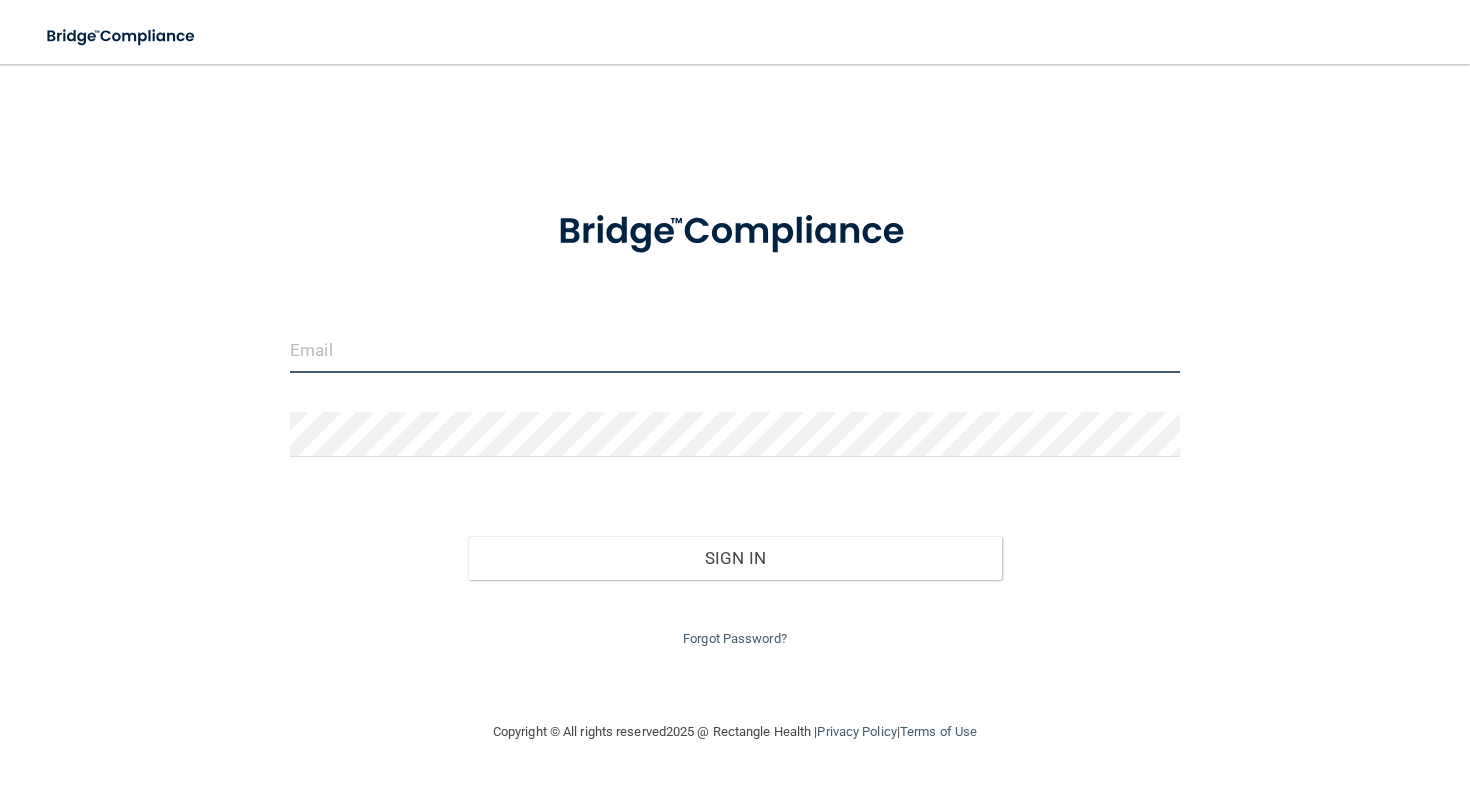click at bounding box center [735, 350] 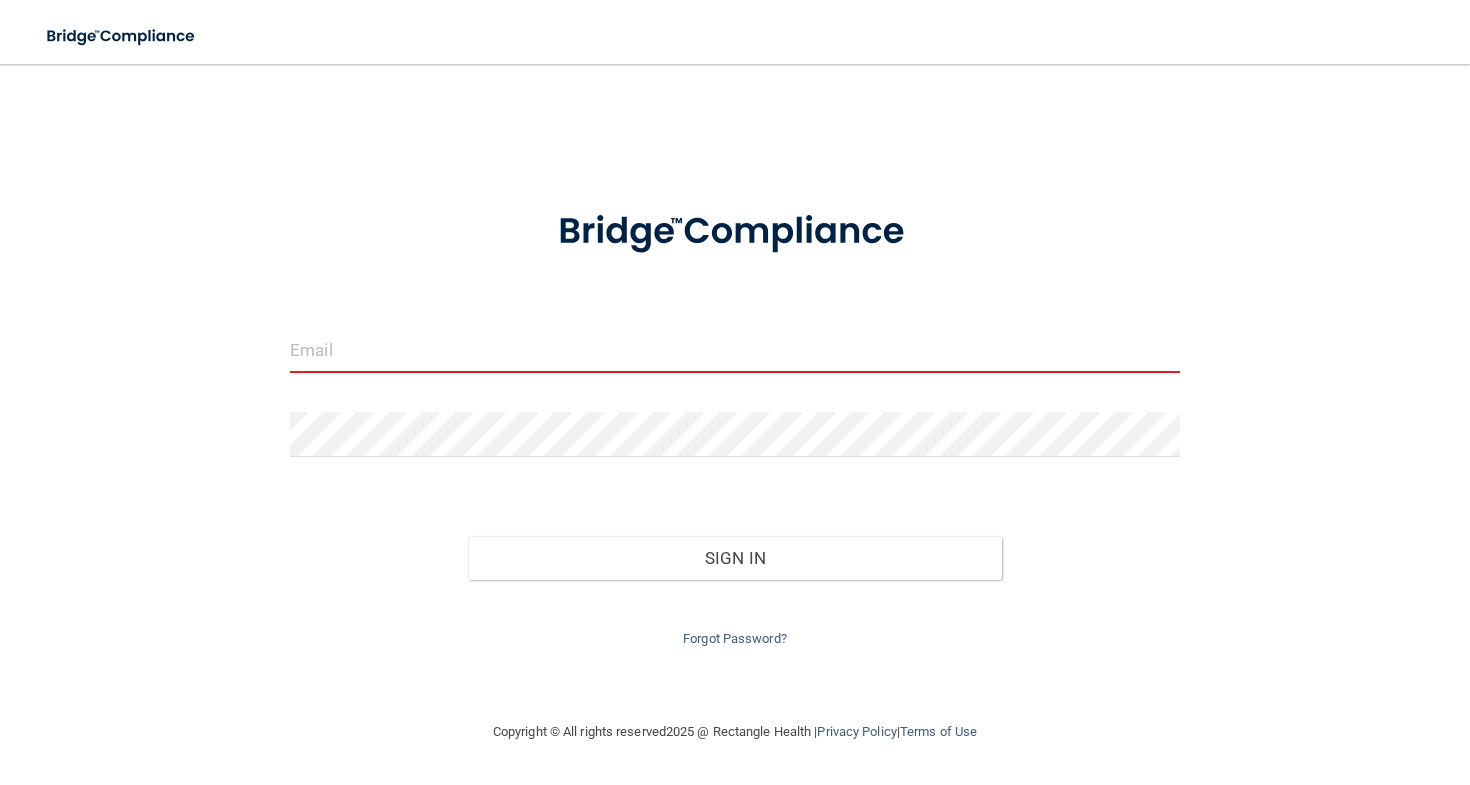 click at bounding box center (735, 350) 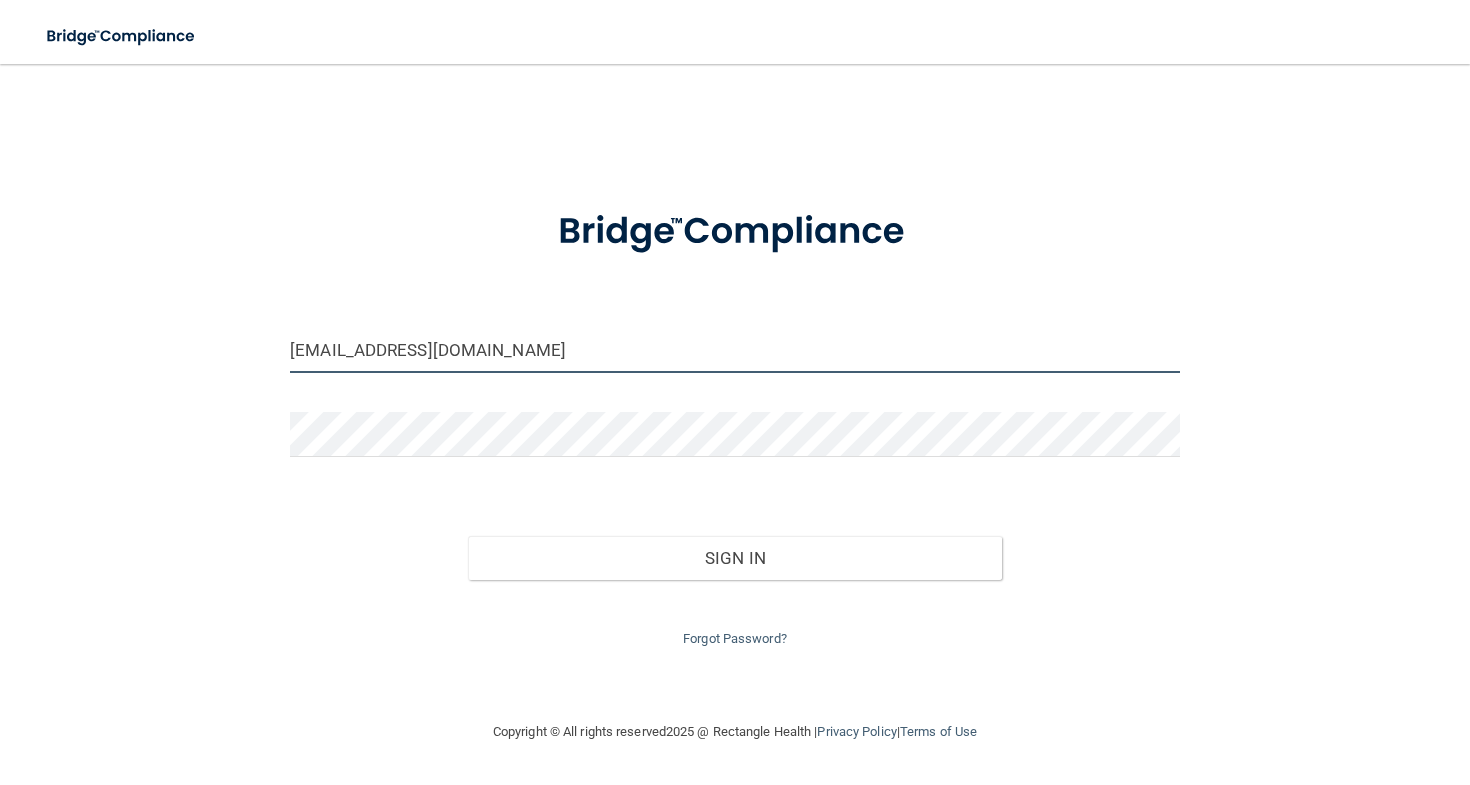 type on "siminglin.lin268@gmail.com" 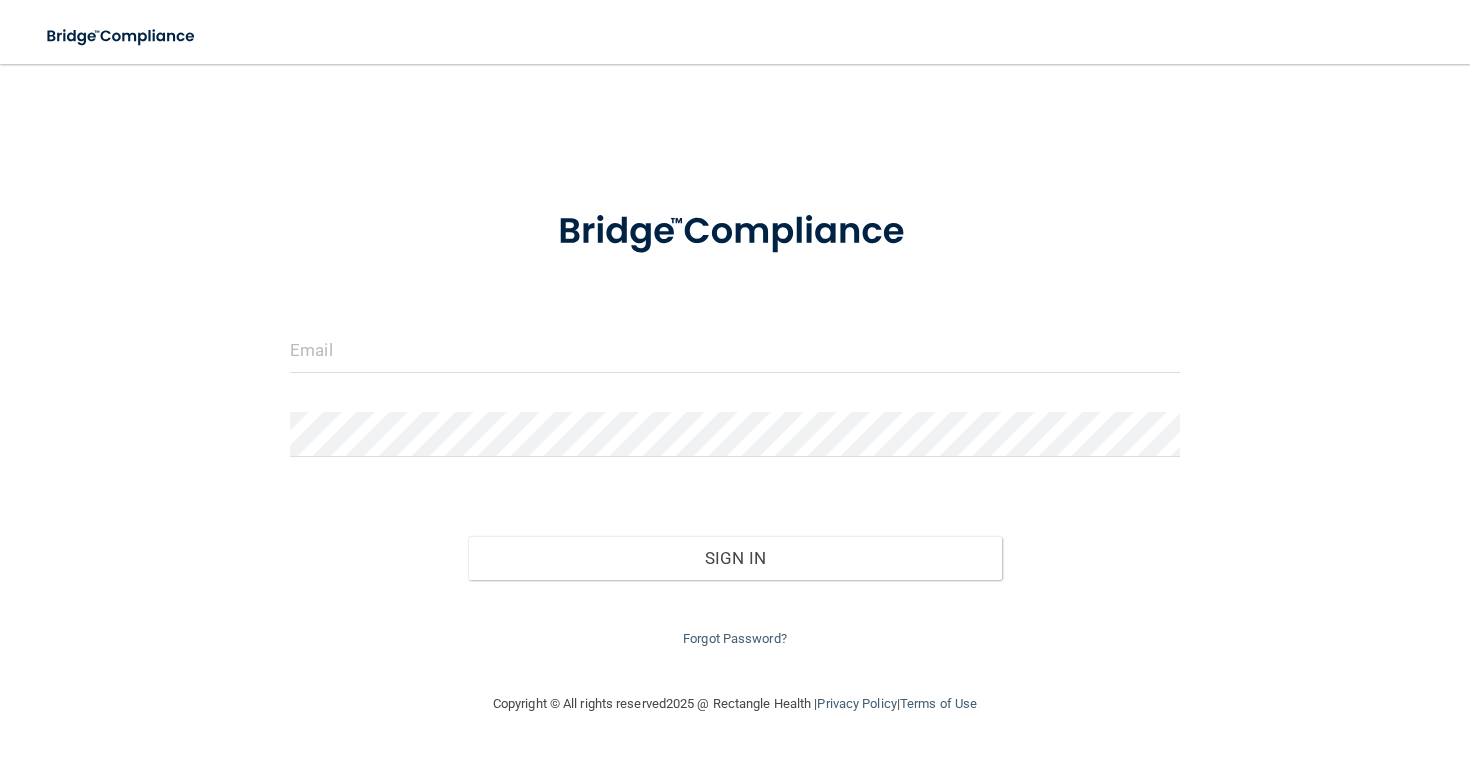 scroll, scrollTop: 0, scrollLeft: 0, axis: both 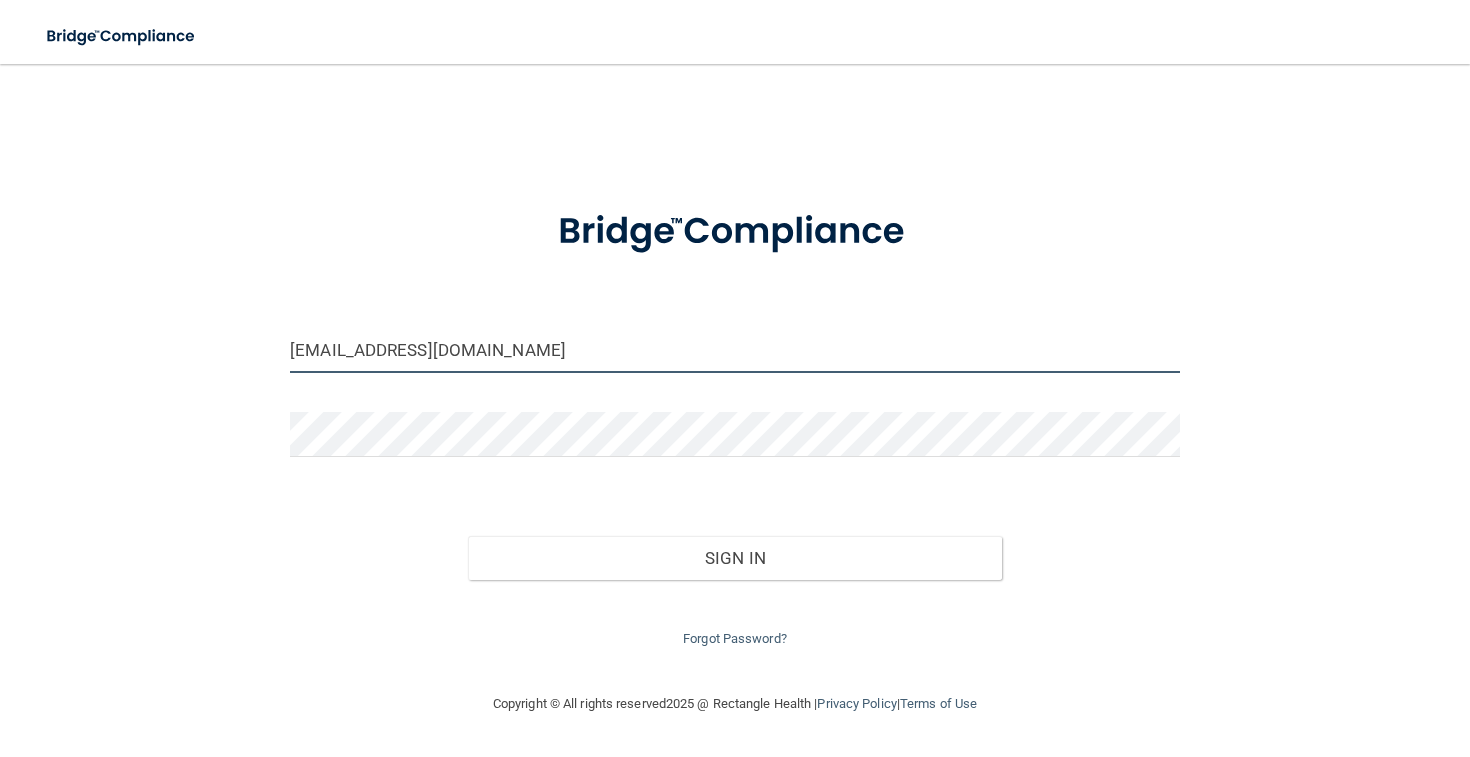 type on "slin@mosaicdentalcollective.com" 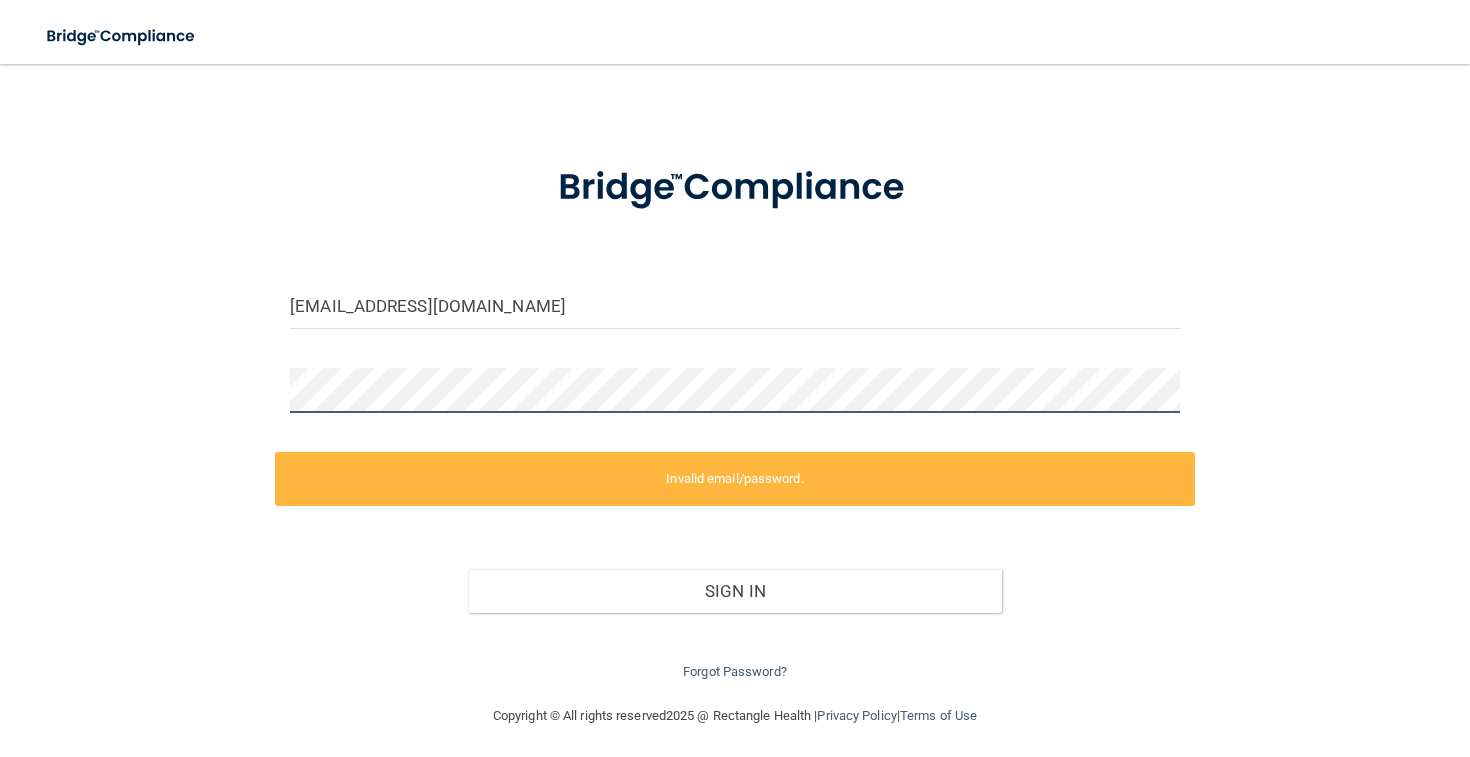 scroll, scrollTop: 43, scrollLeft: 0, axis: vertical 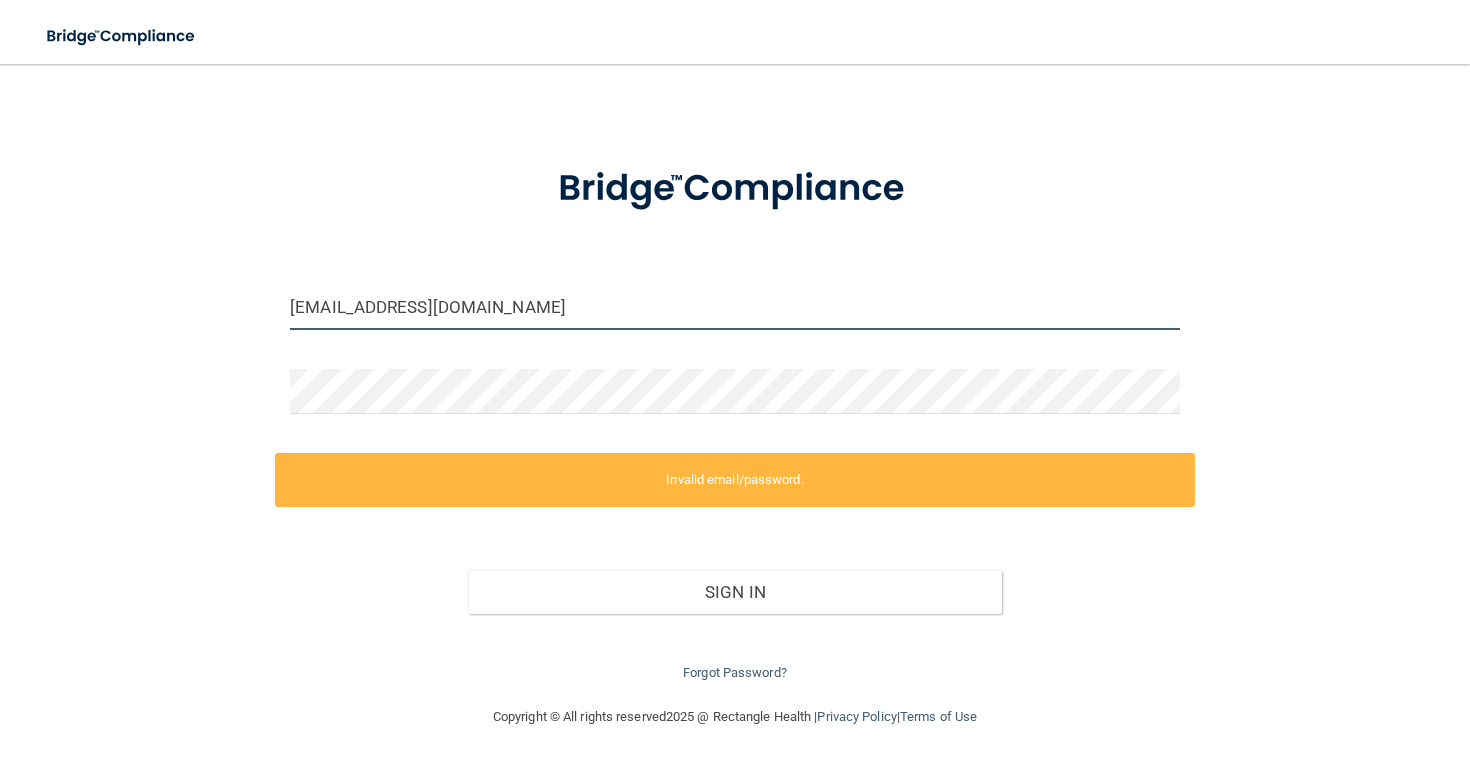 click on "slin@mosaicdentalcollective.com" at bounding box center [735, 307] 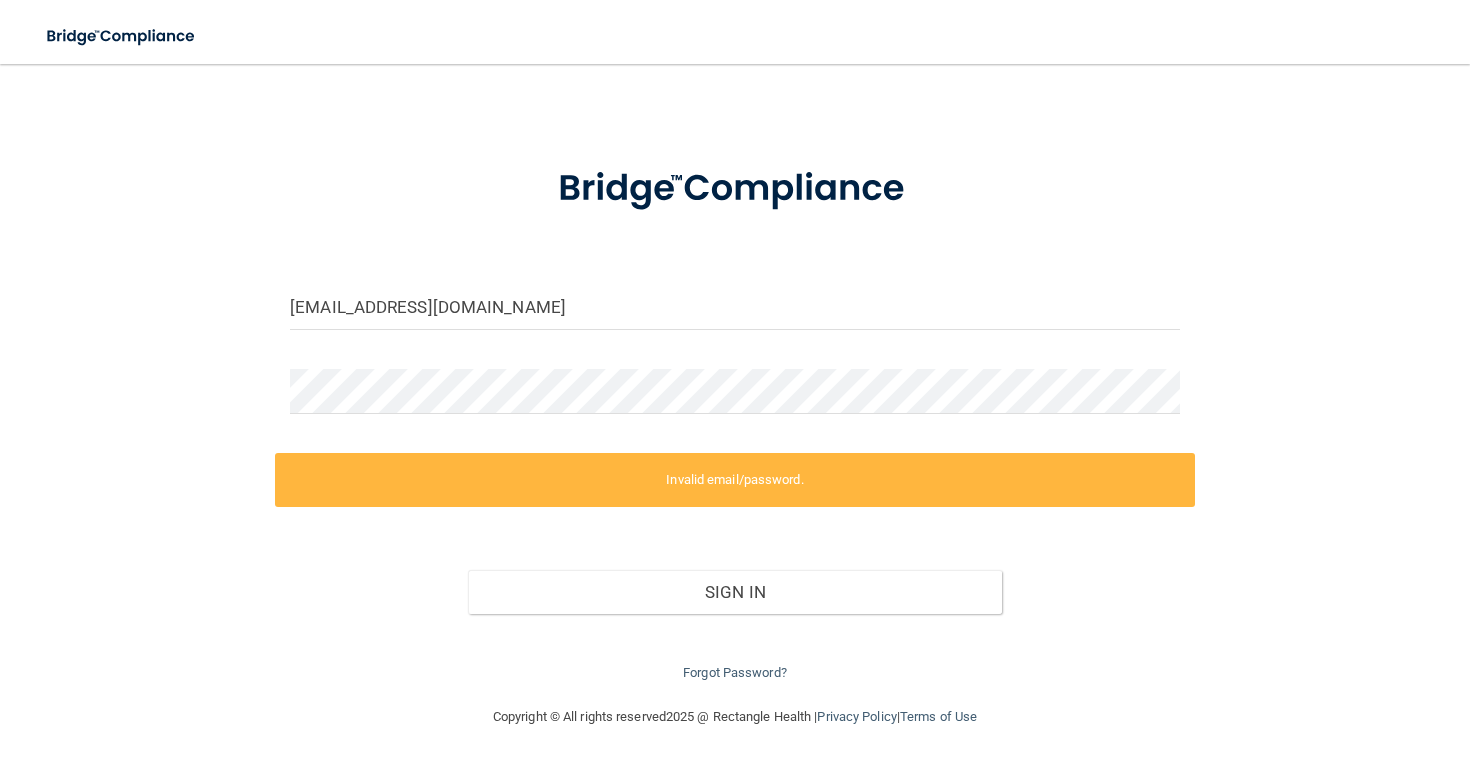 click on "Sign In" at bounding box center [735, 572] 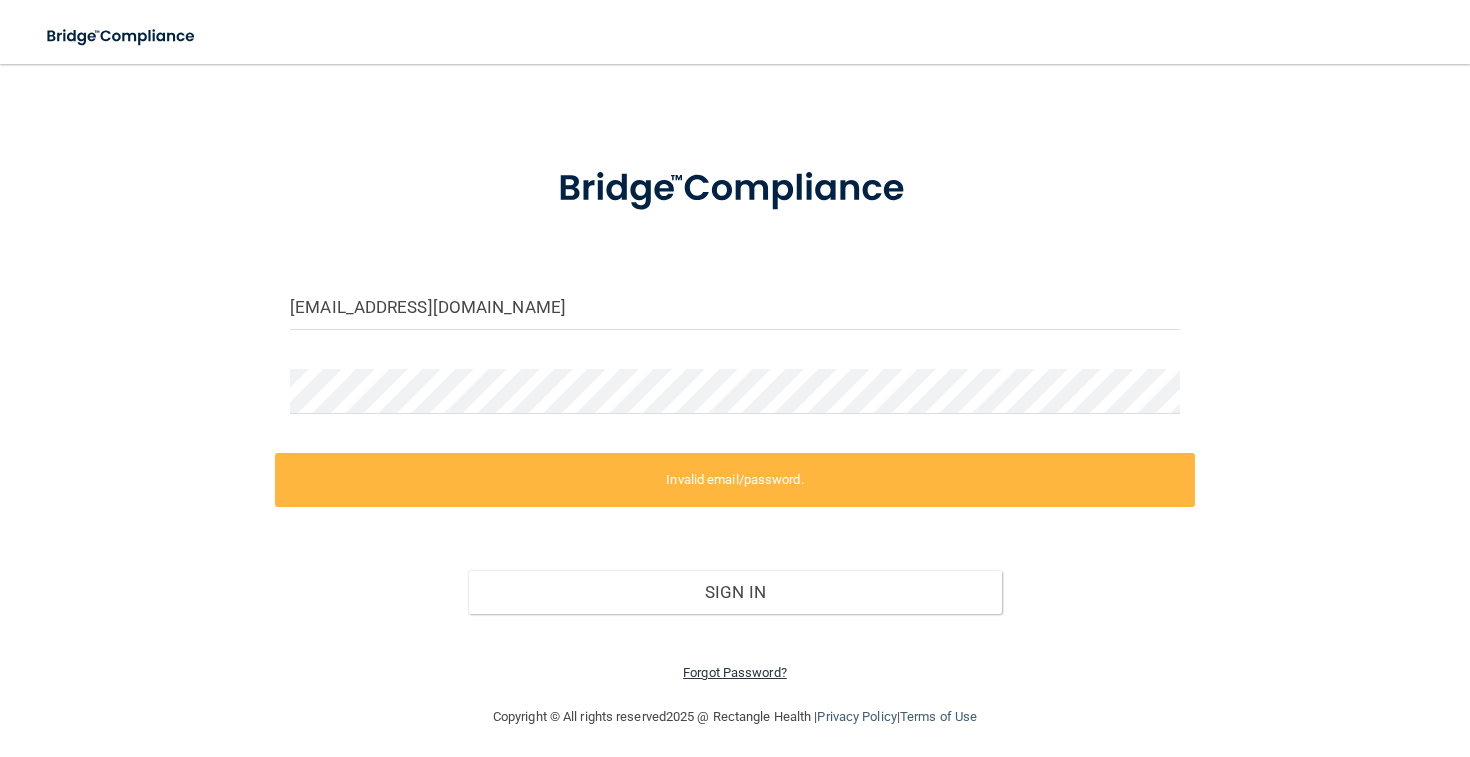click on "Forgot Password?" at bounding box center [735, 672] 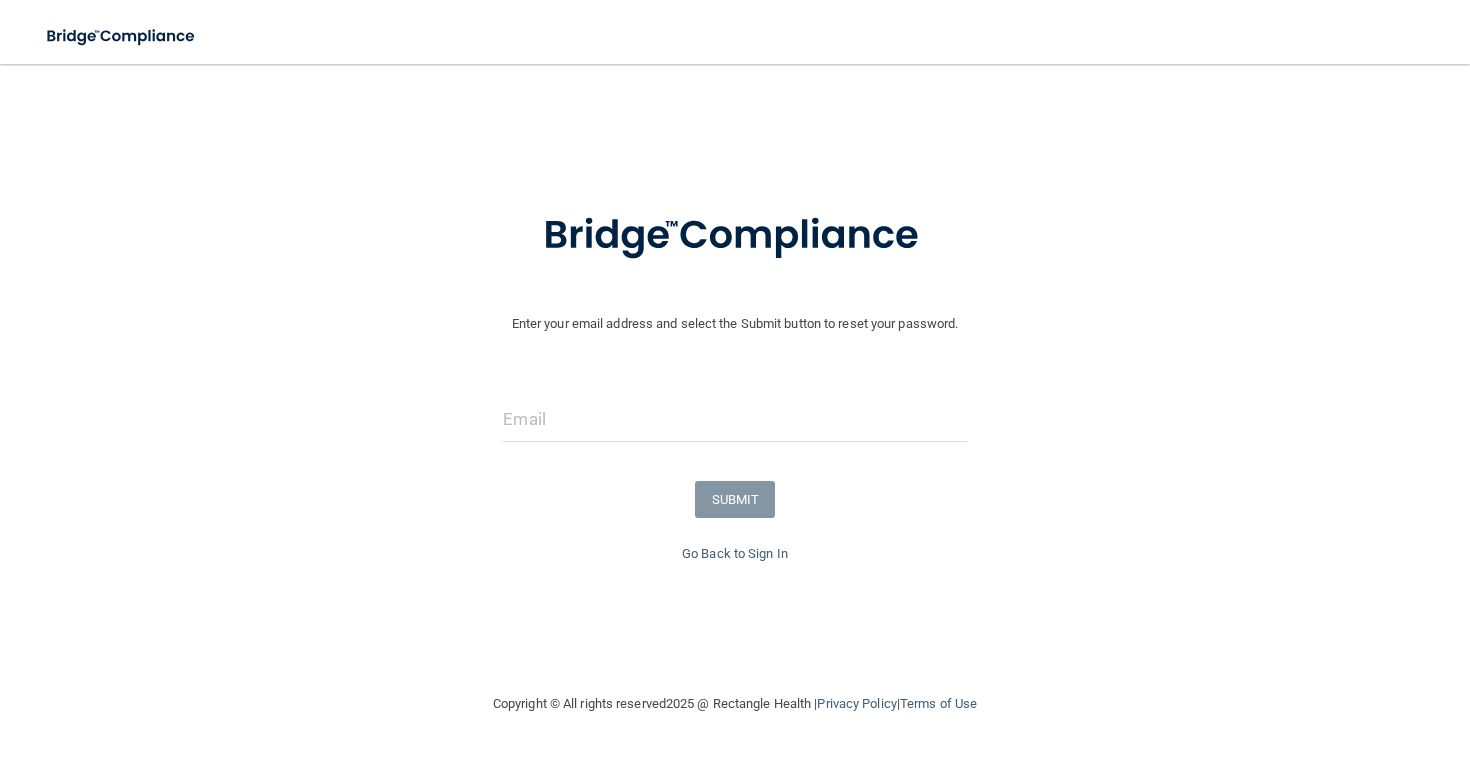 scroll, scrollTop: 0, scrollLeft: 0, axis: both 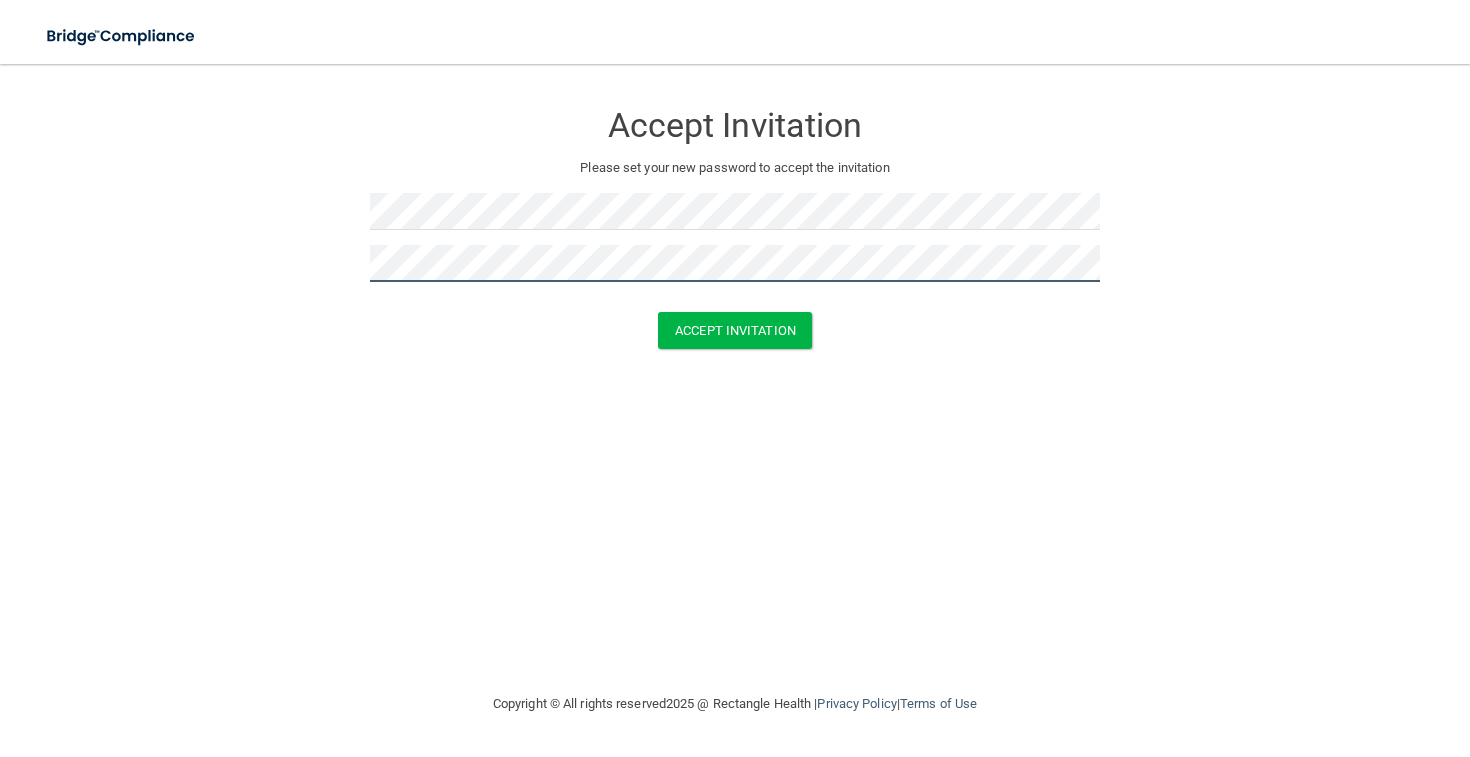 click on "Accept Invitation" at bounding box center [735, 330] 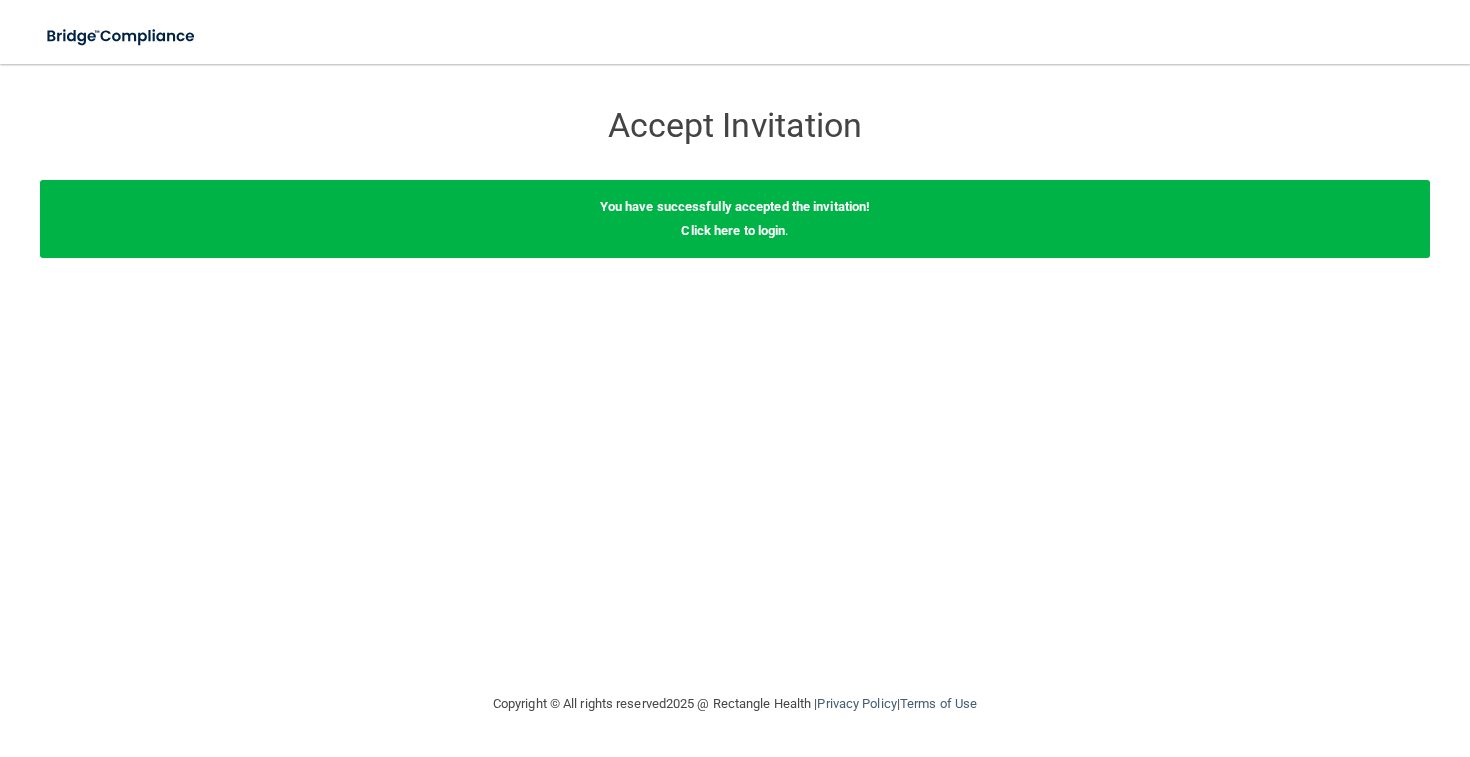click on "Accept Invitation     Please set your new password to accept the invitation                                                 Accept Invitation              You have successfully accepted the invitation!   Click here to login ." at bounding box center [735, 378] 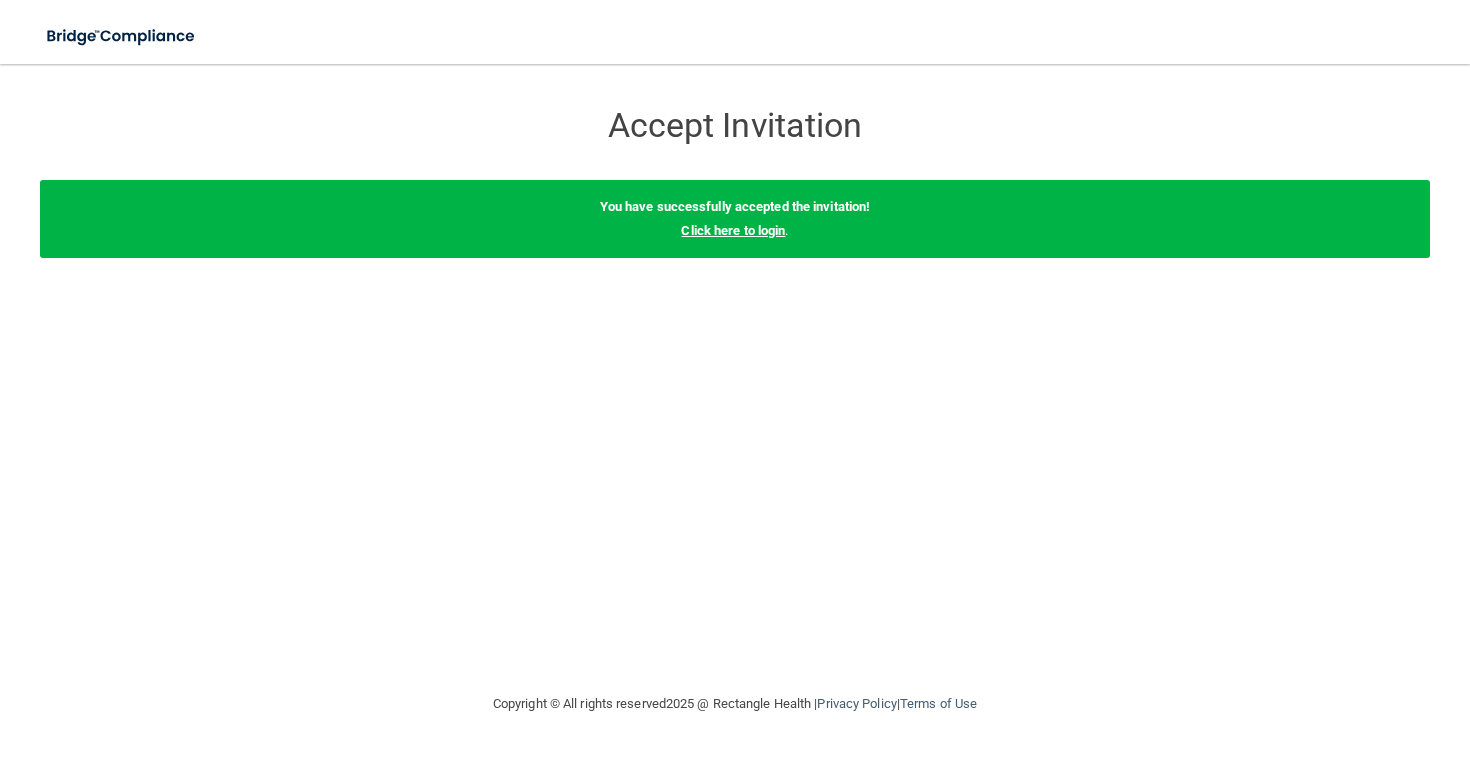 click on "Click here to login" at bounding box center (733, 230) 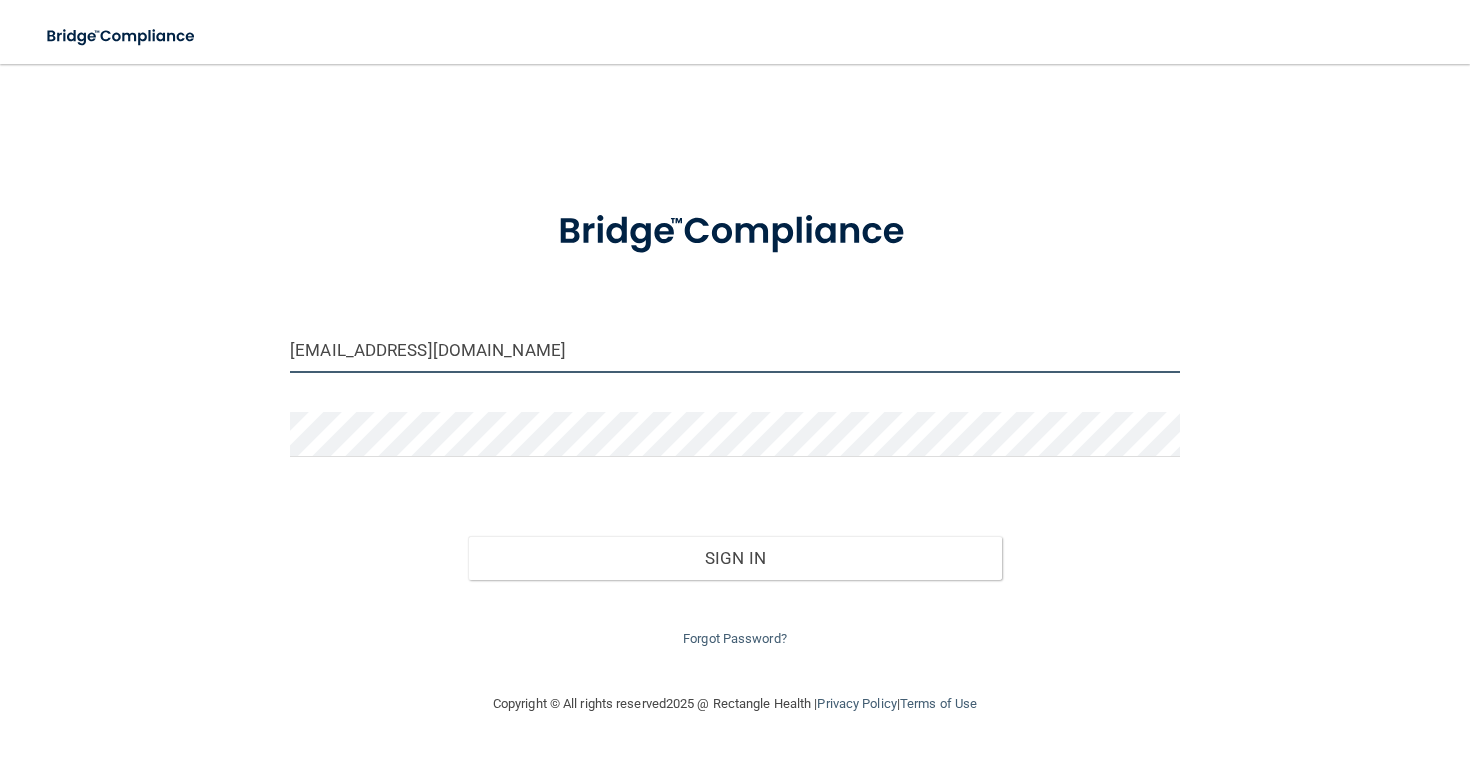 type on "[EMAIL_ADDRESS][DOMAIN_NAME]" 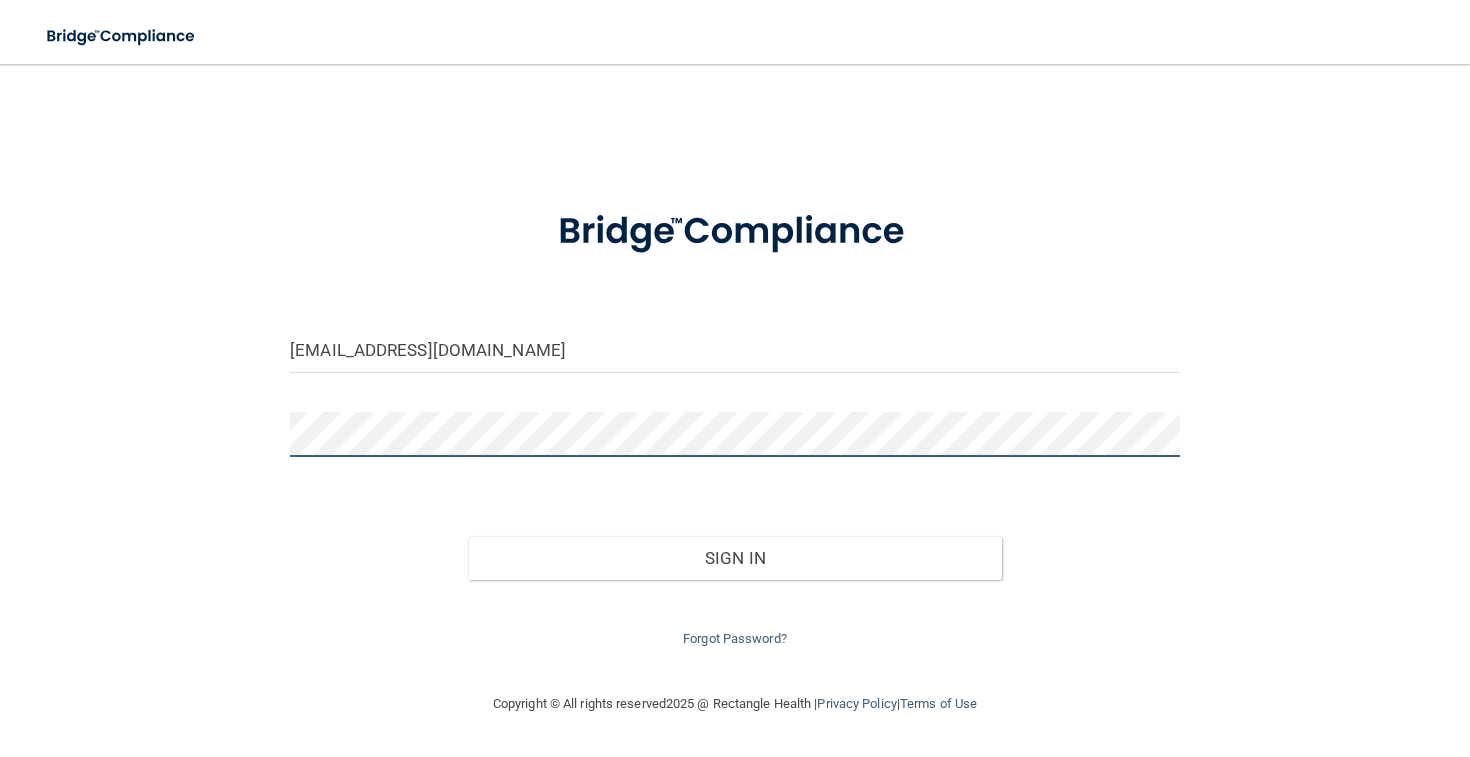 click on "Sign In" at bounding box center [735, 558] 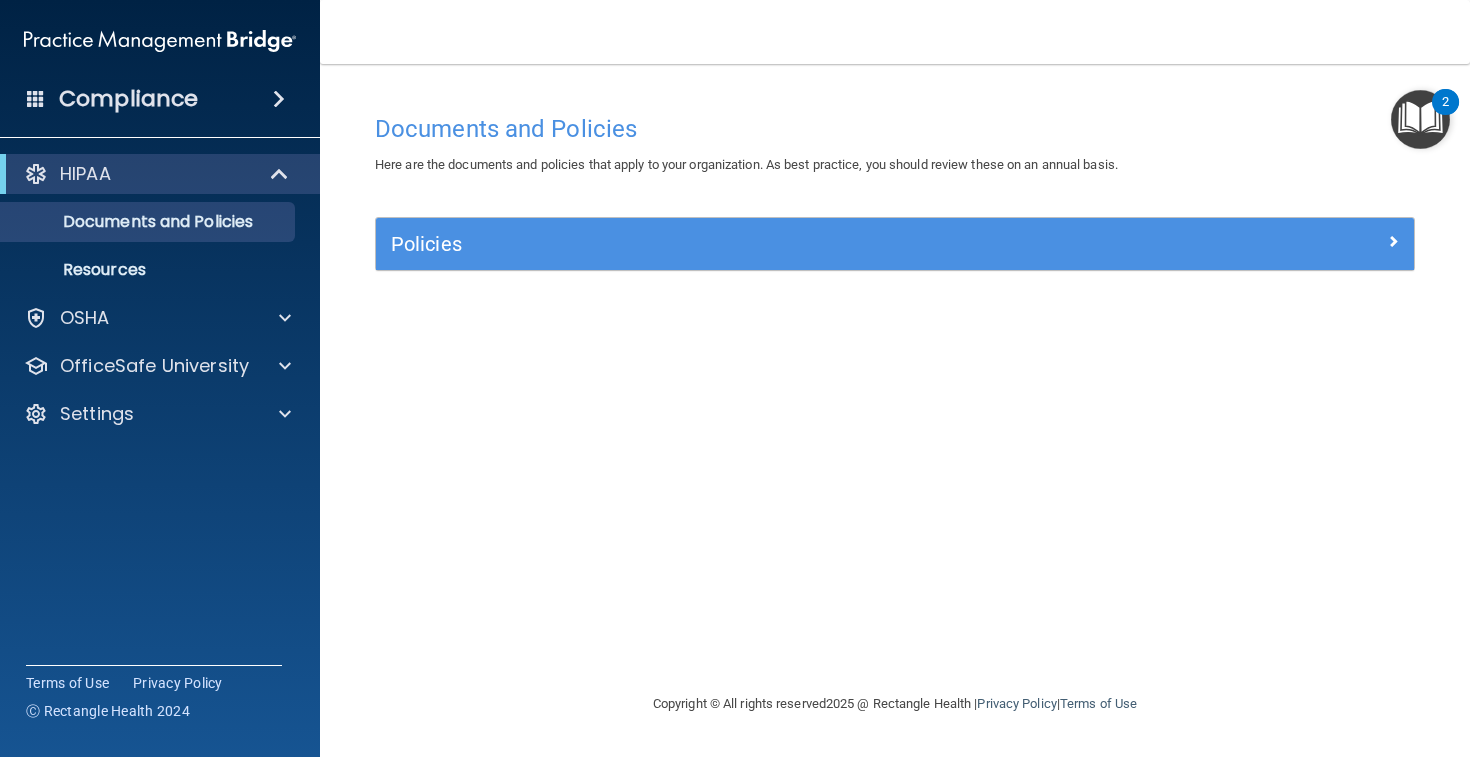 click on "Policies" at bounding box center (765, 244) 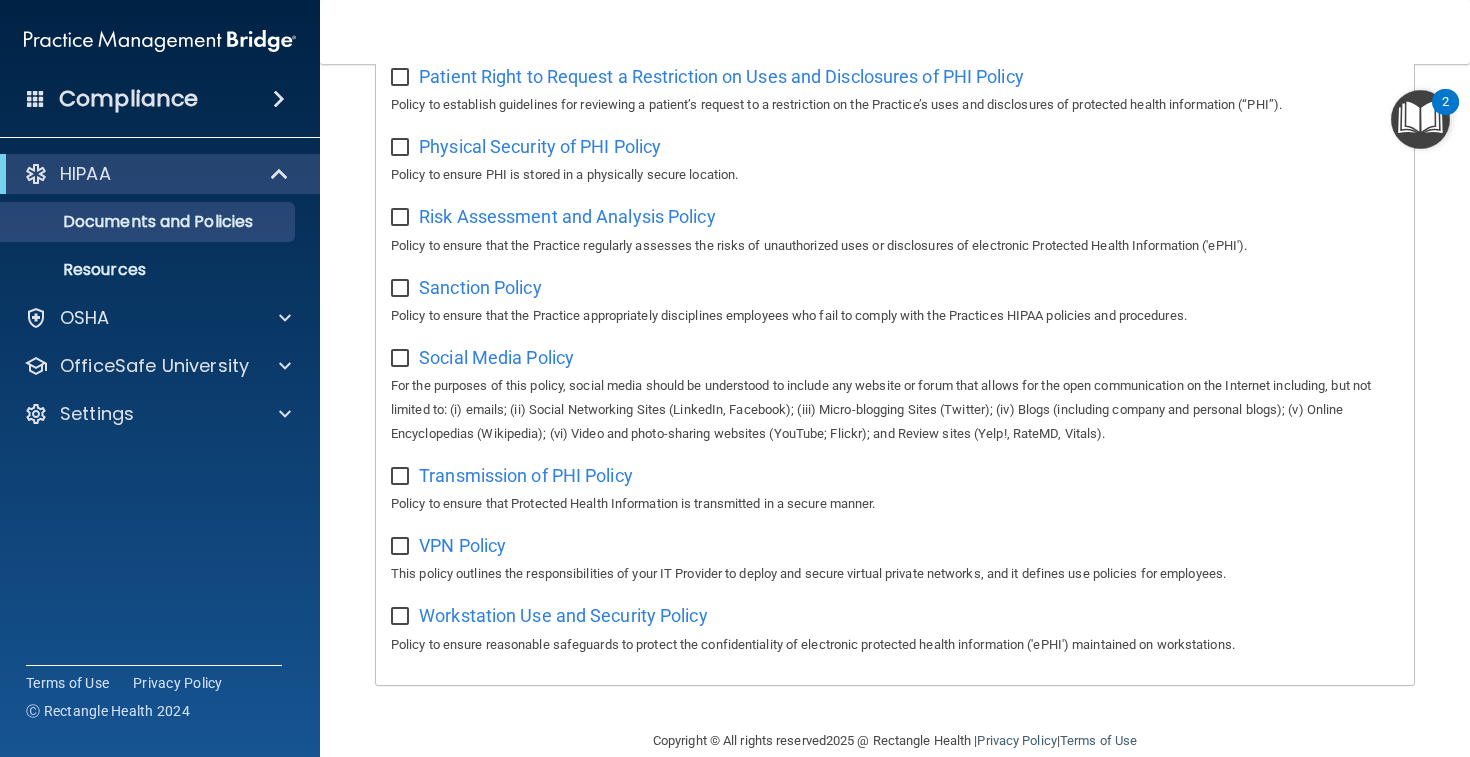 scroll, scrollTop: 179, scrollLeft: 0, axis: vertical 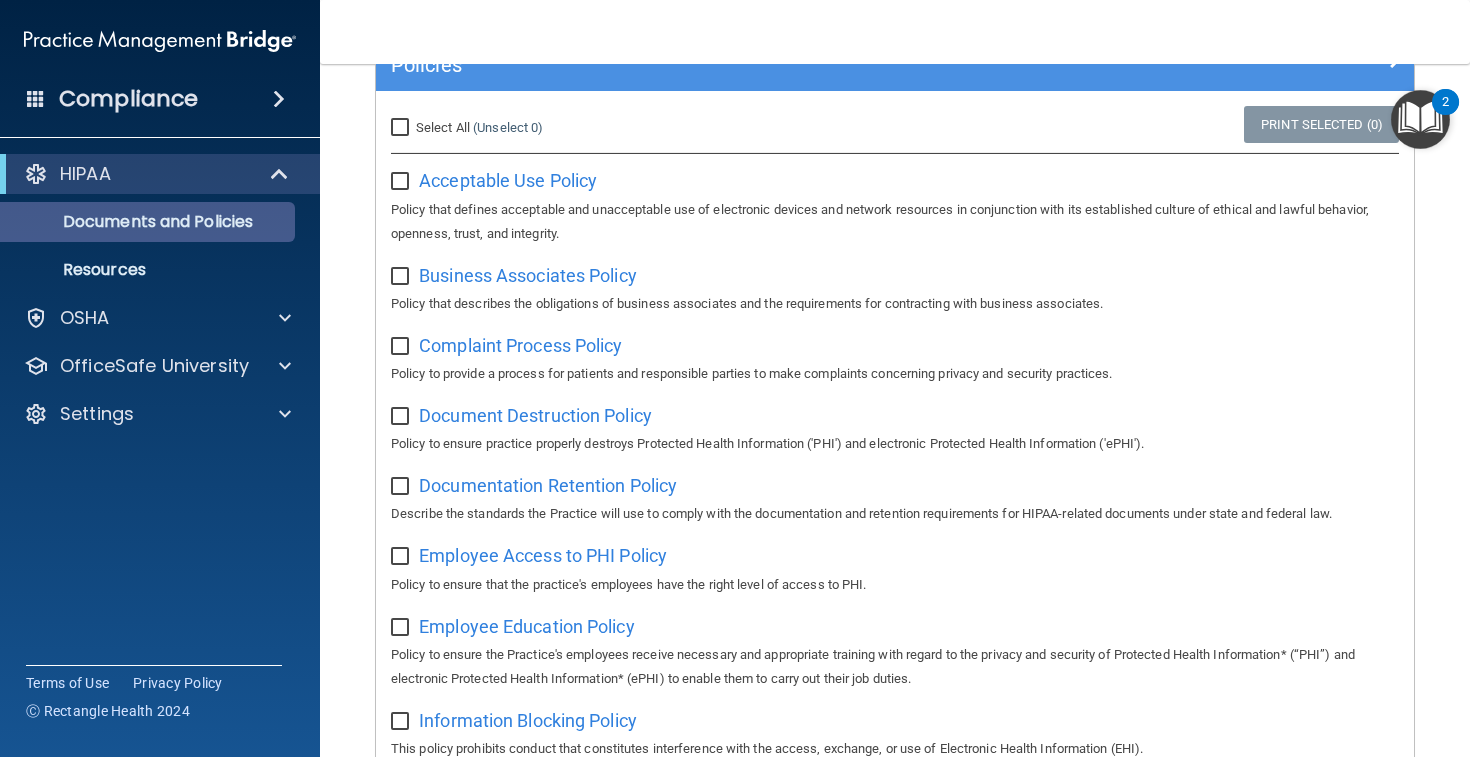 click on "Documents and Policies" at bounding box center [149, 222] 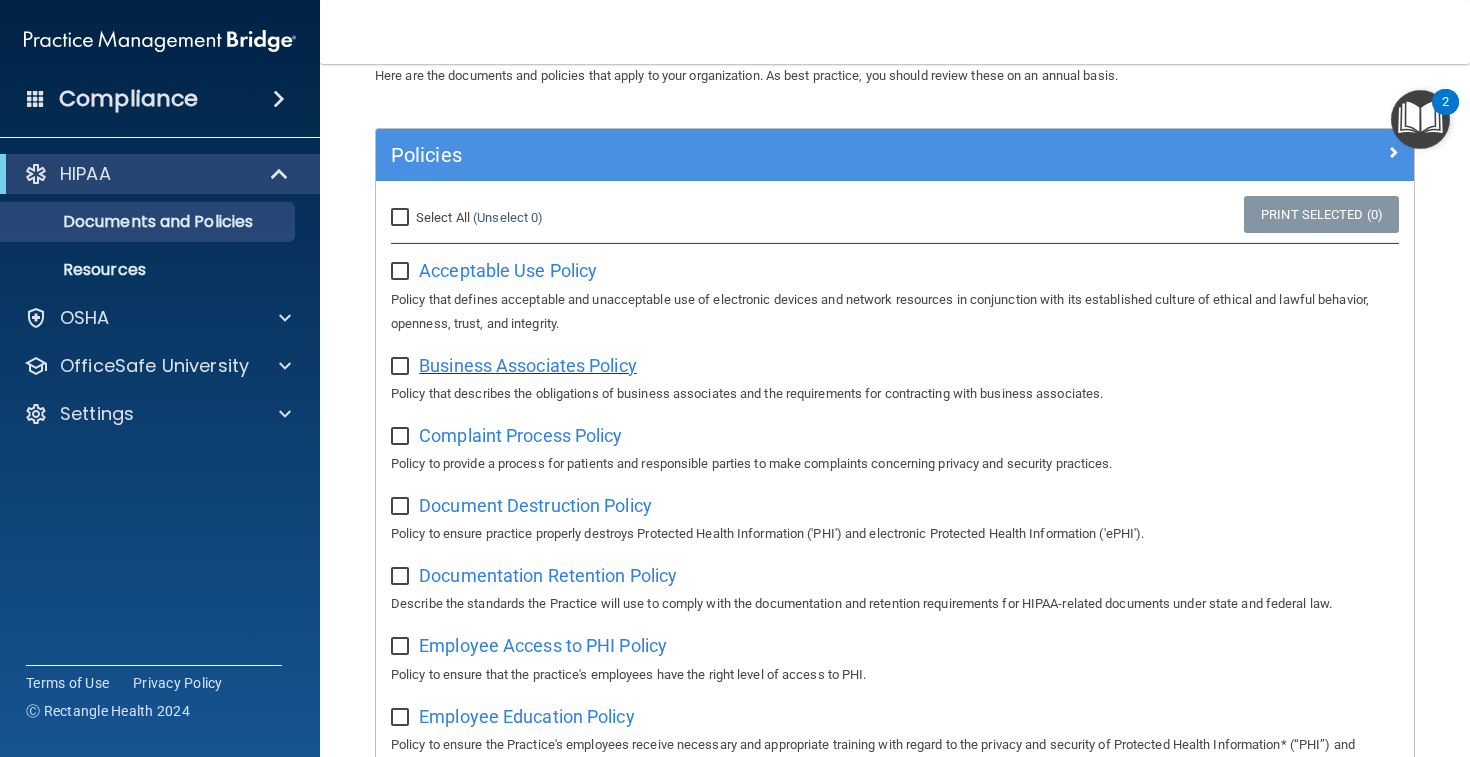 scroll, scrollTop: 49, scrollLeft: 0, axis: vertical 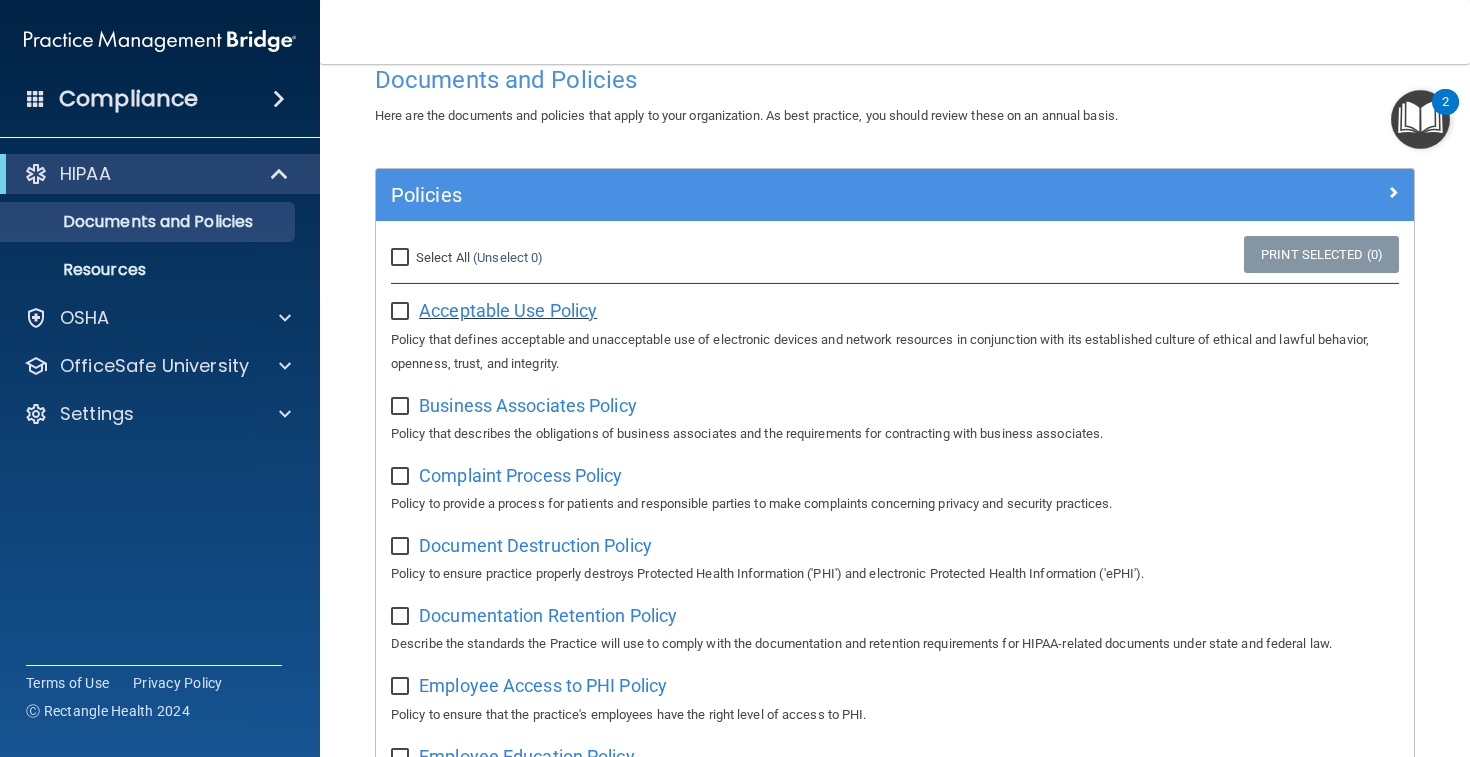 click on "Acceptable Use Policy" at bounding box center (508, 310) 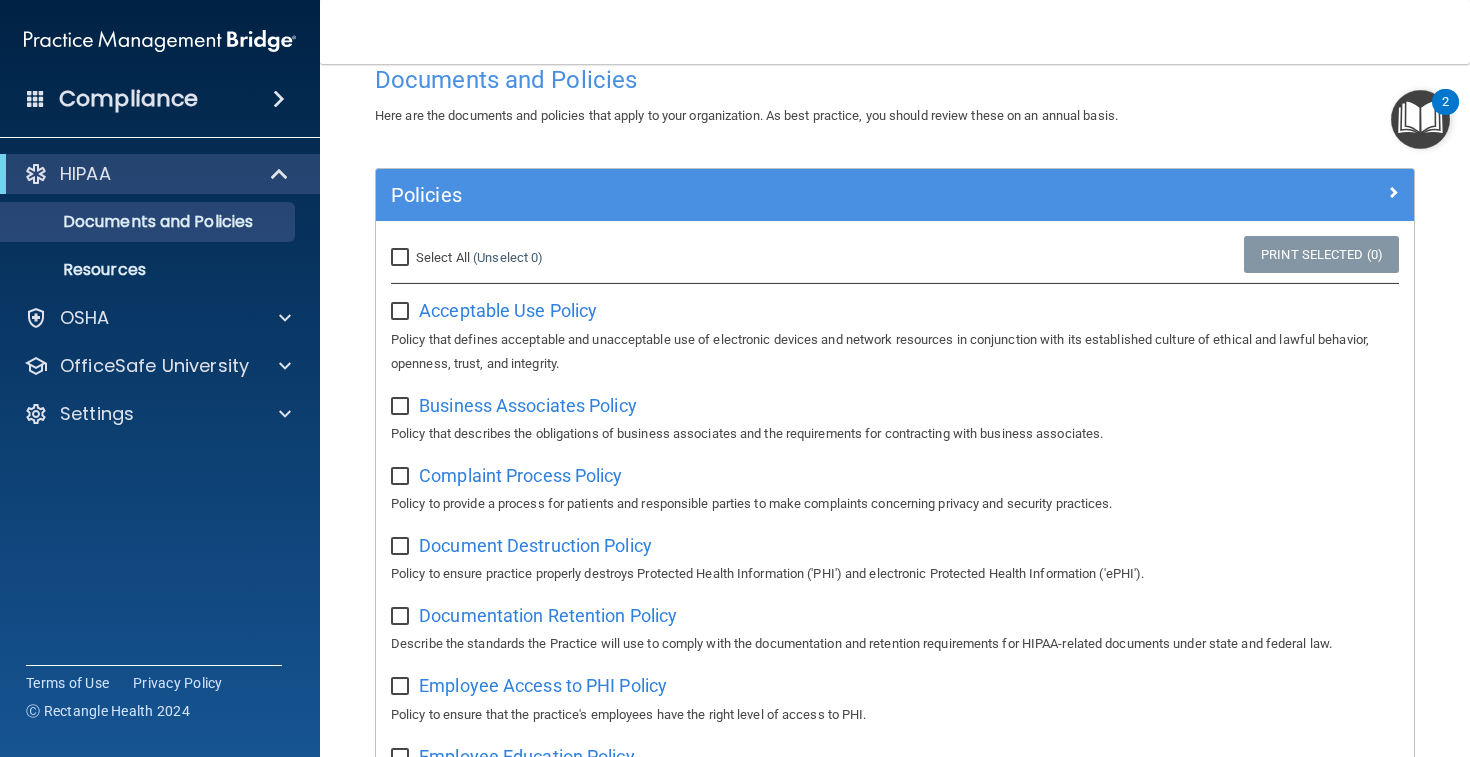 click at bounding box center (402, 312) 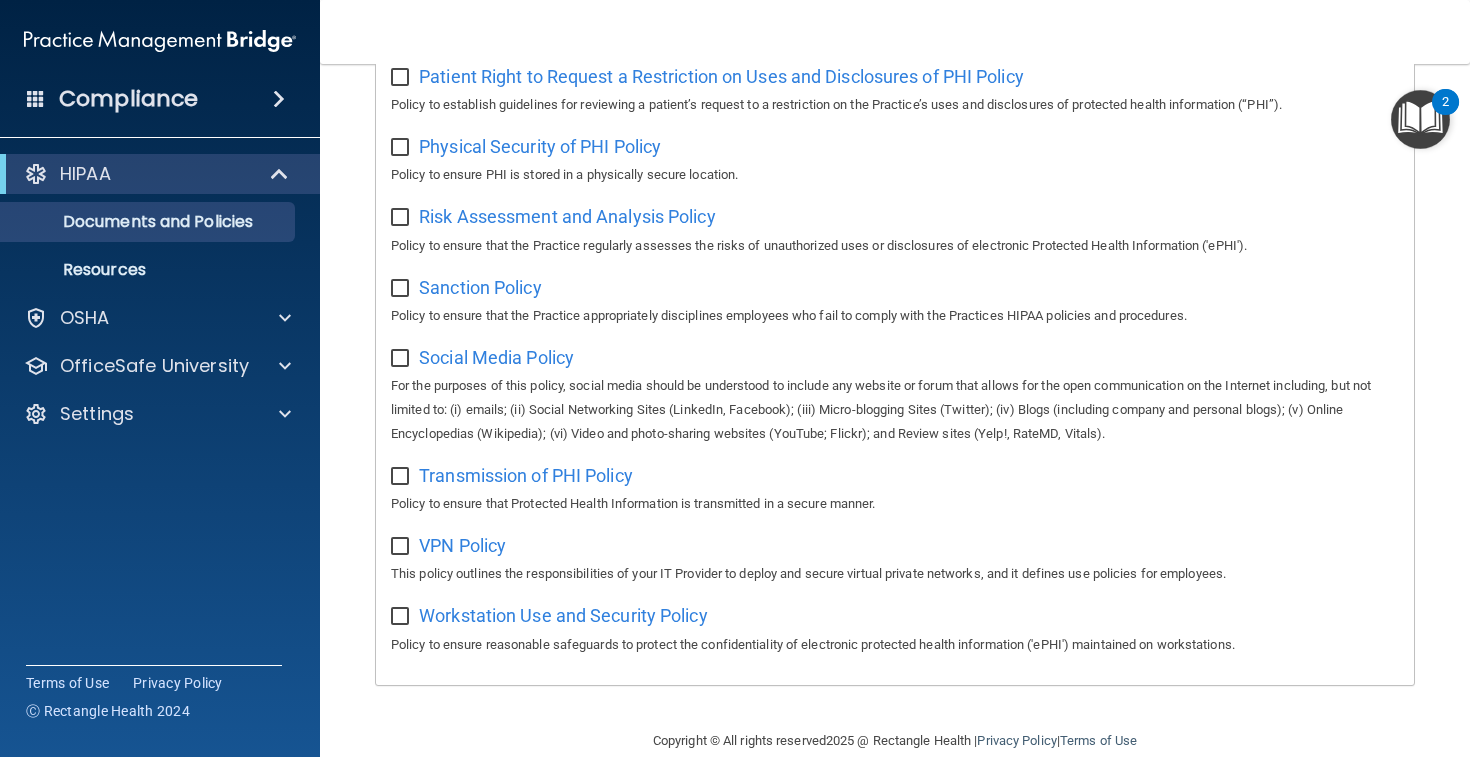 scroll, scrollTop: 1244, scrollLeft: 0, axis: vertical 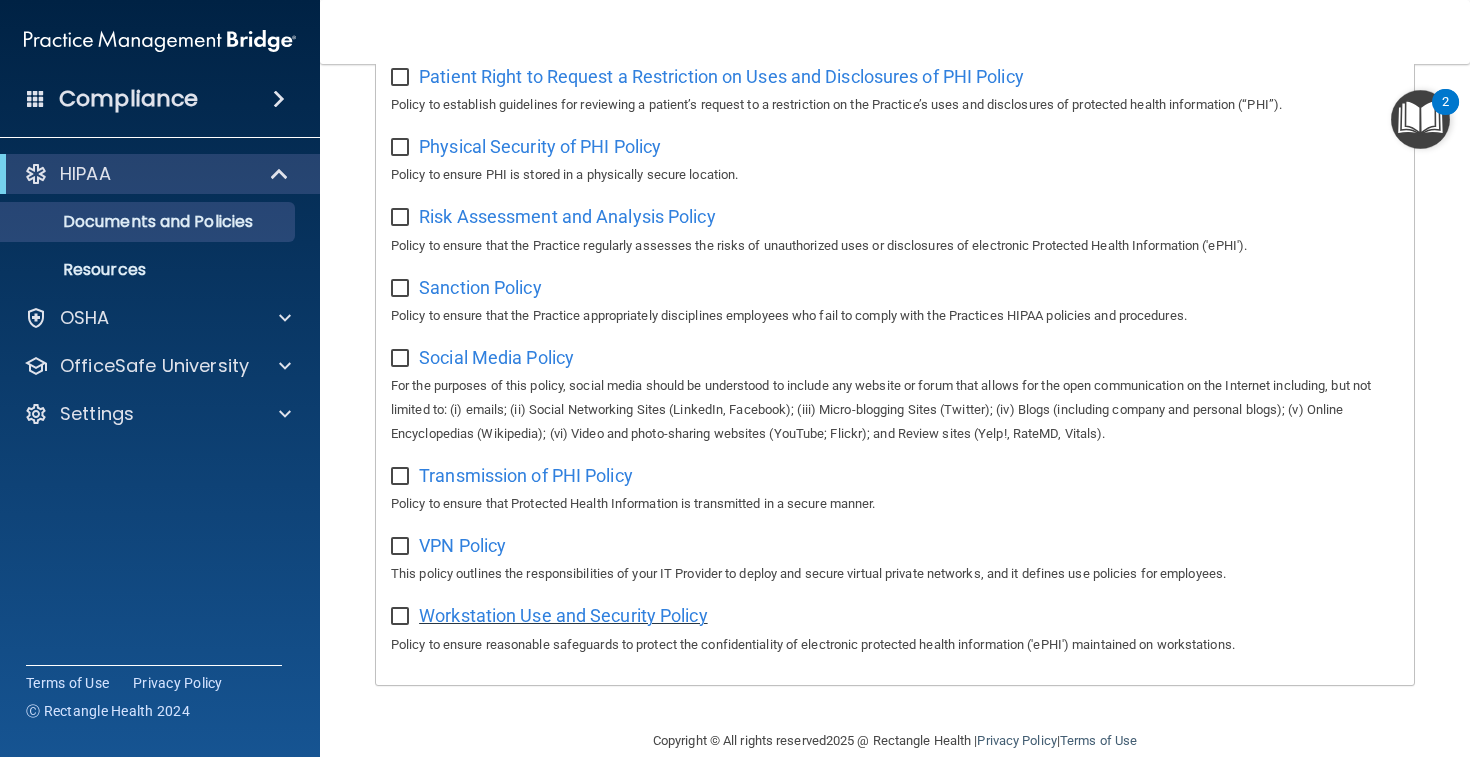 click on "Workstation Use and Security Policy" at bounding box center [563, 615] 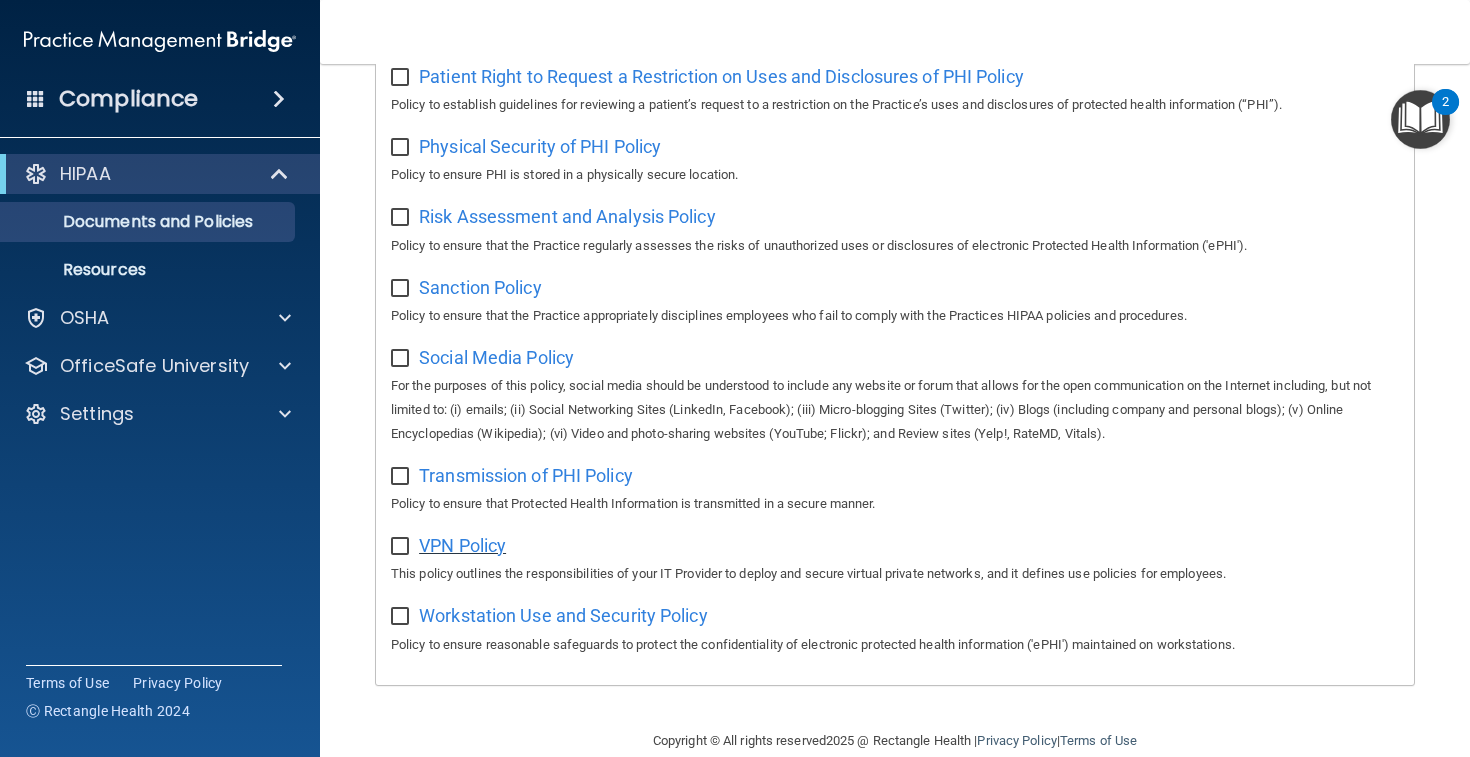 click on "VPN Policy" at bounding box center (462, 545) 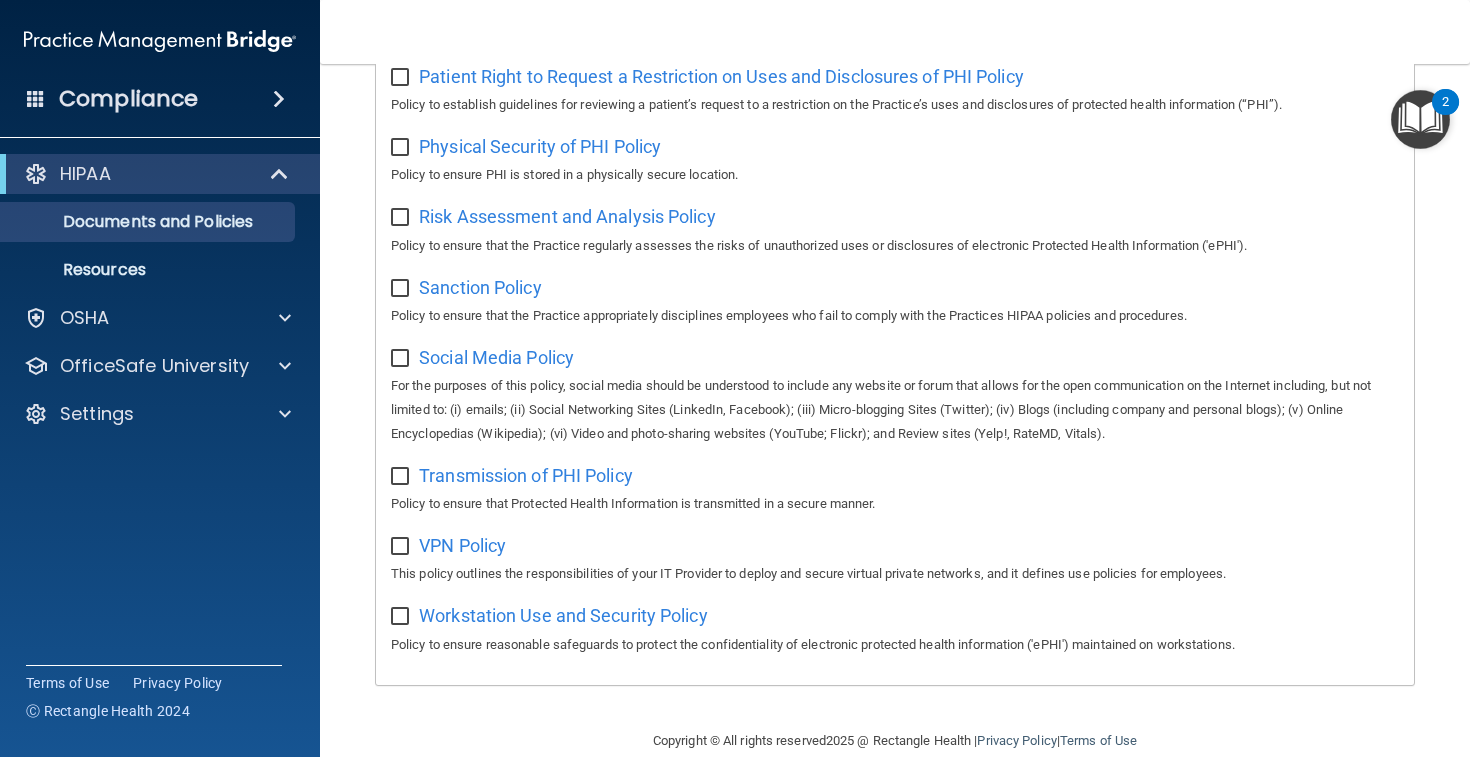 click at bounding box center (402, 547) 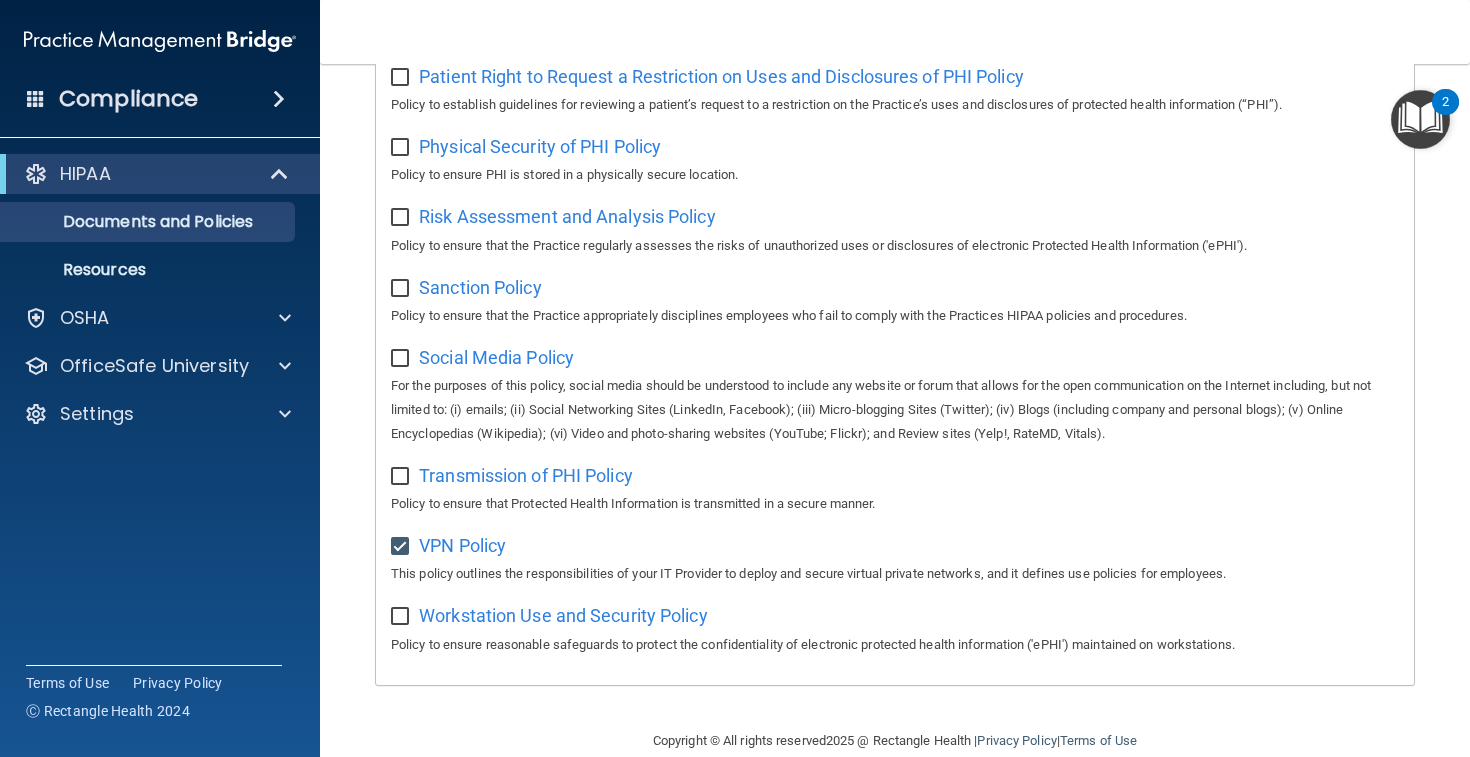 click at bounding box center [402, 617] 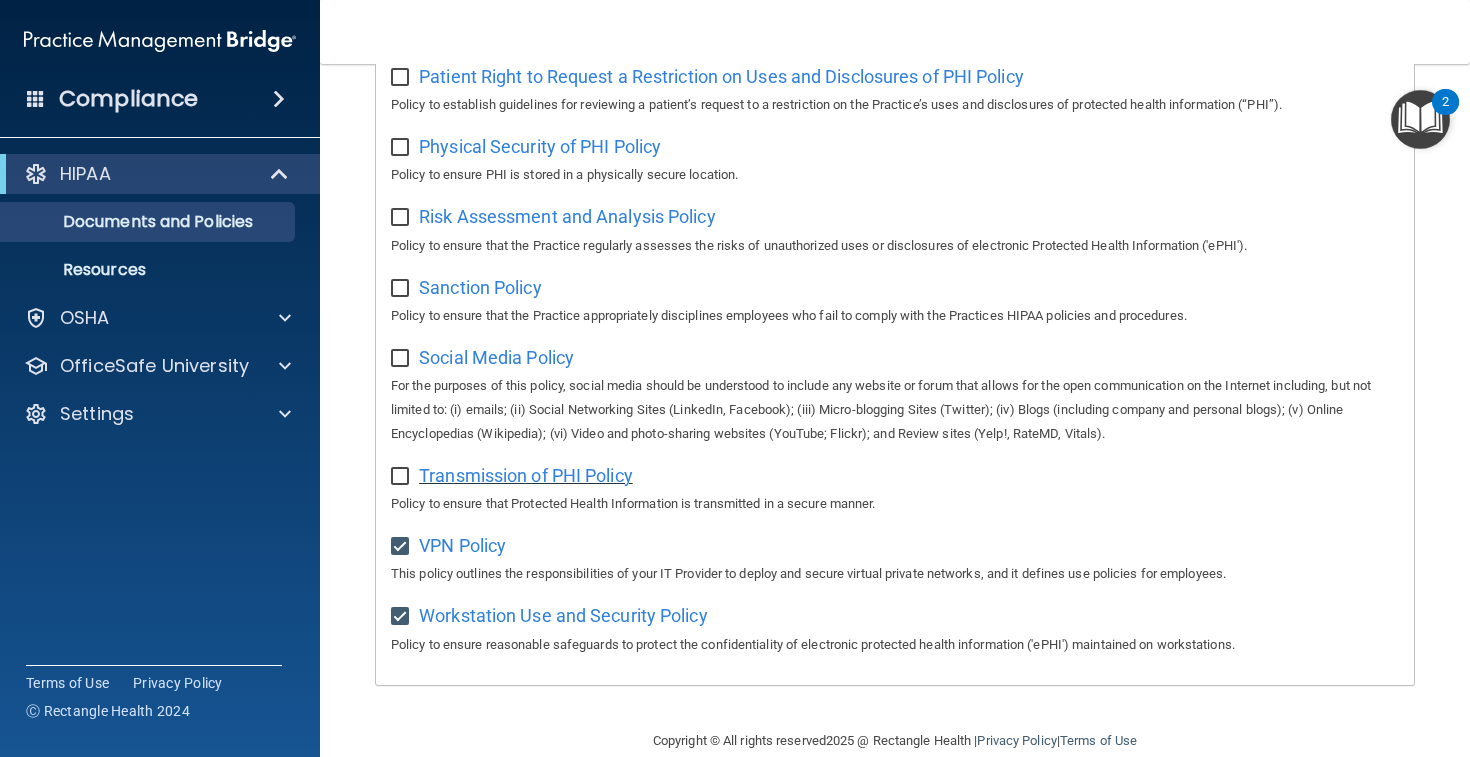 click on "Transmission of PHI Policy" at bounding box center (526, 475) 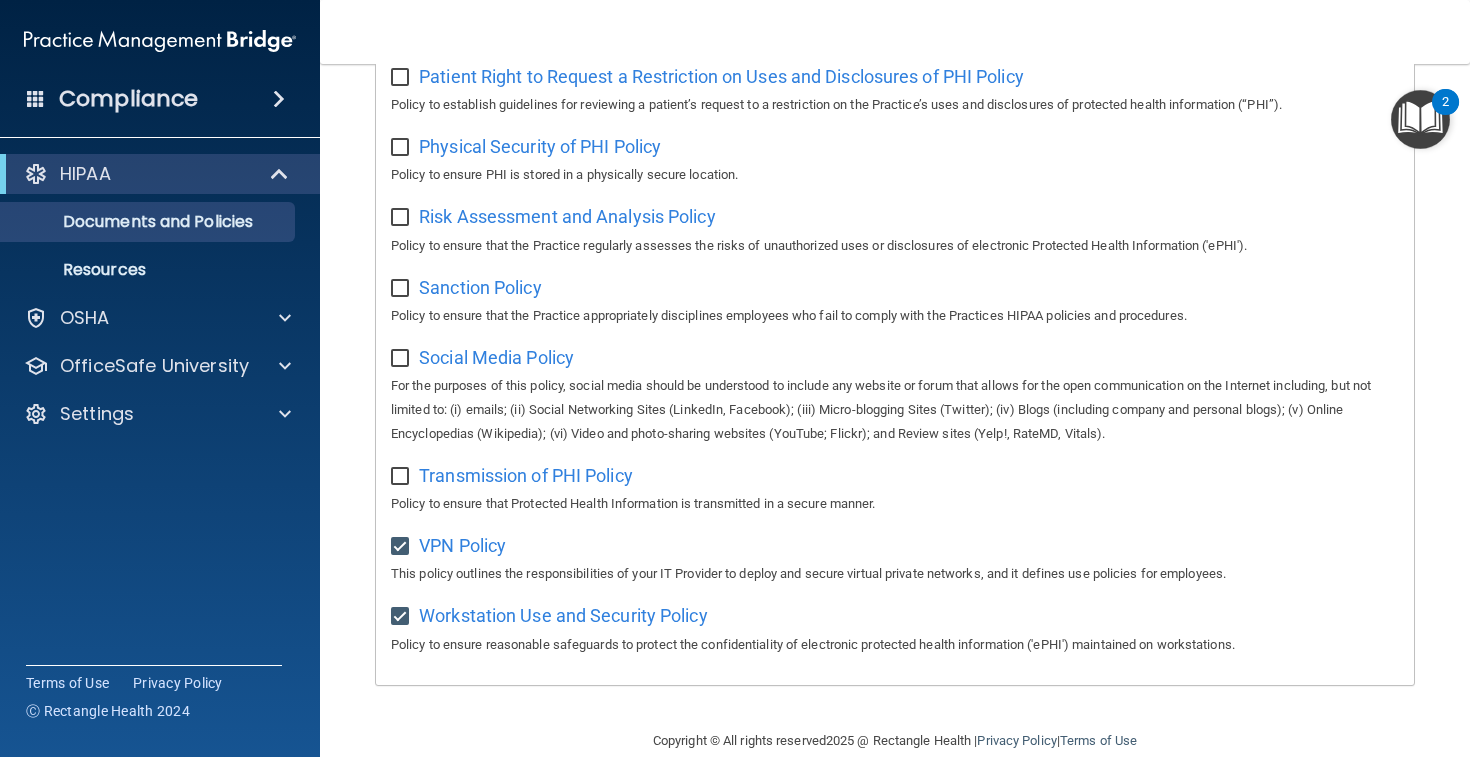 click at bounding box center [402, 477] 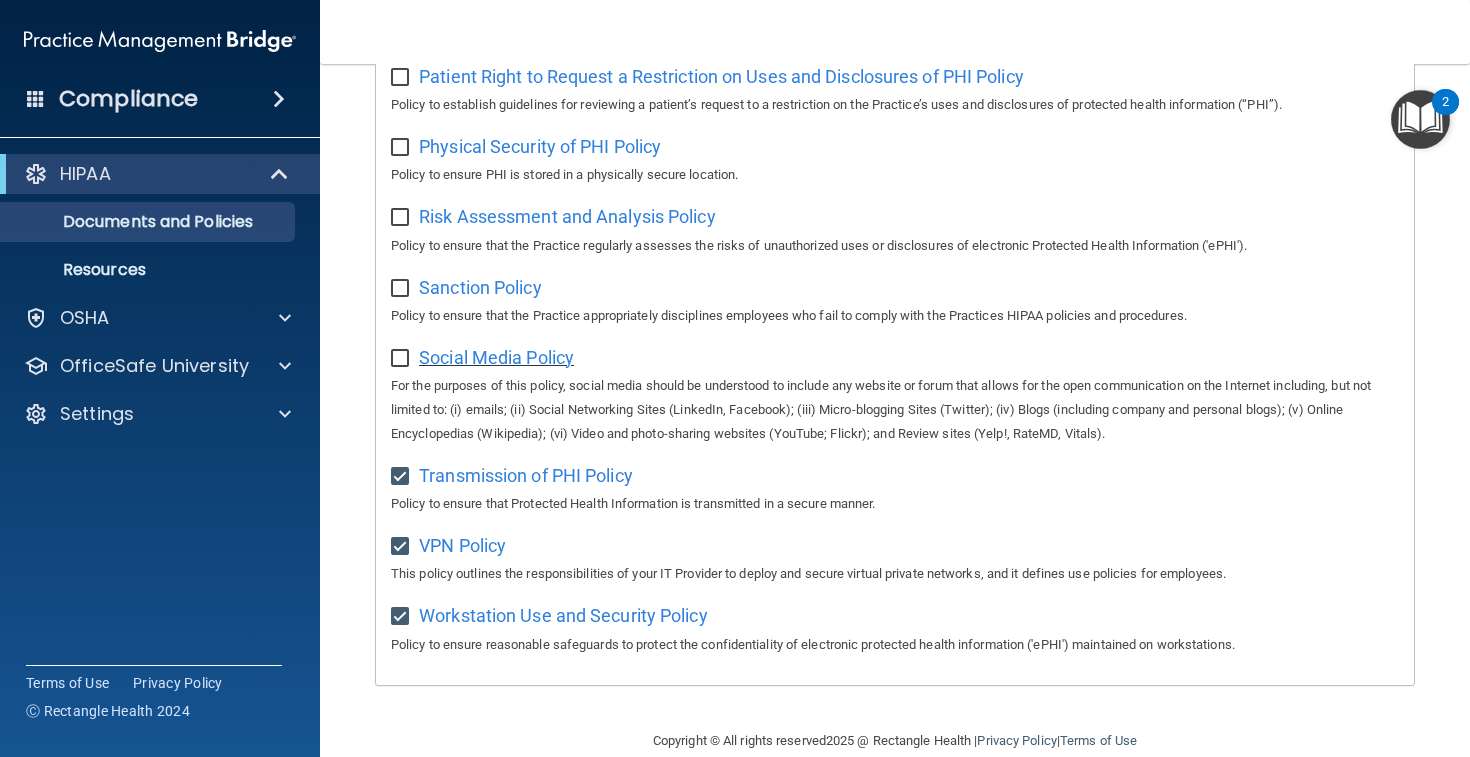 click on "Social Media Policy" at bounding box center (496, 357) 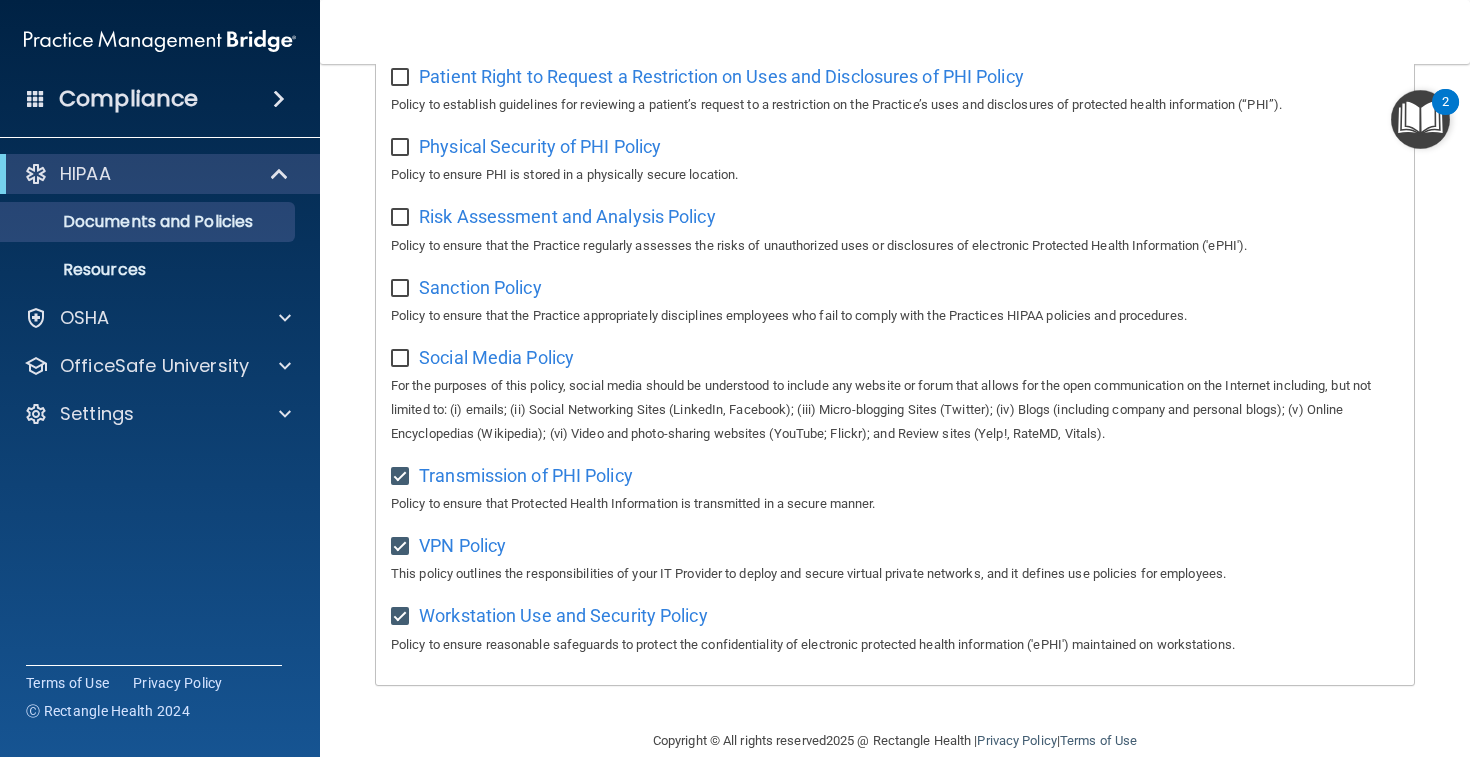 click at bounding box center (402, 359) 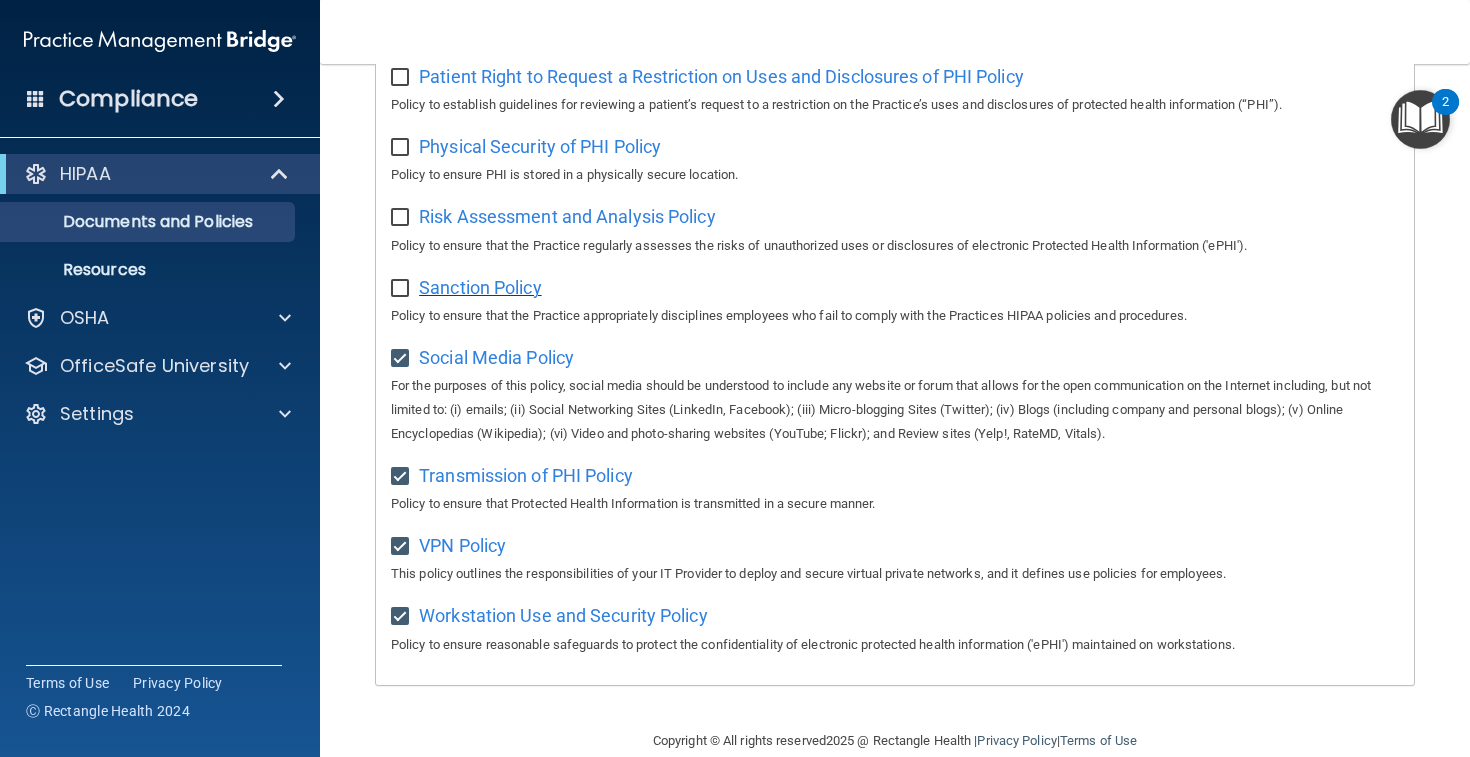 click on "Sanction Policy" at bounding box center (480, 287) 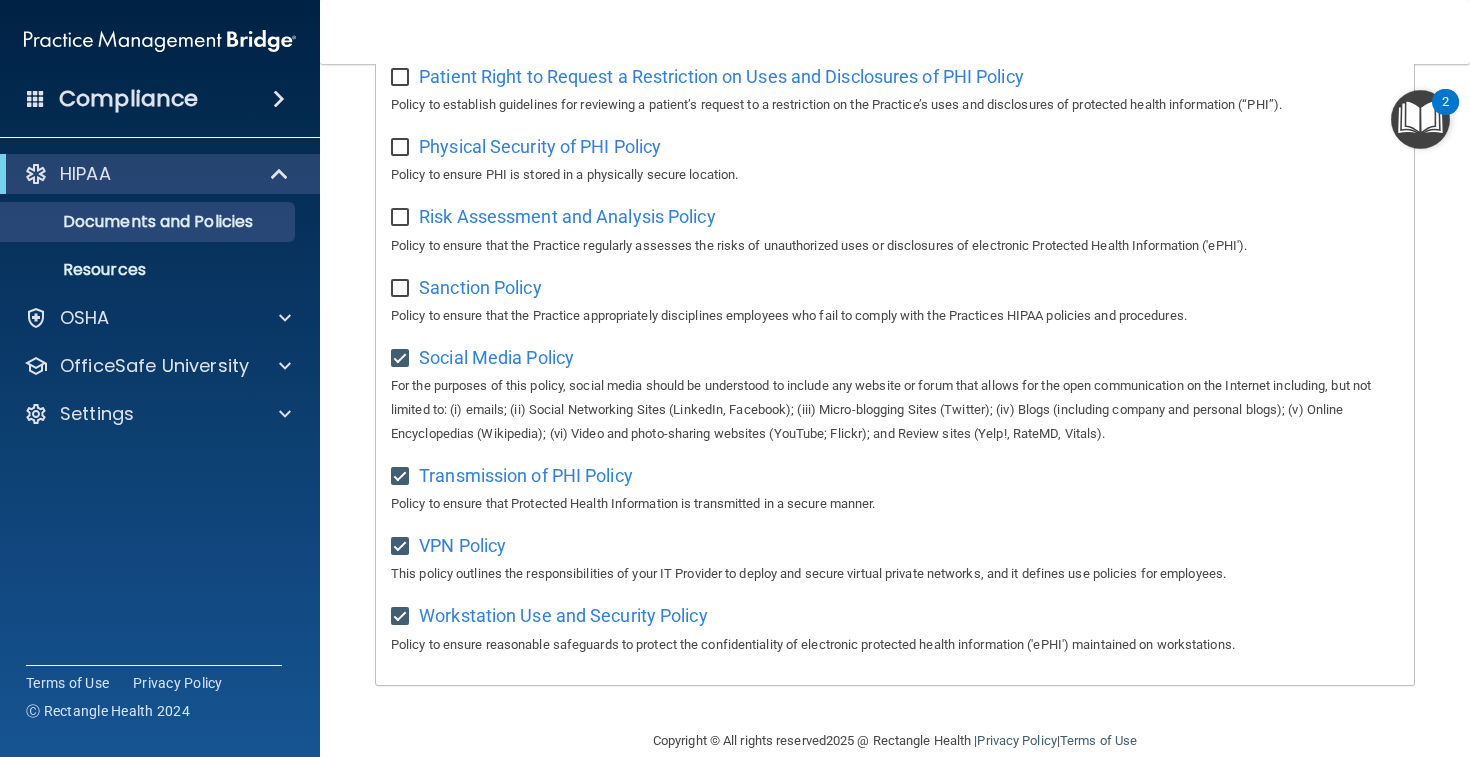 click at bounding box center (402, 289) 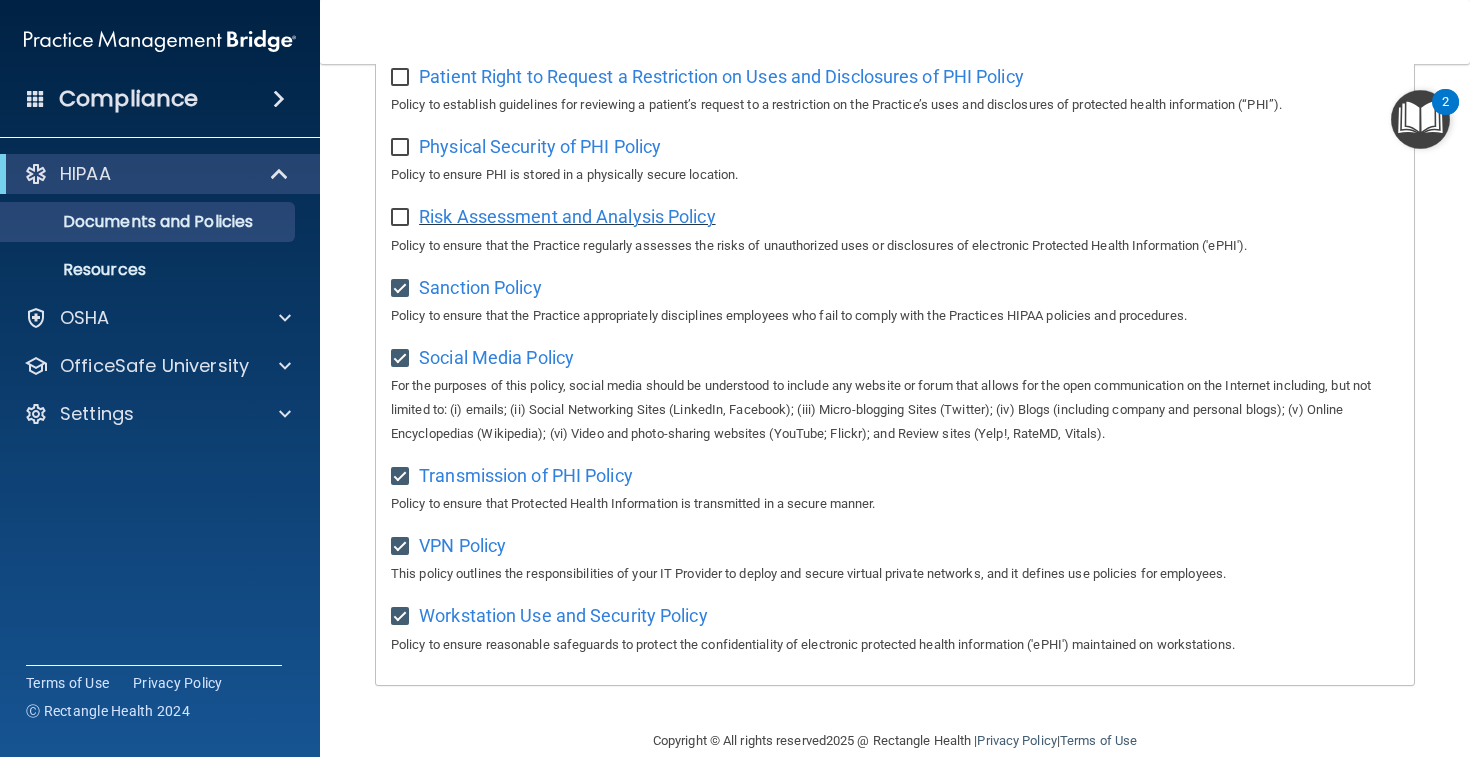 click on "Risk Assessment and Analysis Policy" at bounding box center (567, 216) 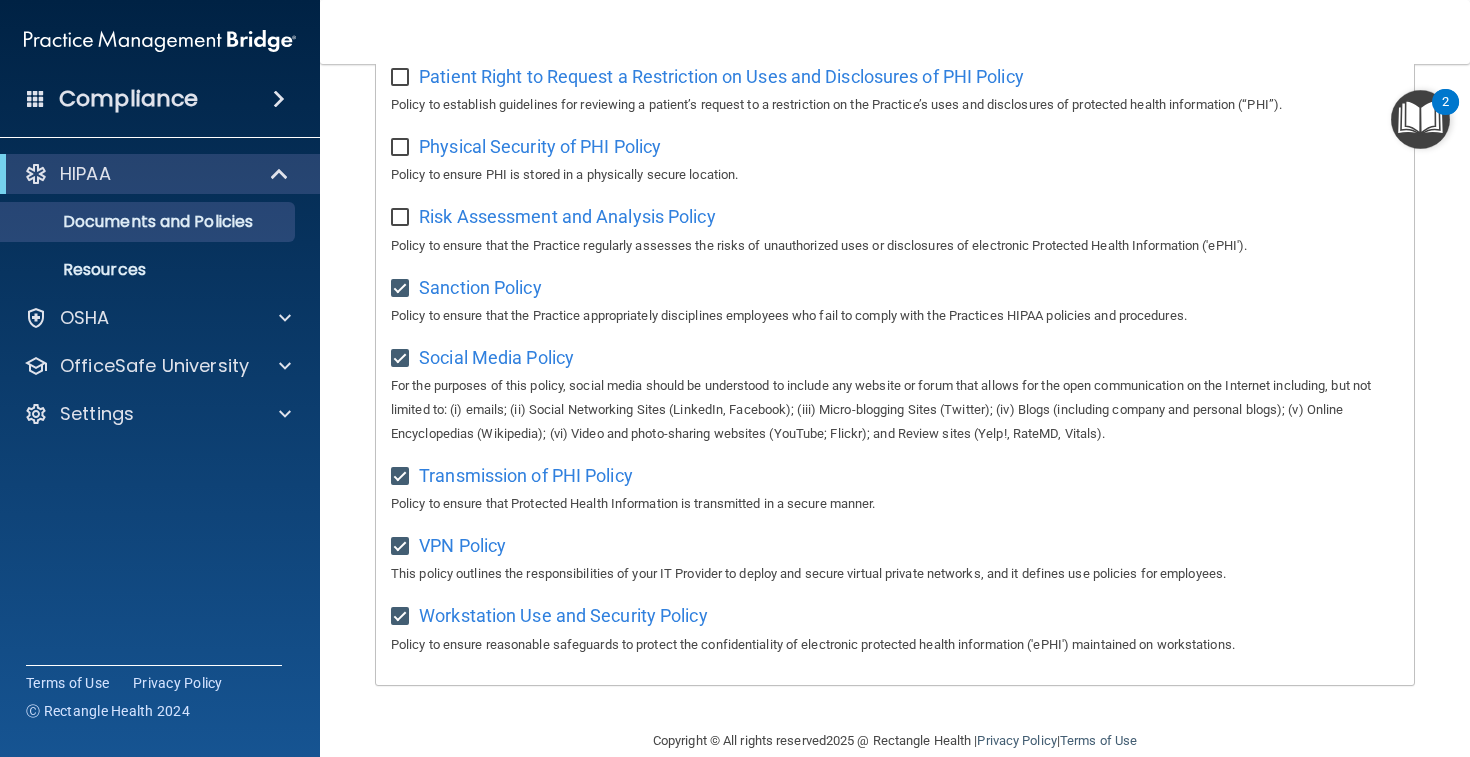 click at bounding box center (402, 218) 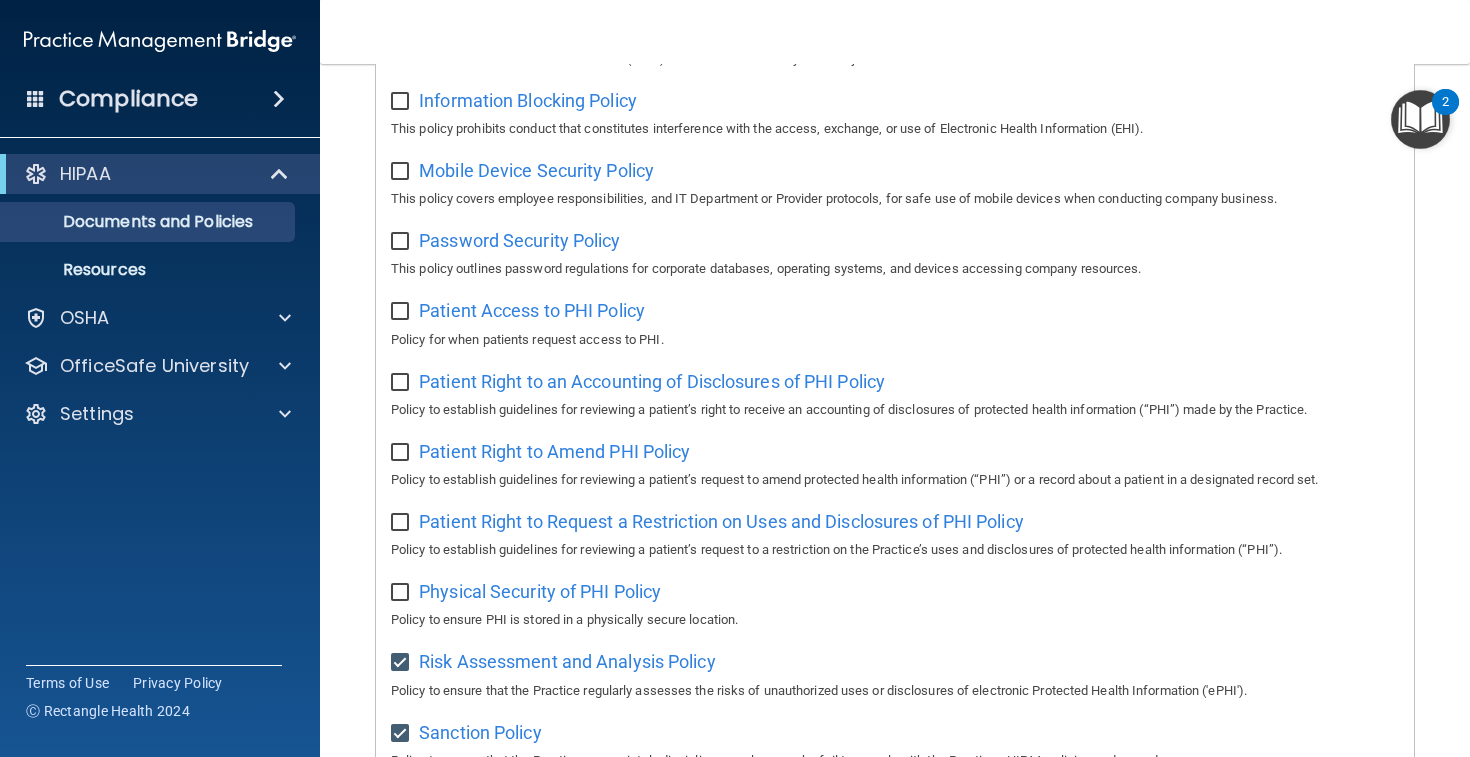 scroll, scrollTop: 796, scrollLeft: 0, axis: vertical 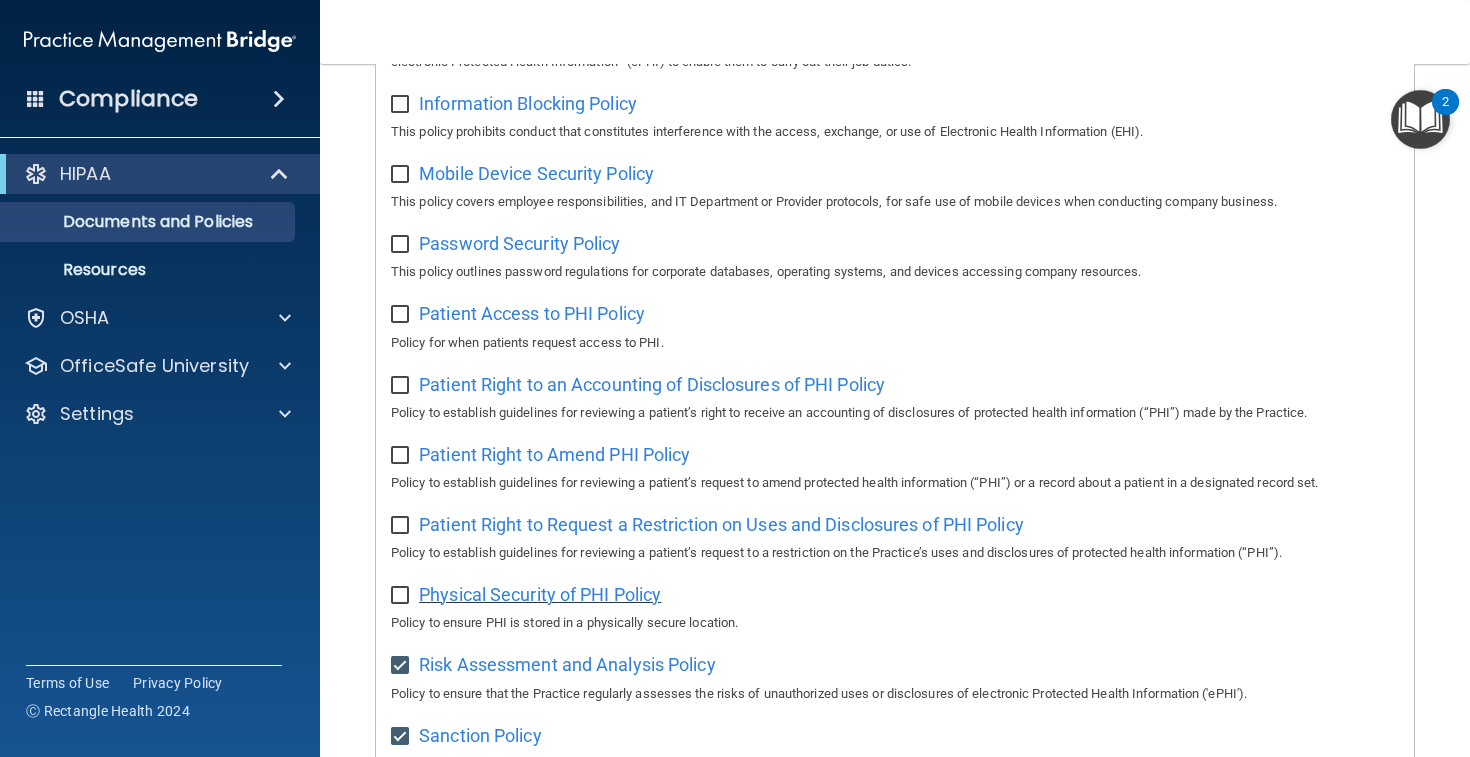 click on "Physical Security of PHI Policy" at bounding box center (540, 594) 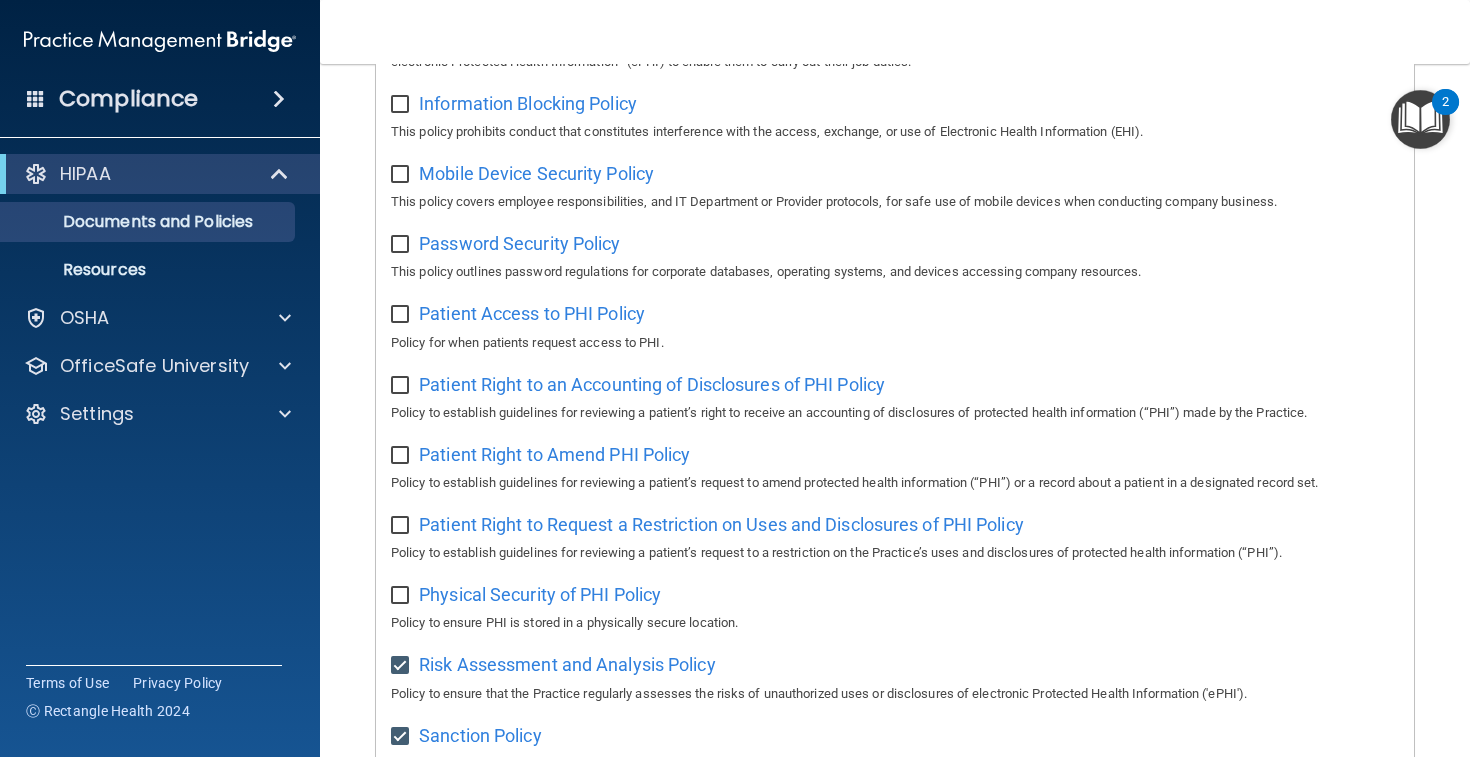 click at bounding box center (402, 596) 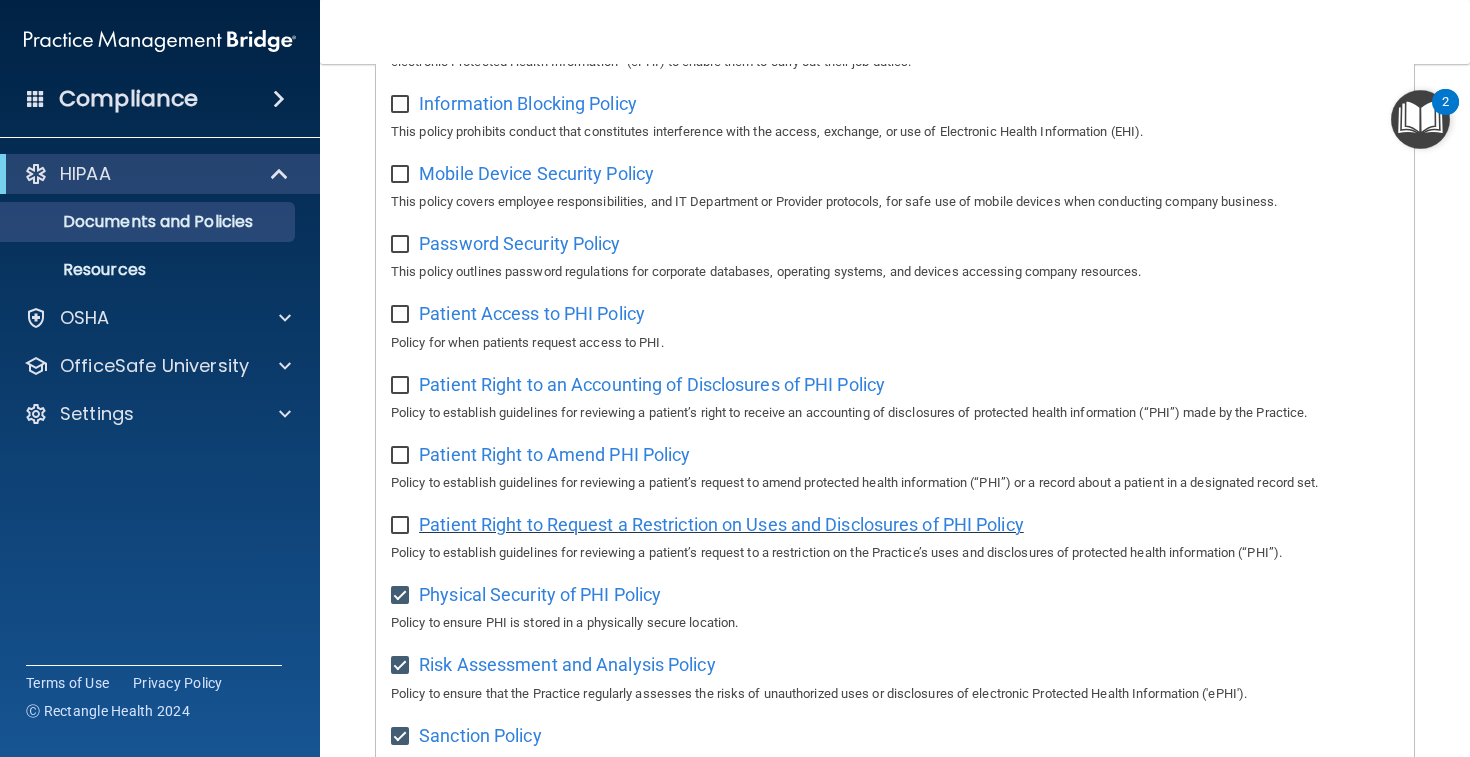 click on "Patient Right to Request a Restriction on Uses and Disclosures of PHI Policy" at bounding box center [721, 524] 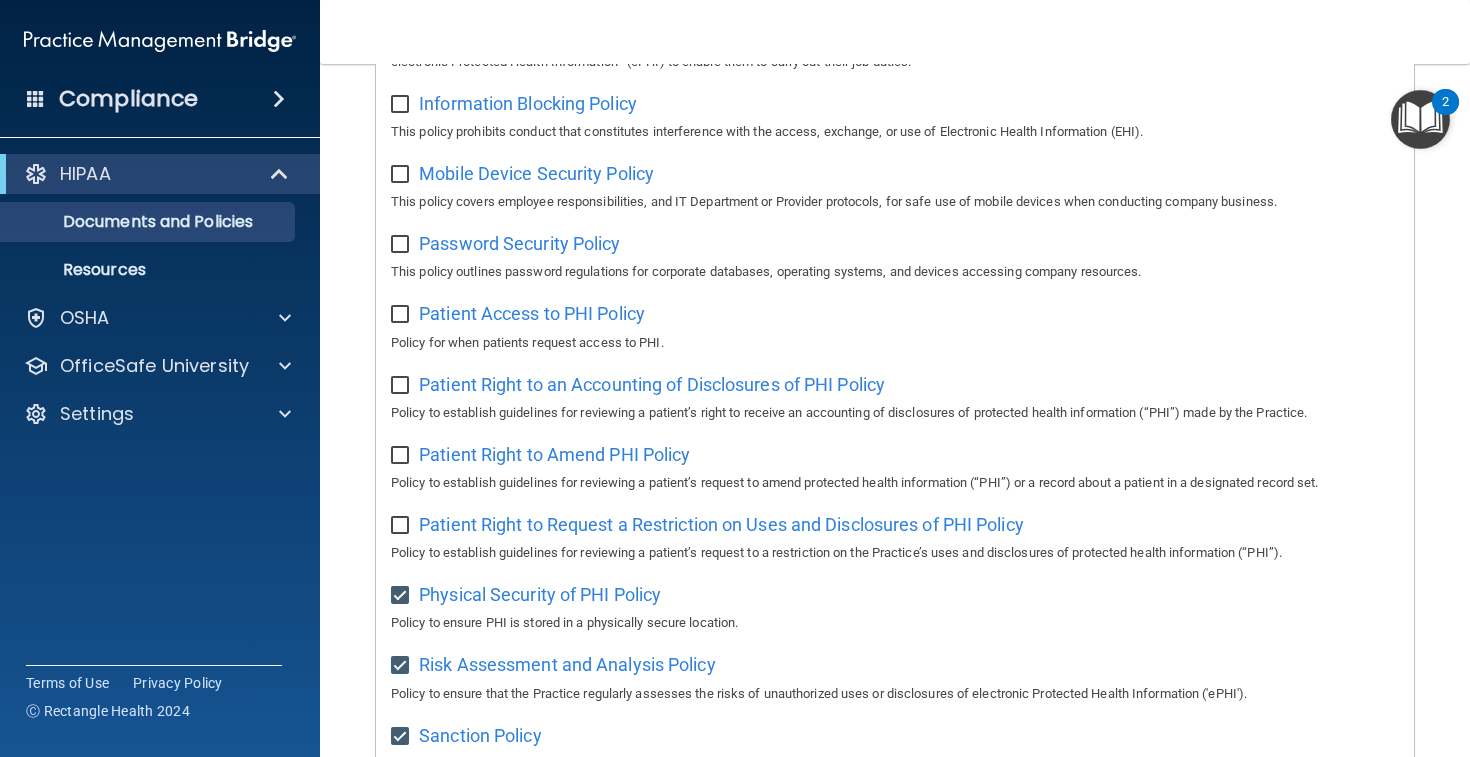 click at bounding box center (402, 526) 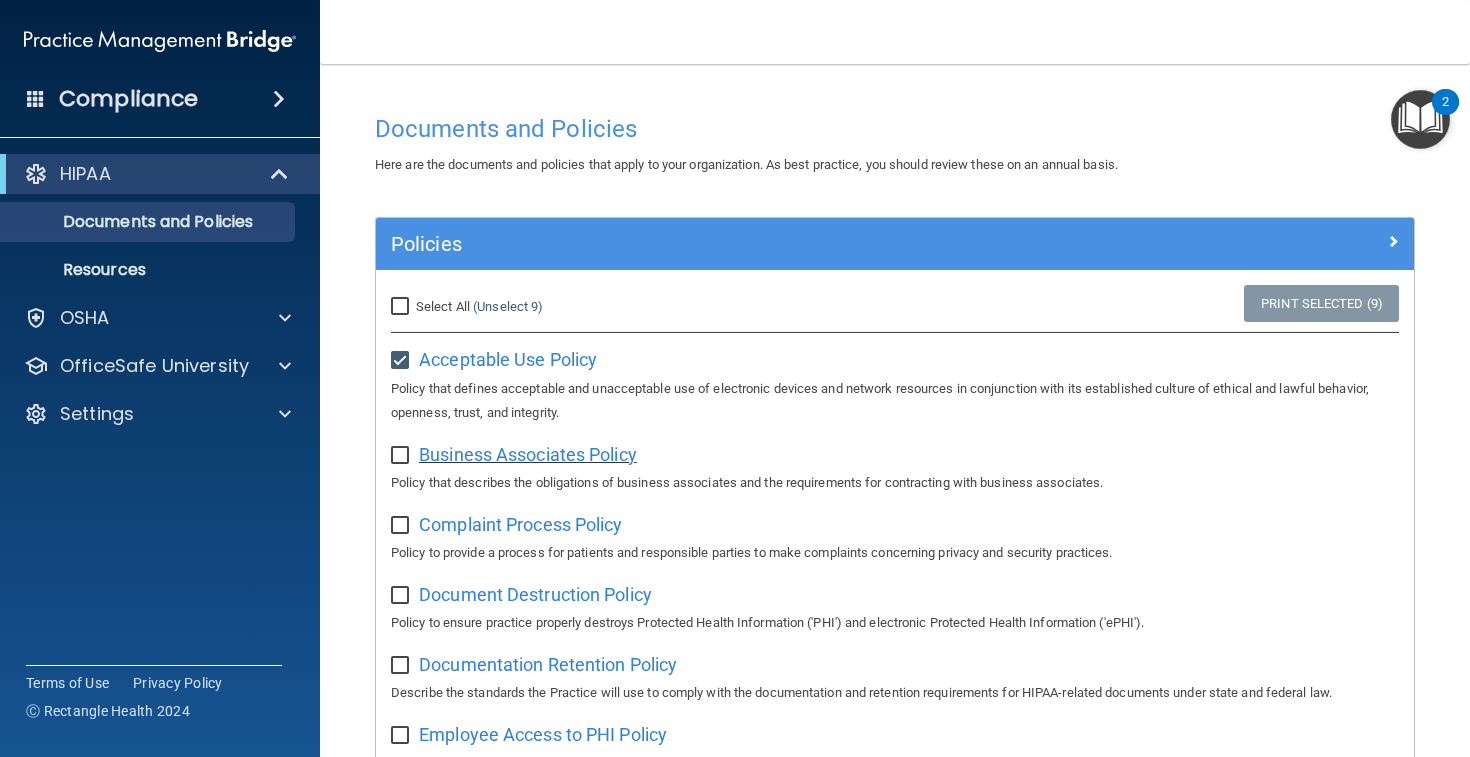 scroll, scrollTop: 0, scrollLeft: 0, axis: both 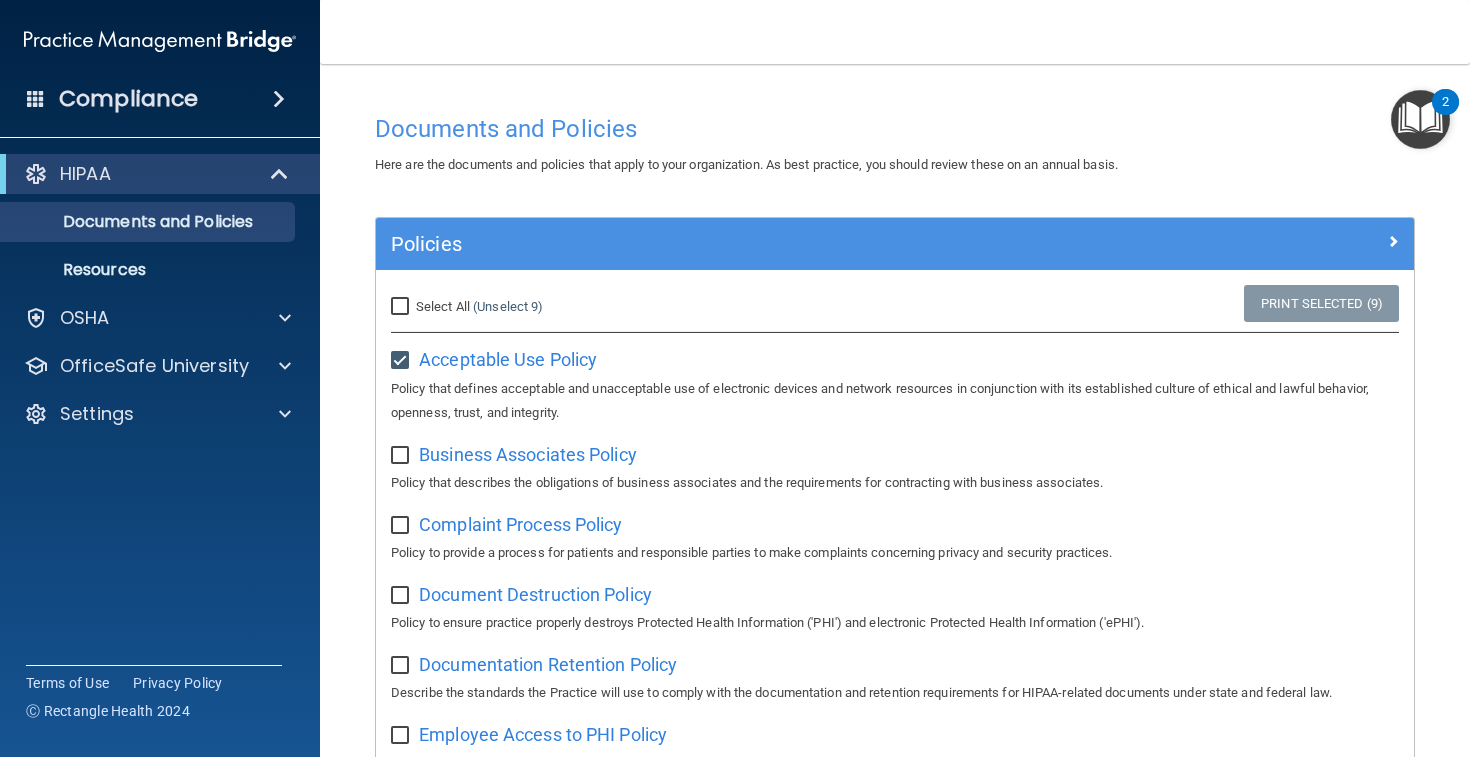 click at bounding box center [402, 456] 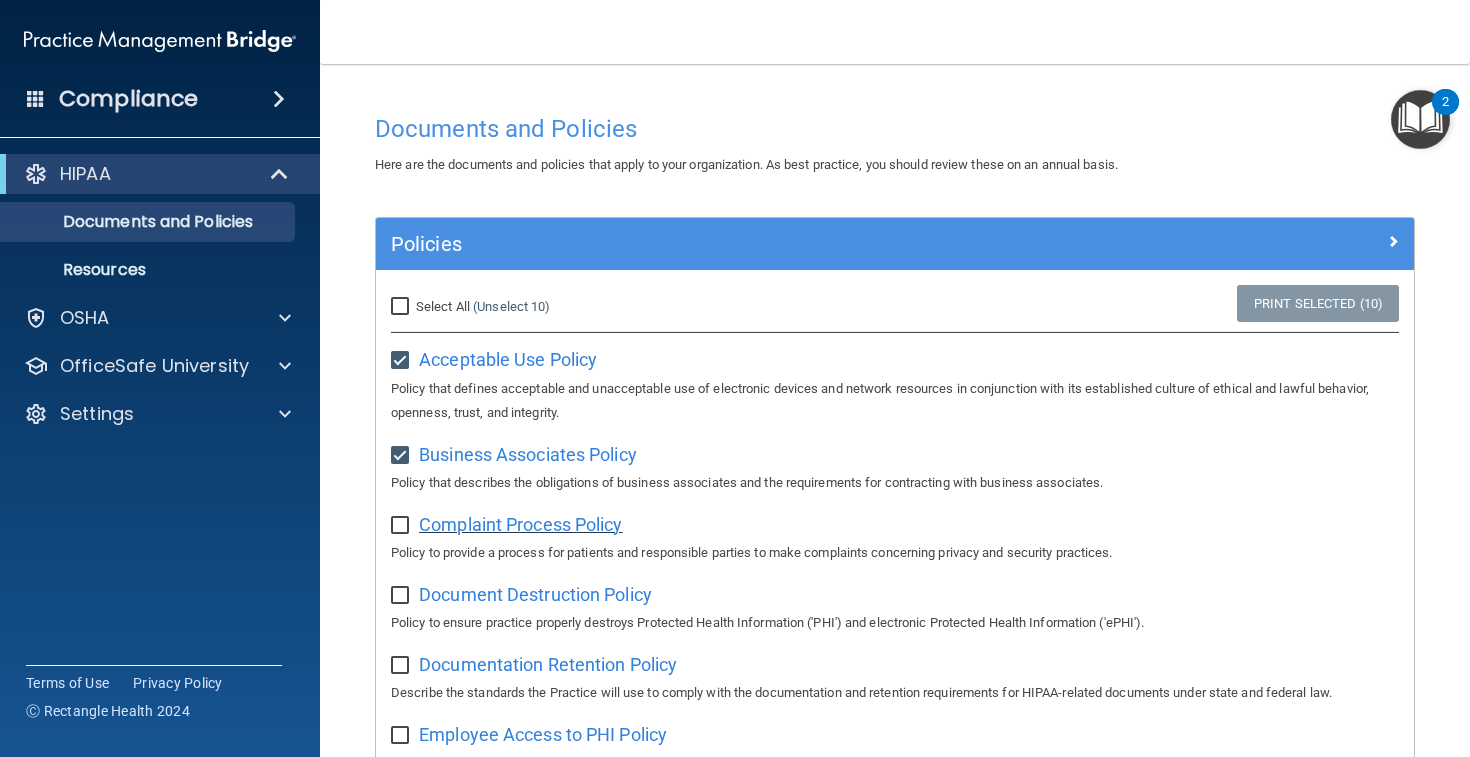 click on "Complaint Process Policy" at bounding box center (520, 524) 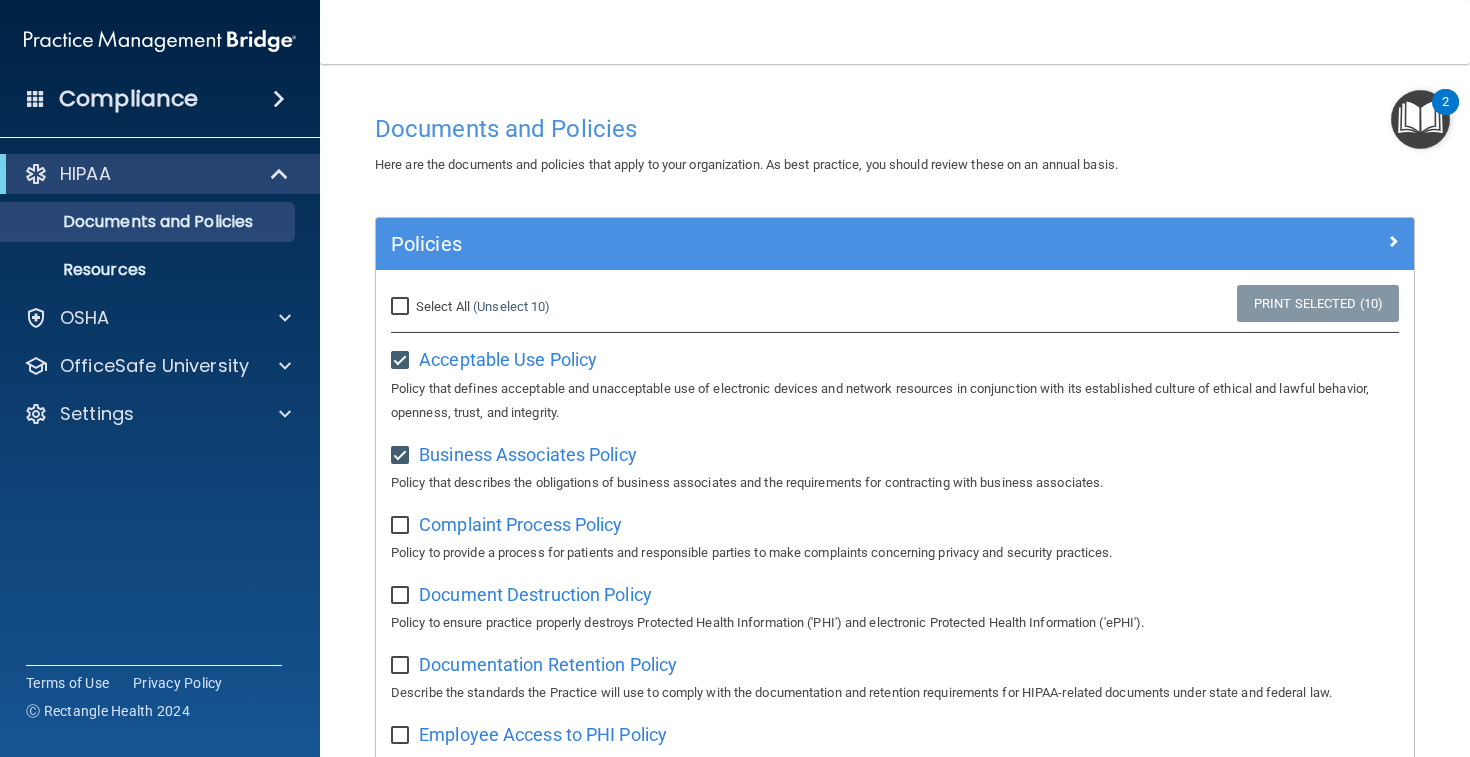 click at bounding box center (402, 526) 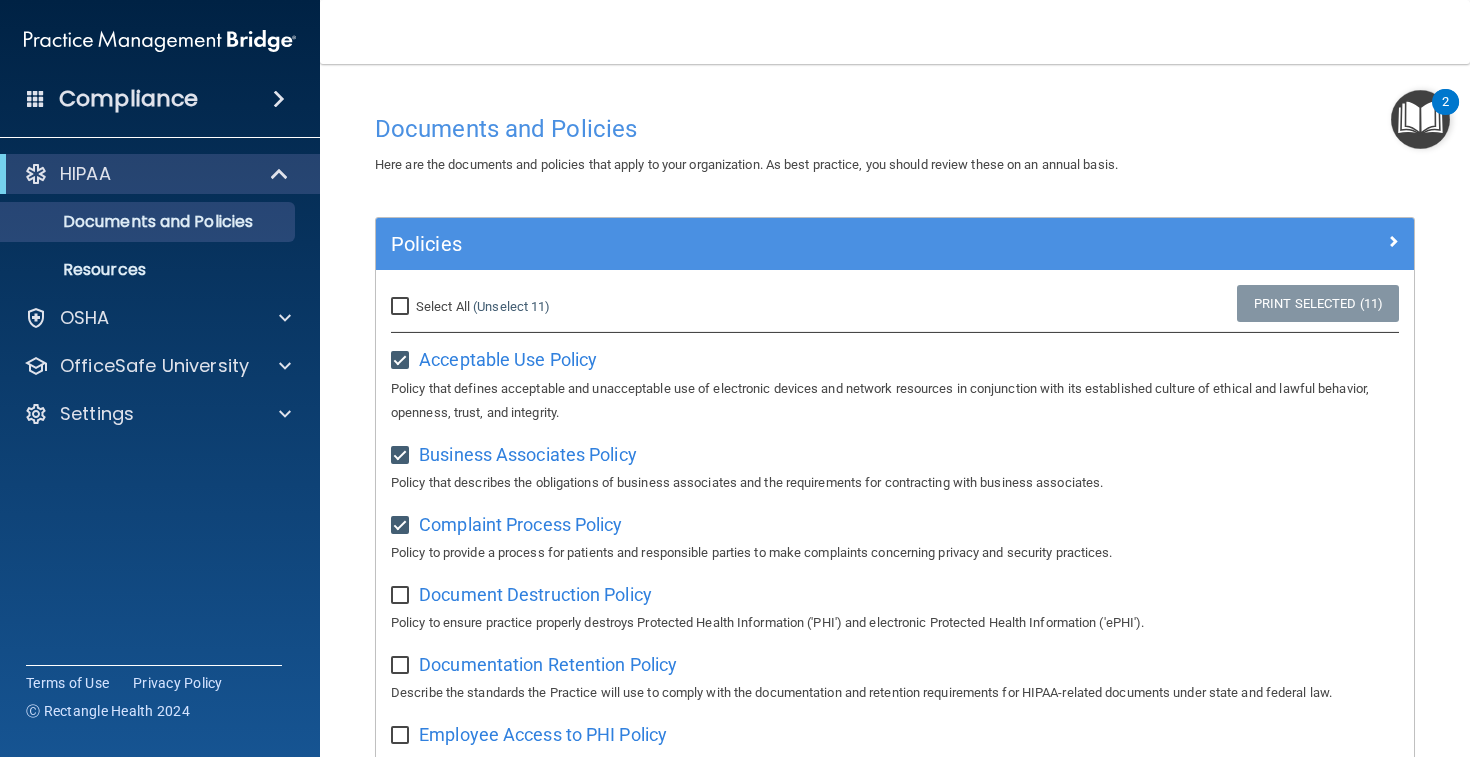 click at bounding box center (1420, 119) 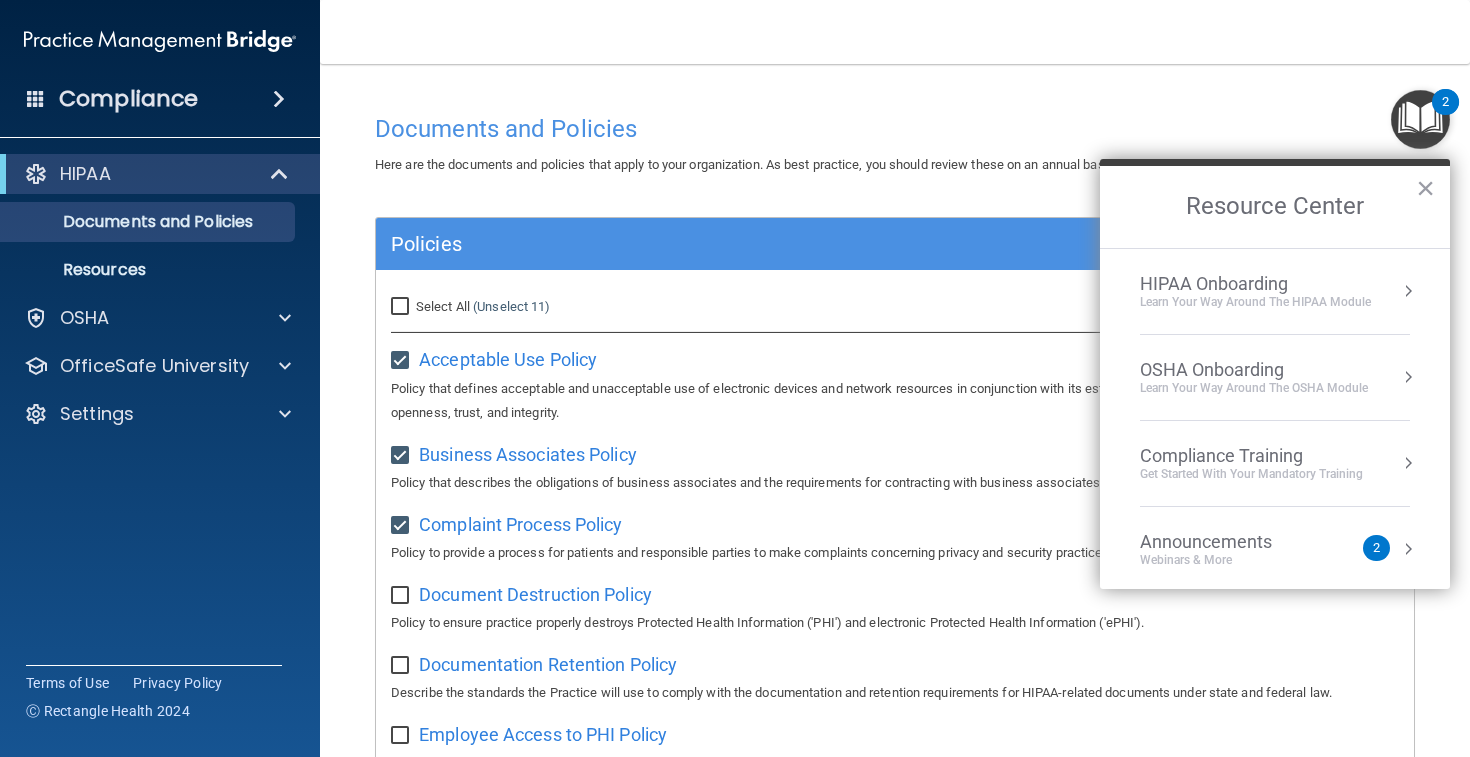 click on "HIPAA Onboarding" at bounding box center [1255, 284] 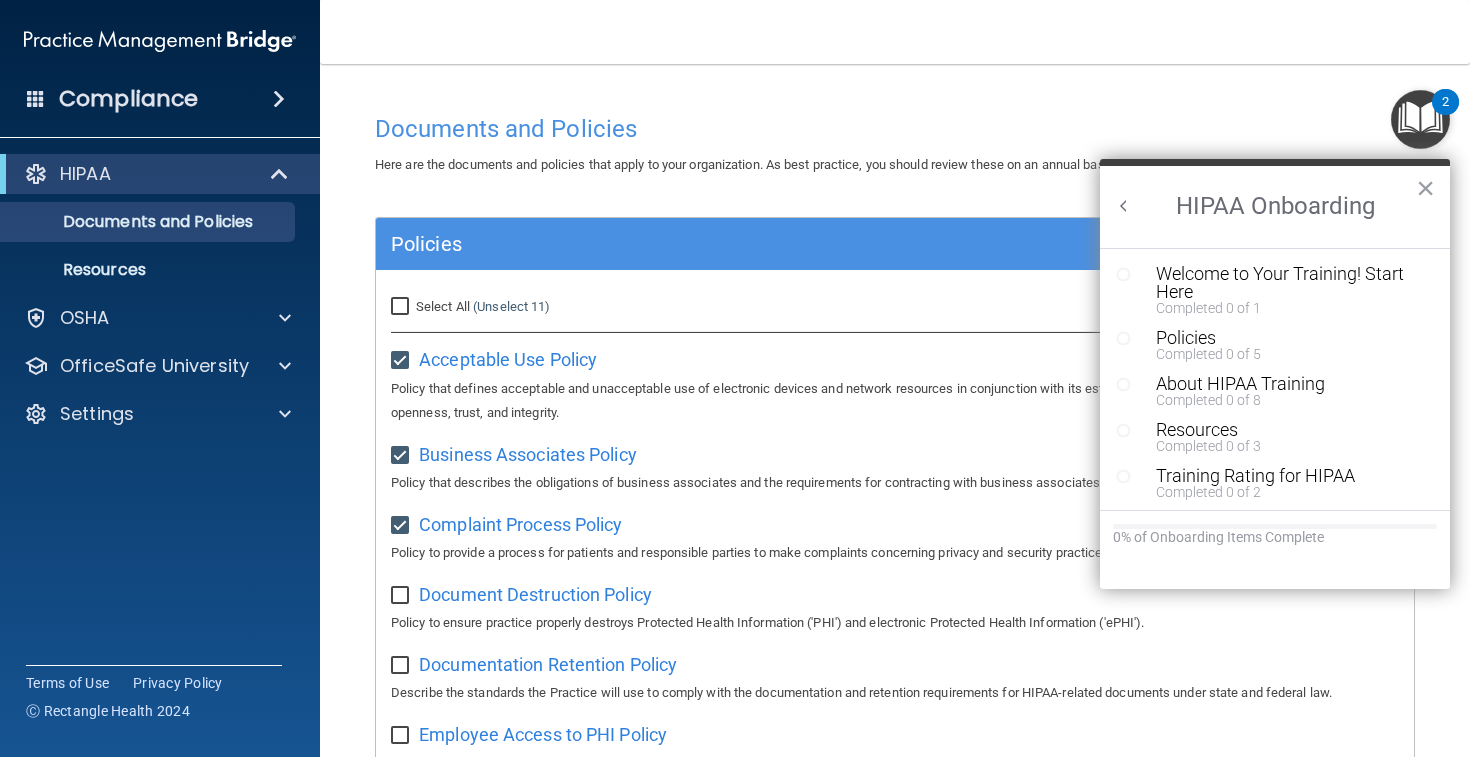 scroll, scrollTop: 0, scrollLeft: 0, axis: both 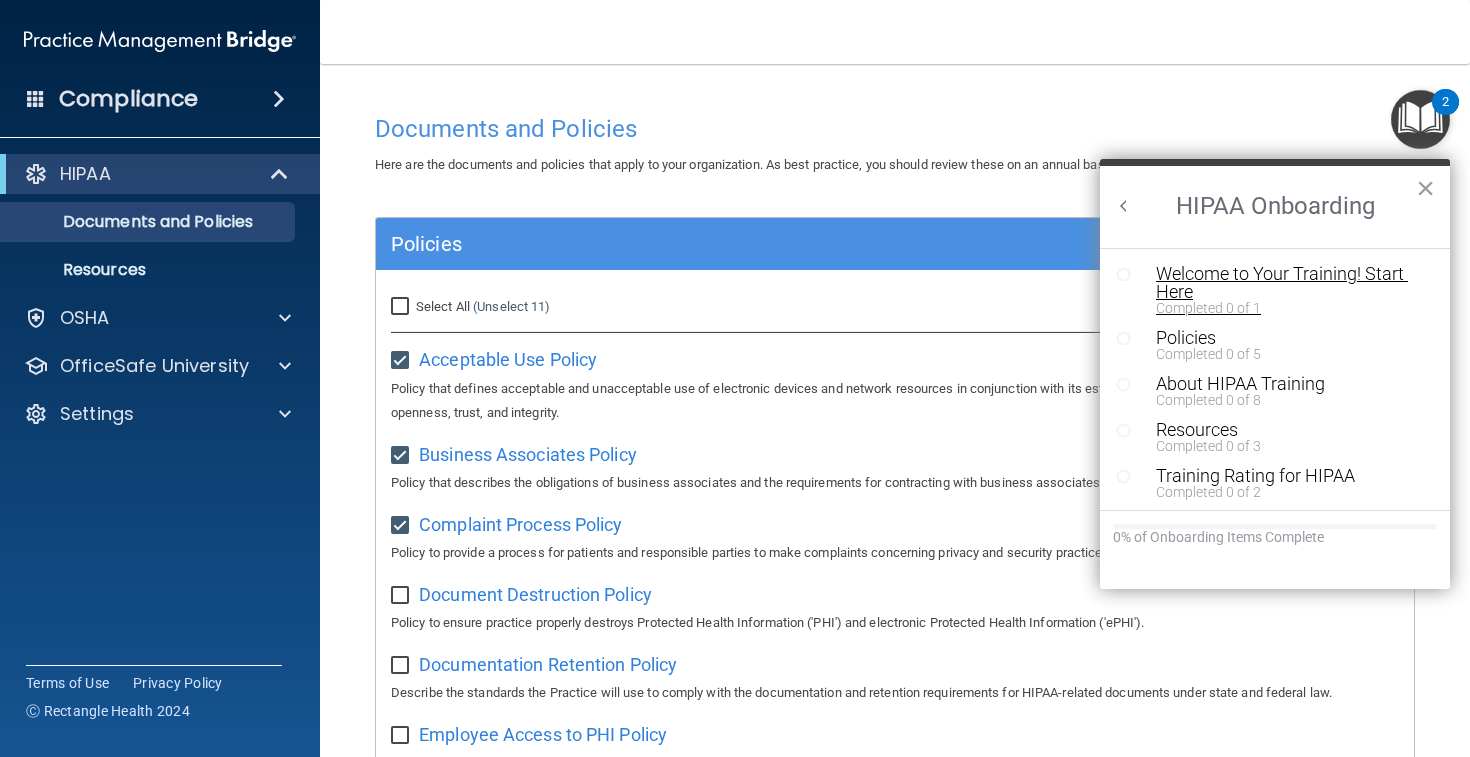 click on "Welcome to Your Training! Start Here" at bounding box center (1290, 283) 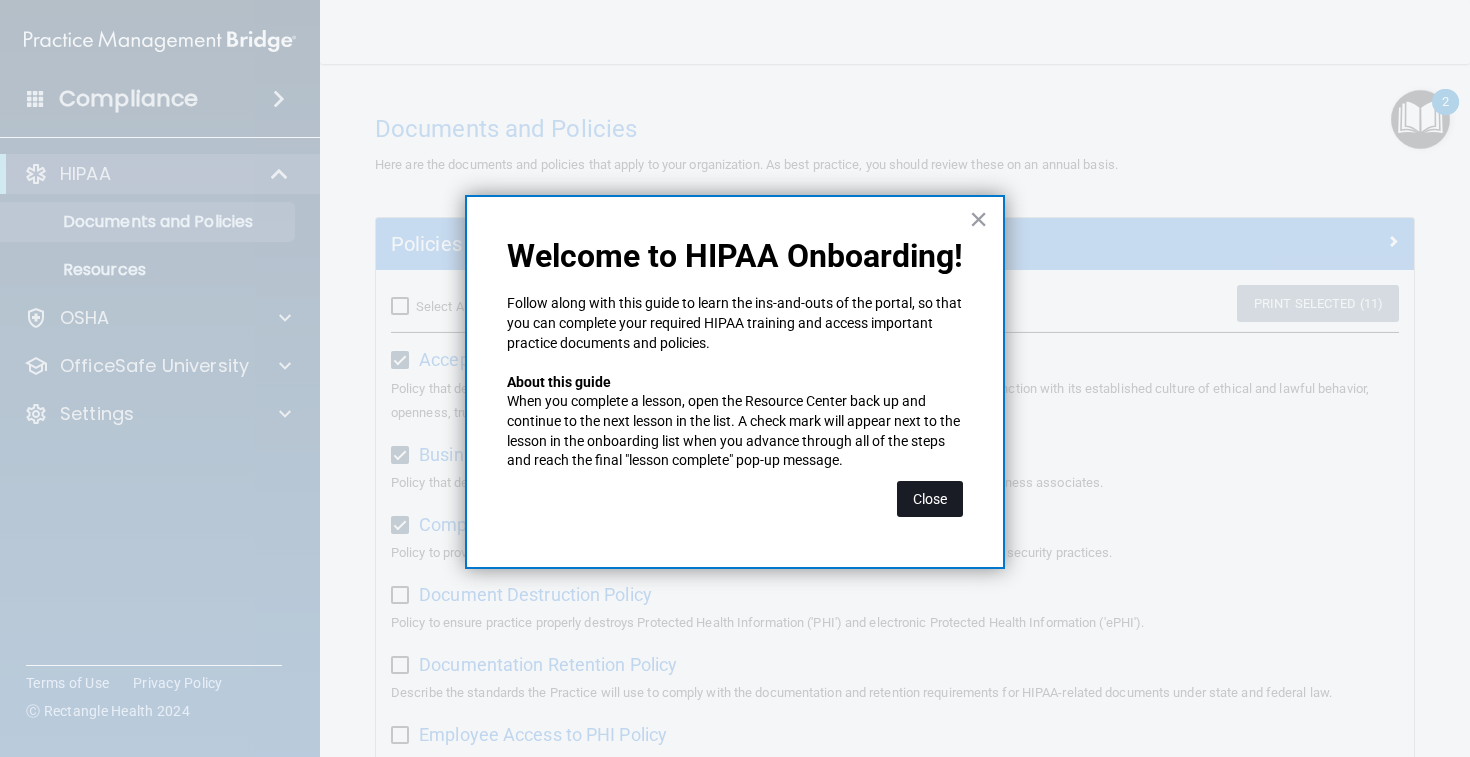 click on "Close" at bounding box center [930, 499] 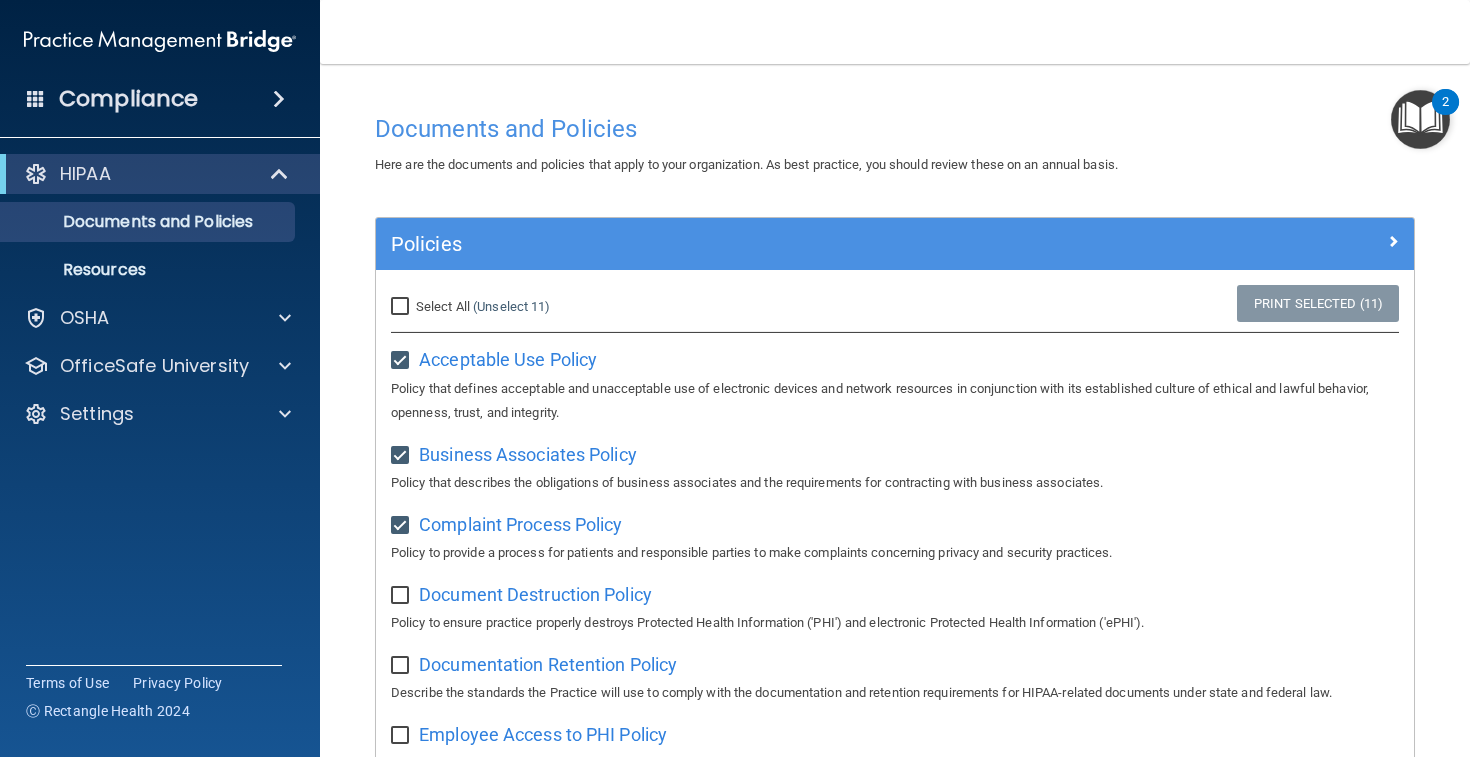 click at bounding box center [1420, 119] 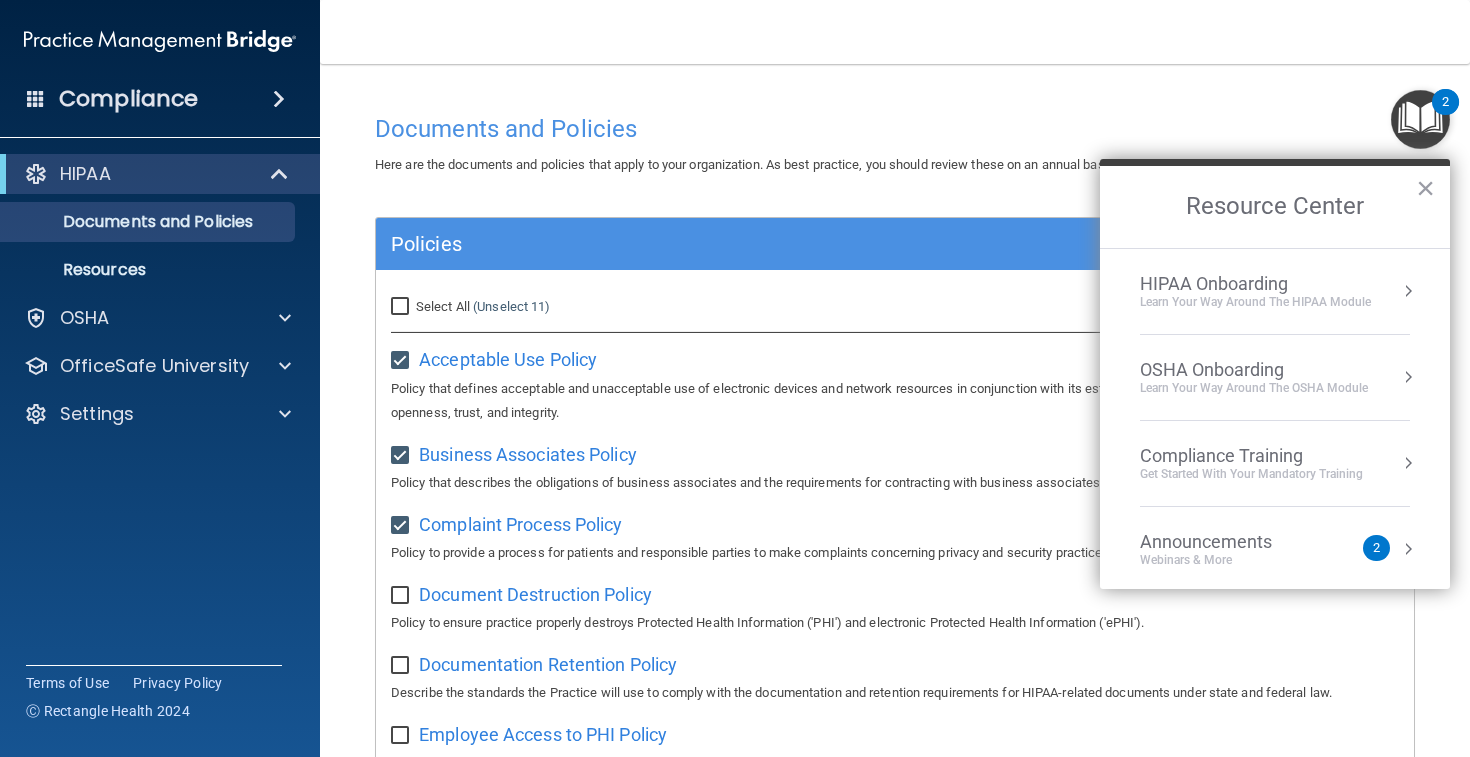 click on "HIPAA Onboarding" at bounding box center [1255, 284] 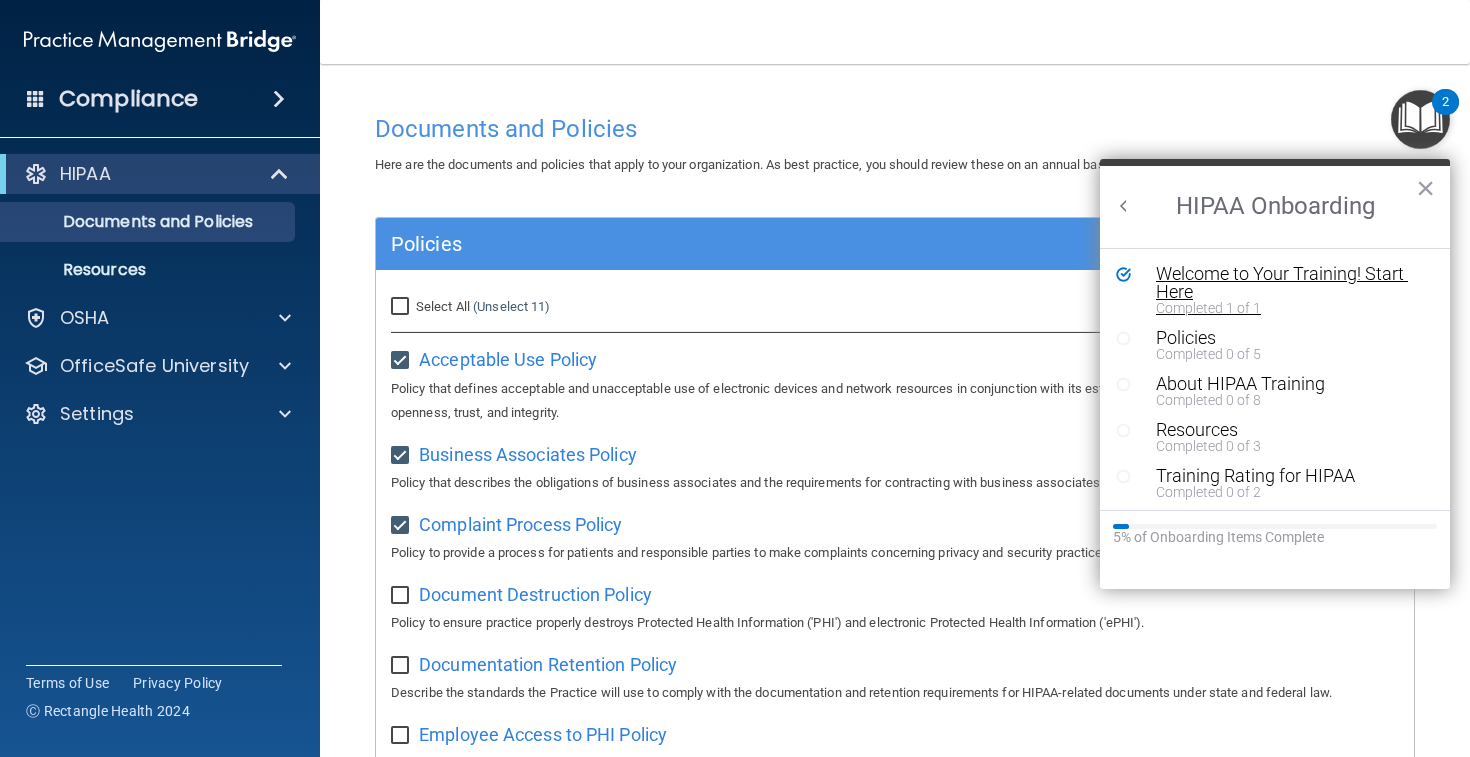 scroll, scrollTop: 0, scrollLeft: 0, axis: both 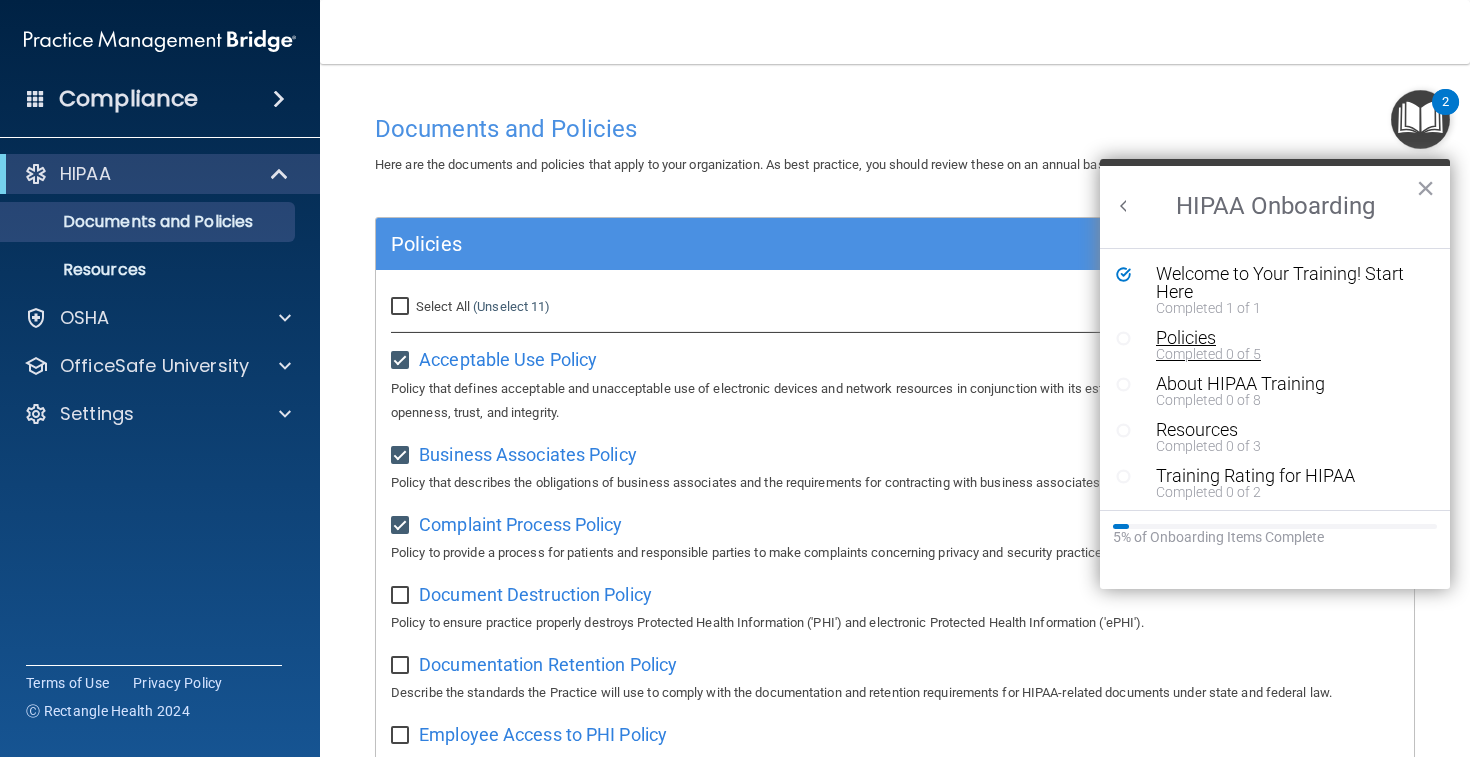 click on "Policies" at bounding box center (1290, 338) 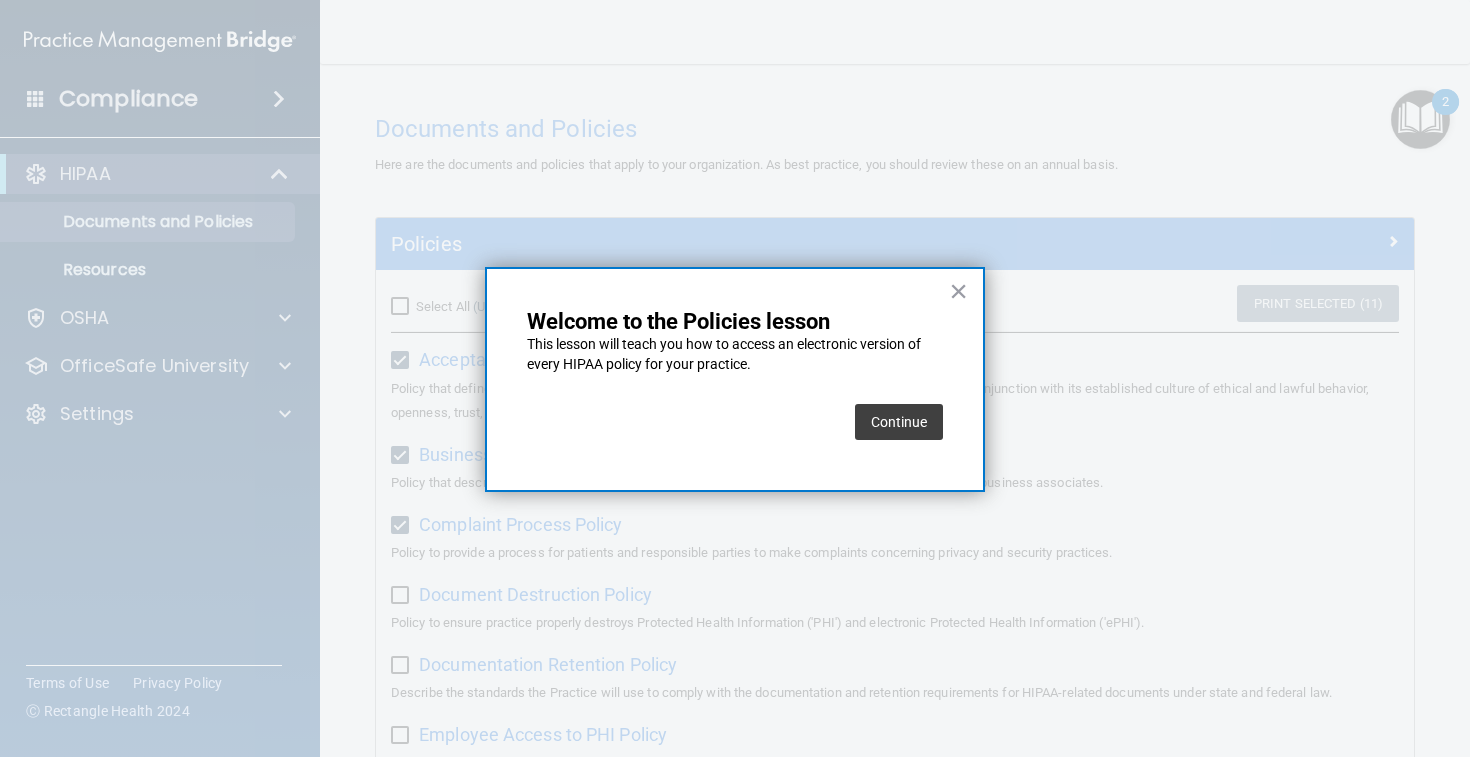 click on "Continue" at bounding box center (899, 422) 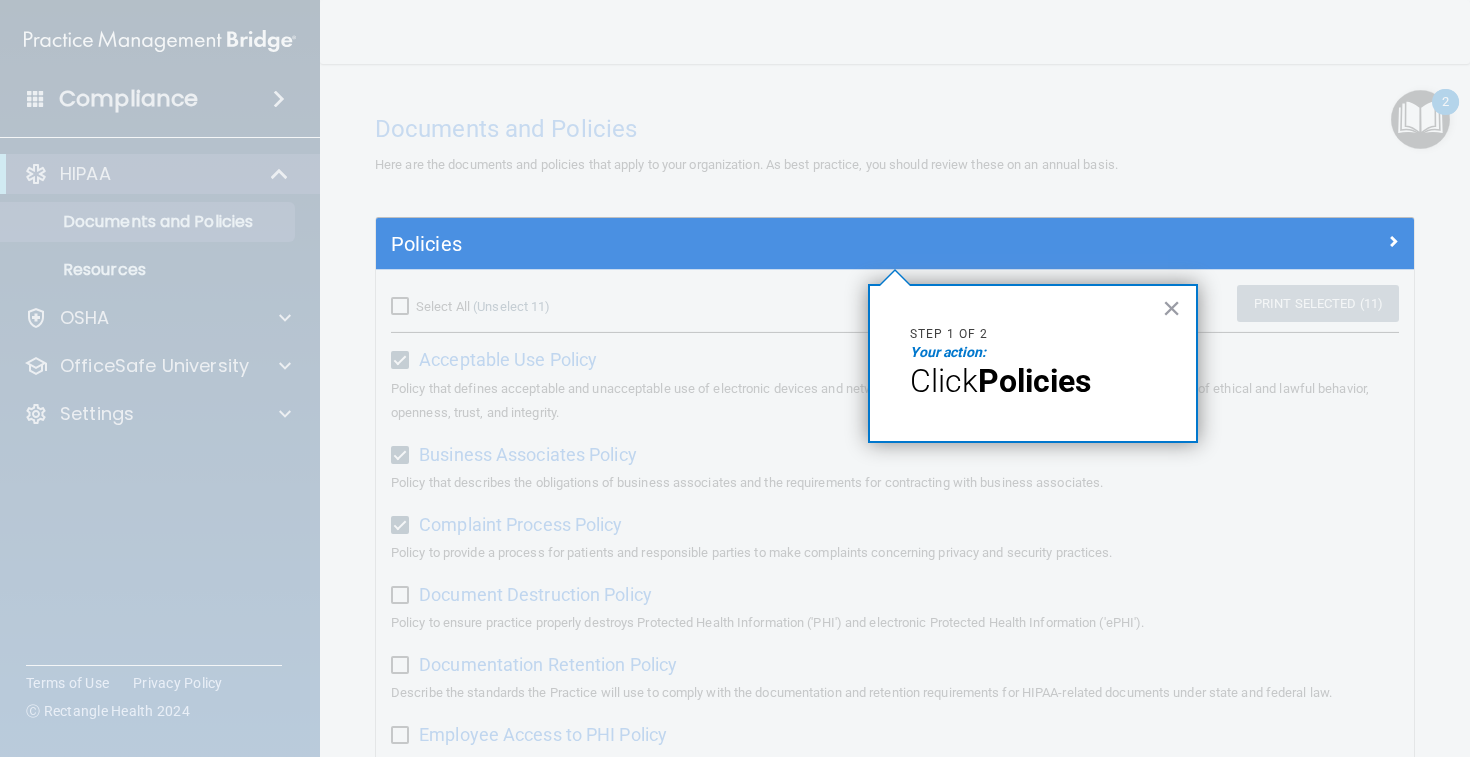 click on "Policies" at bounding box center [1034, 381] 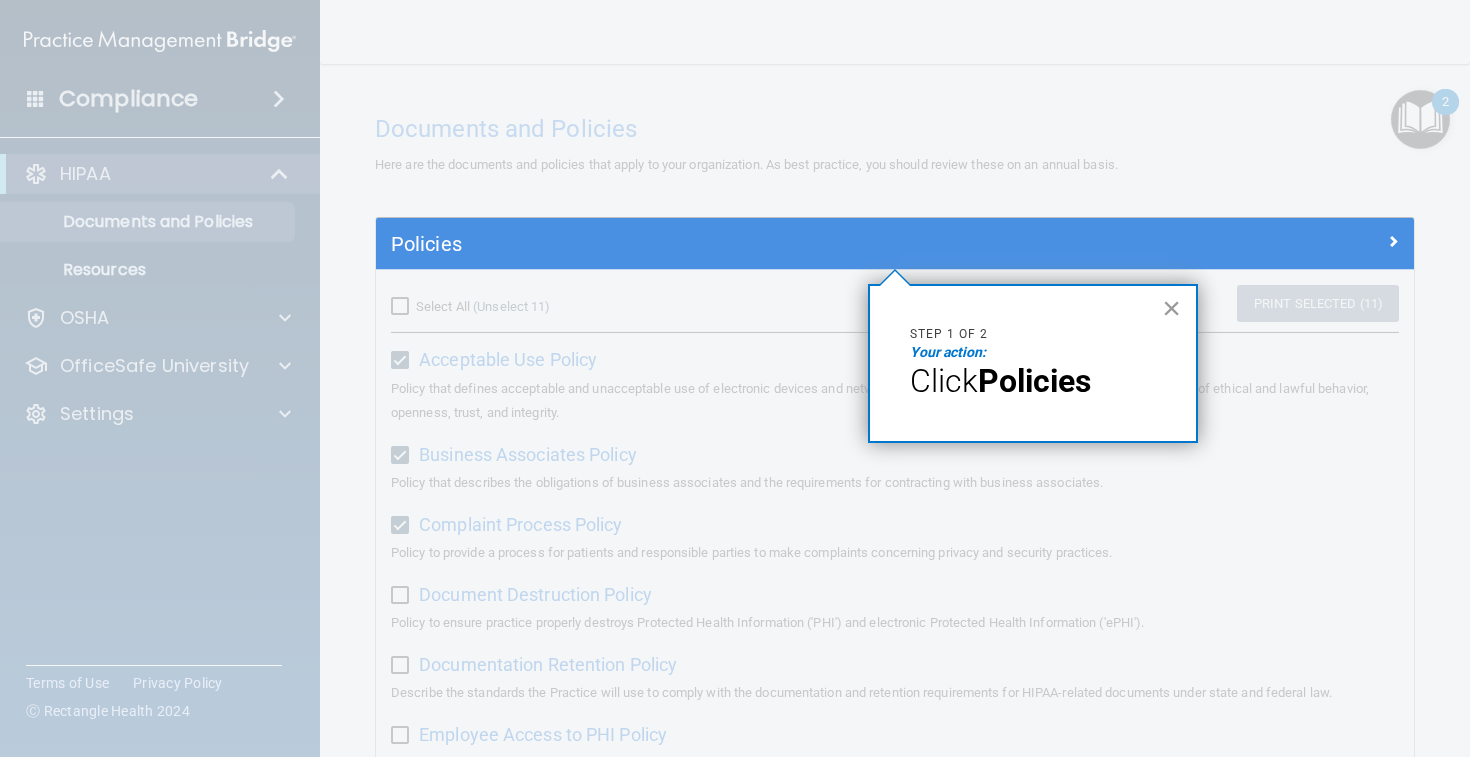 click on "×" at bounding box center [1171, 308] 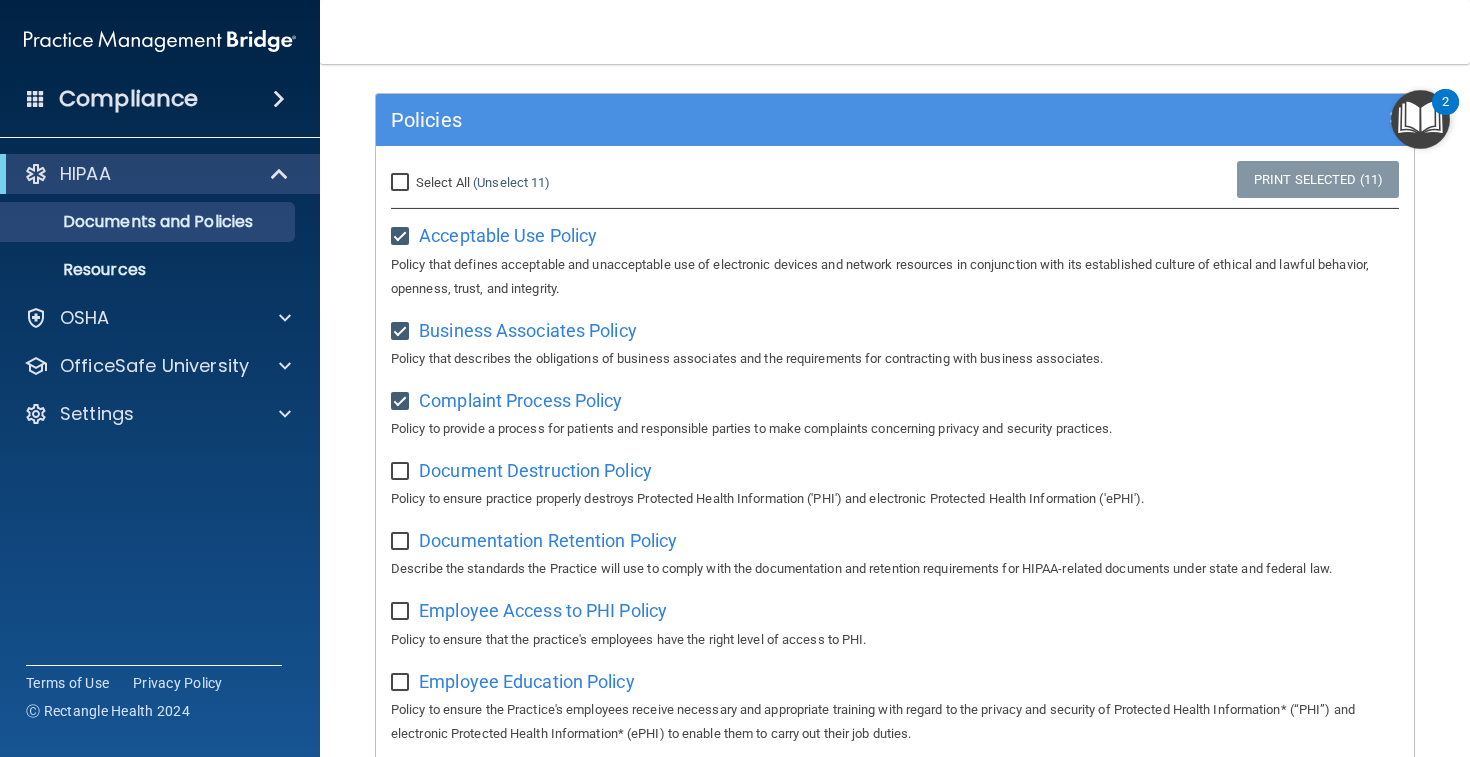 scroll, scrollTop: 127, scrollLeft: 0, axis: vertical 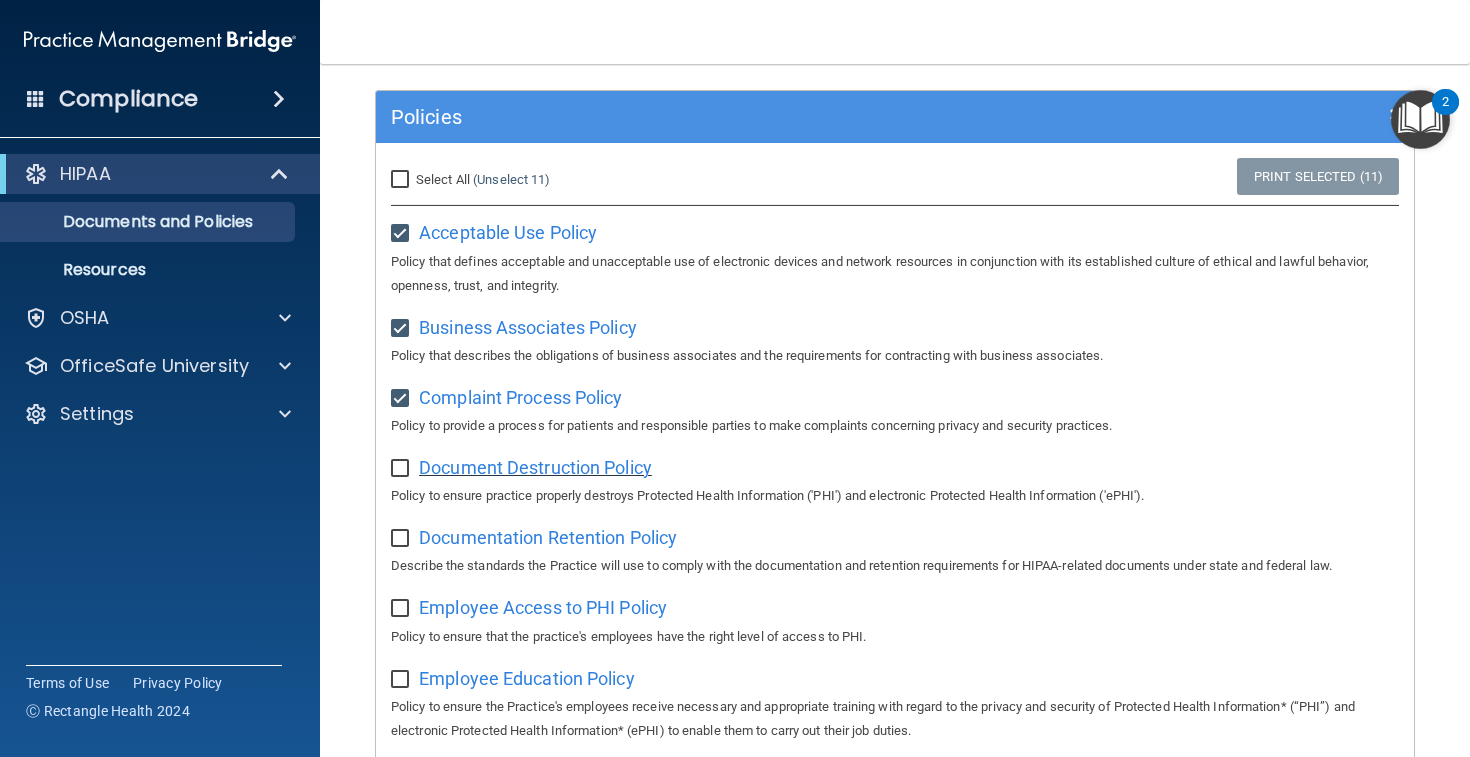 click on "Document Destruction Policy" at bounding box center (535, 467) 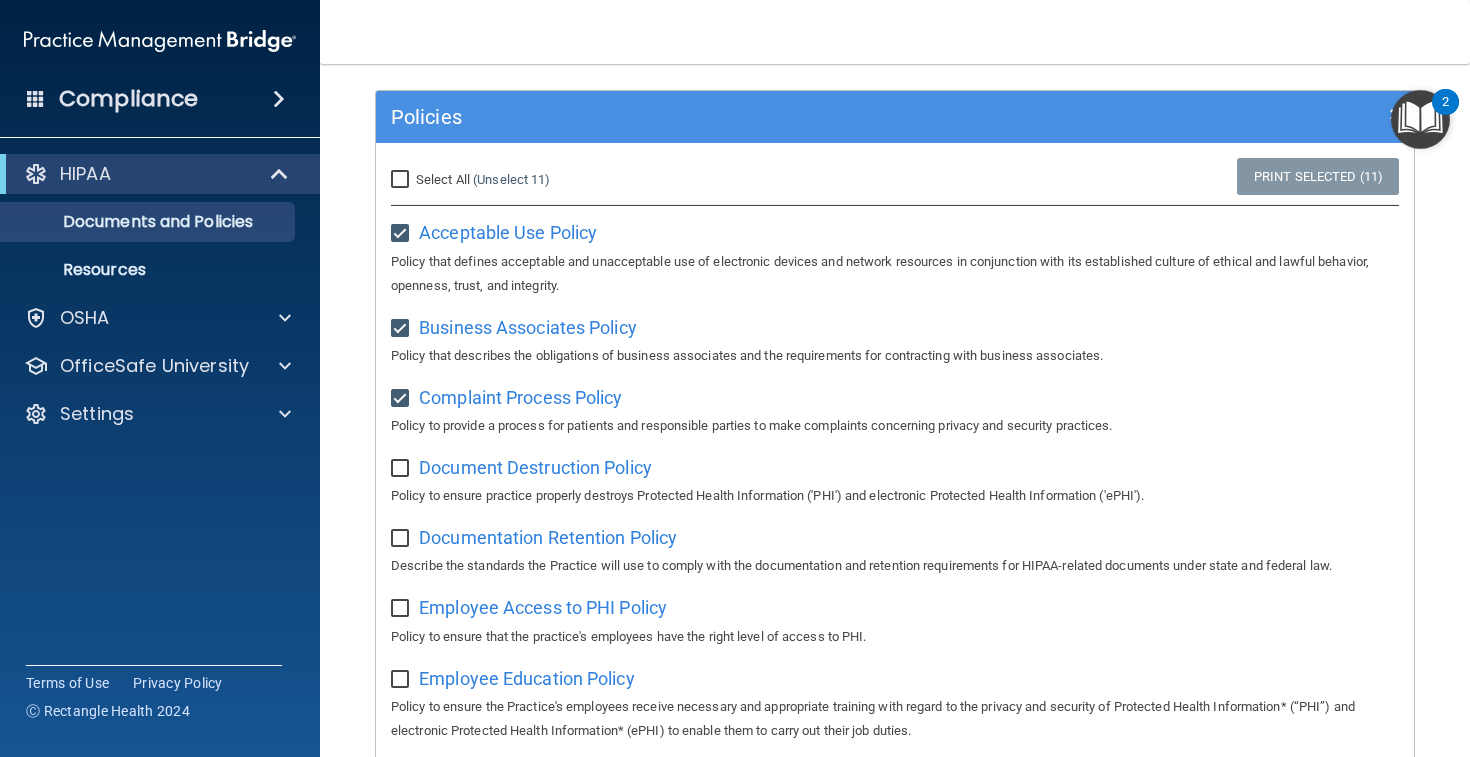 click at bounding box center [402, 469] 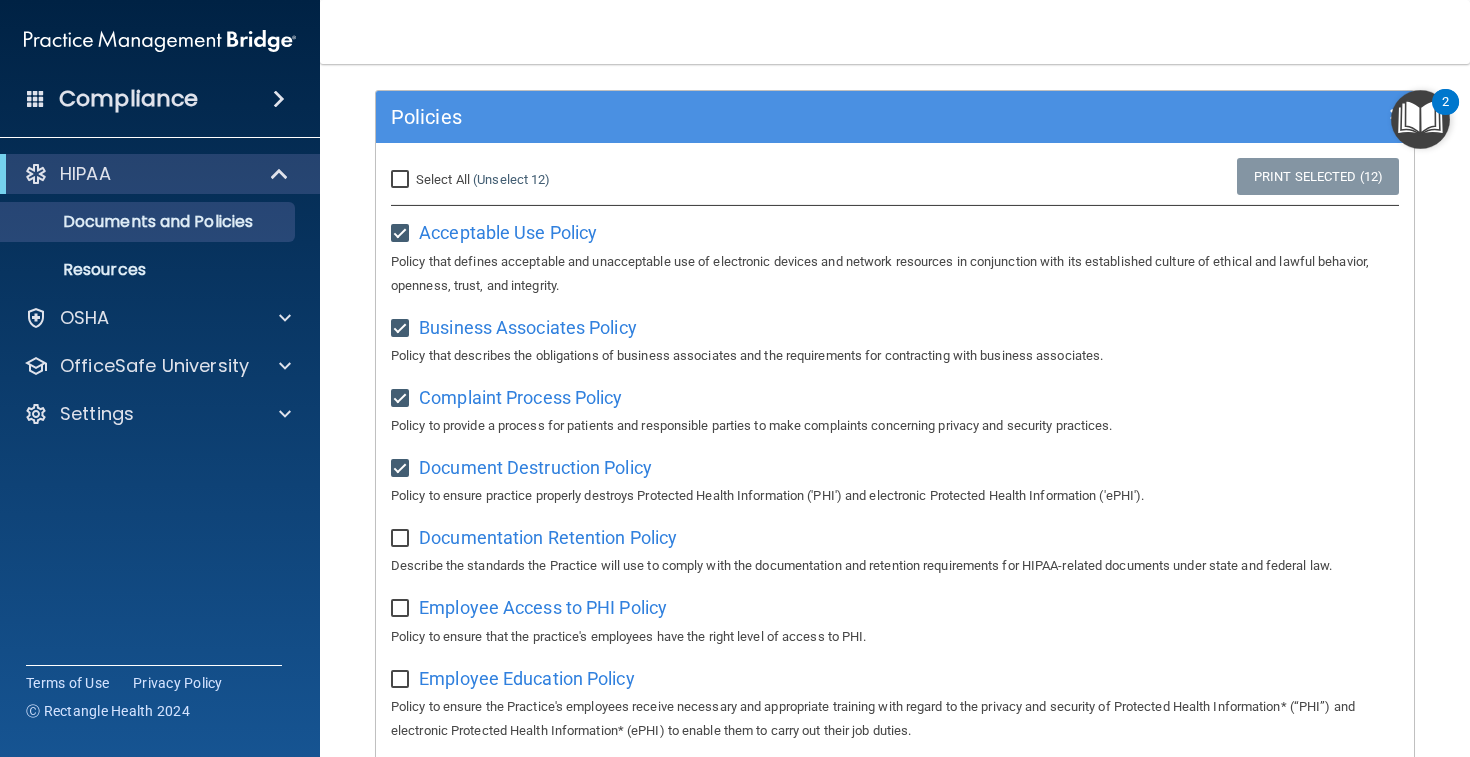 scroll, scrollTop: 317, scrollLeft: 0, axis: vertical 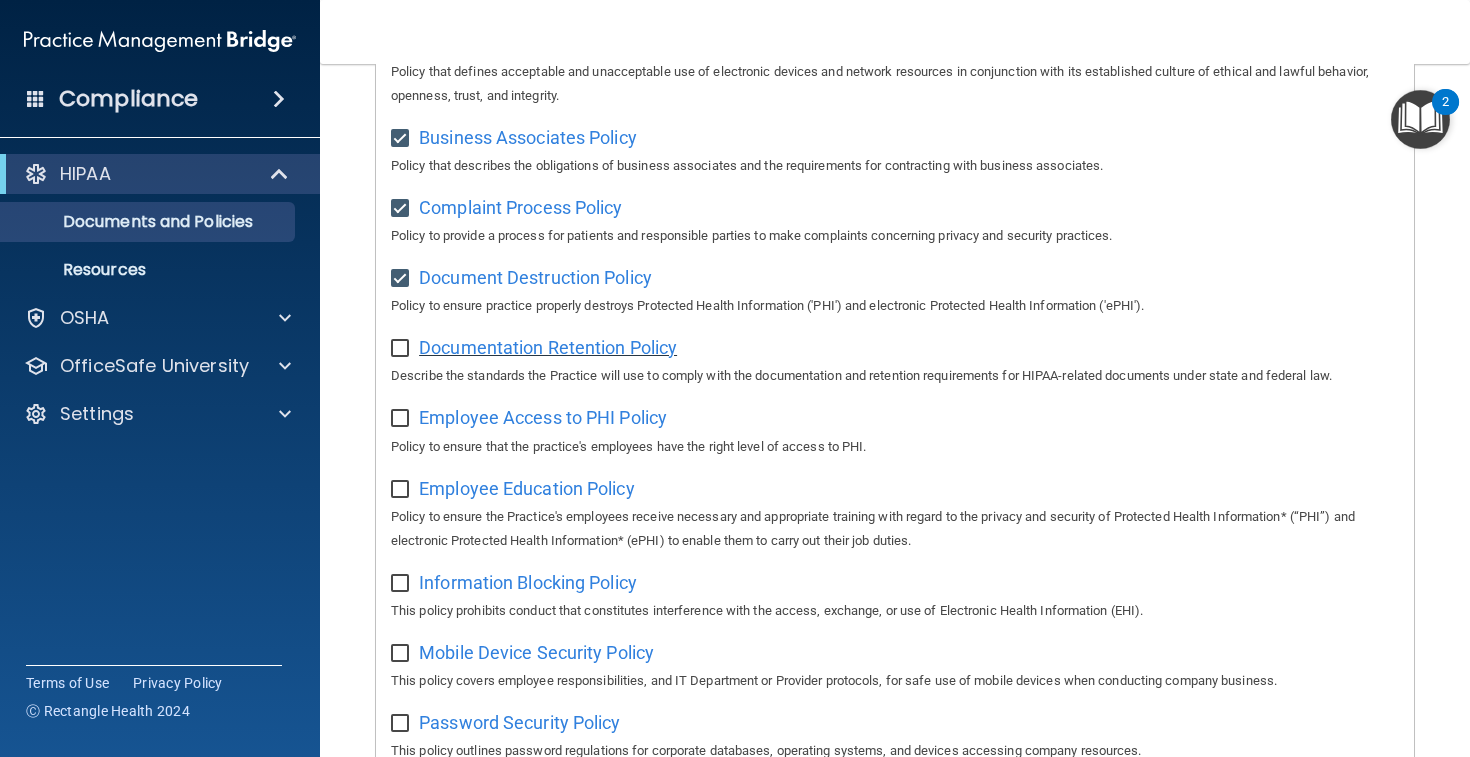 click on "Documentation Retention Policy" at bounding box center (548, 347) 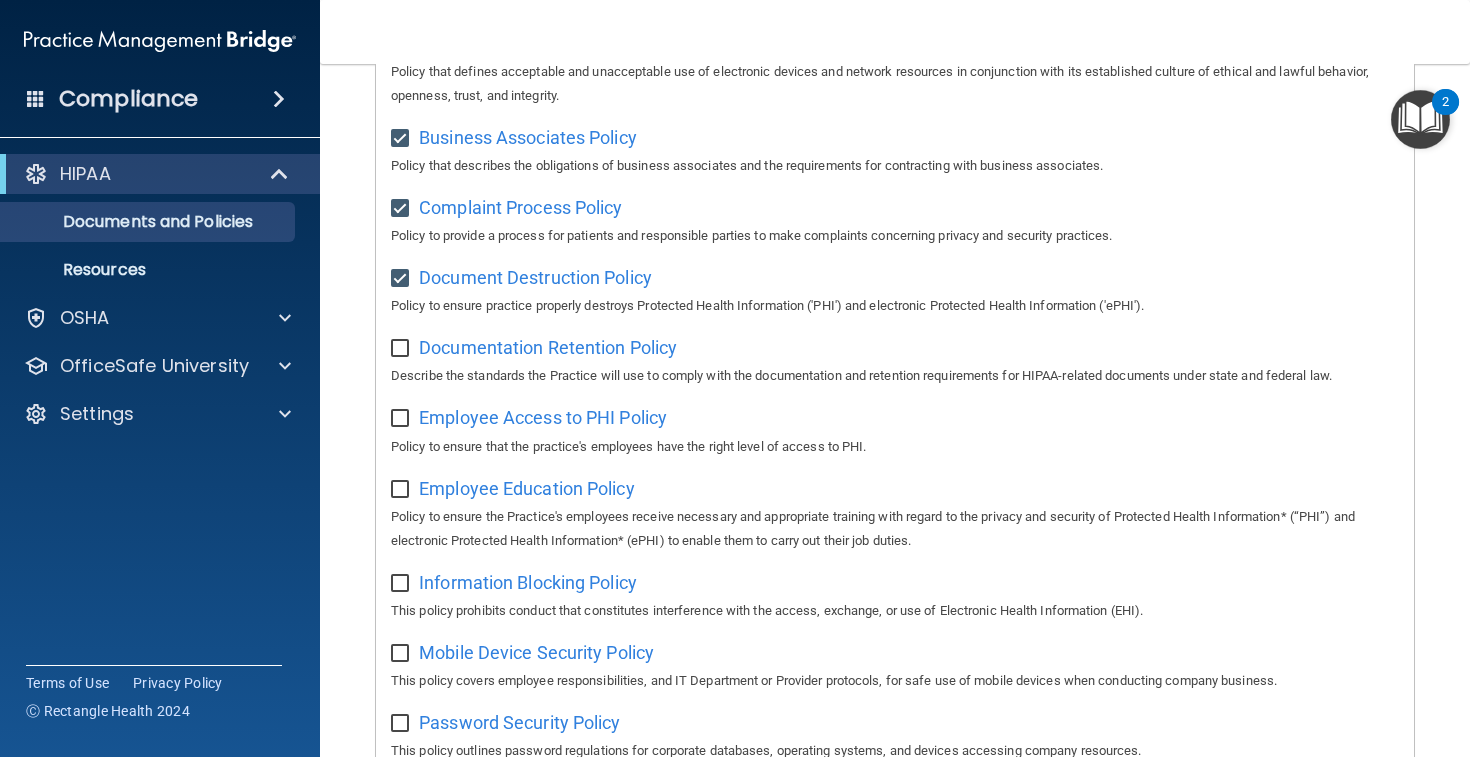 click at bounding box center [402, 349] 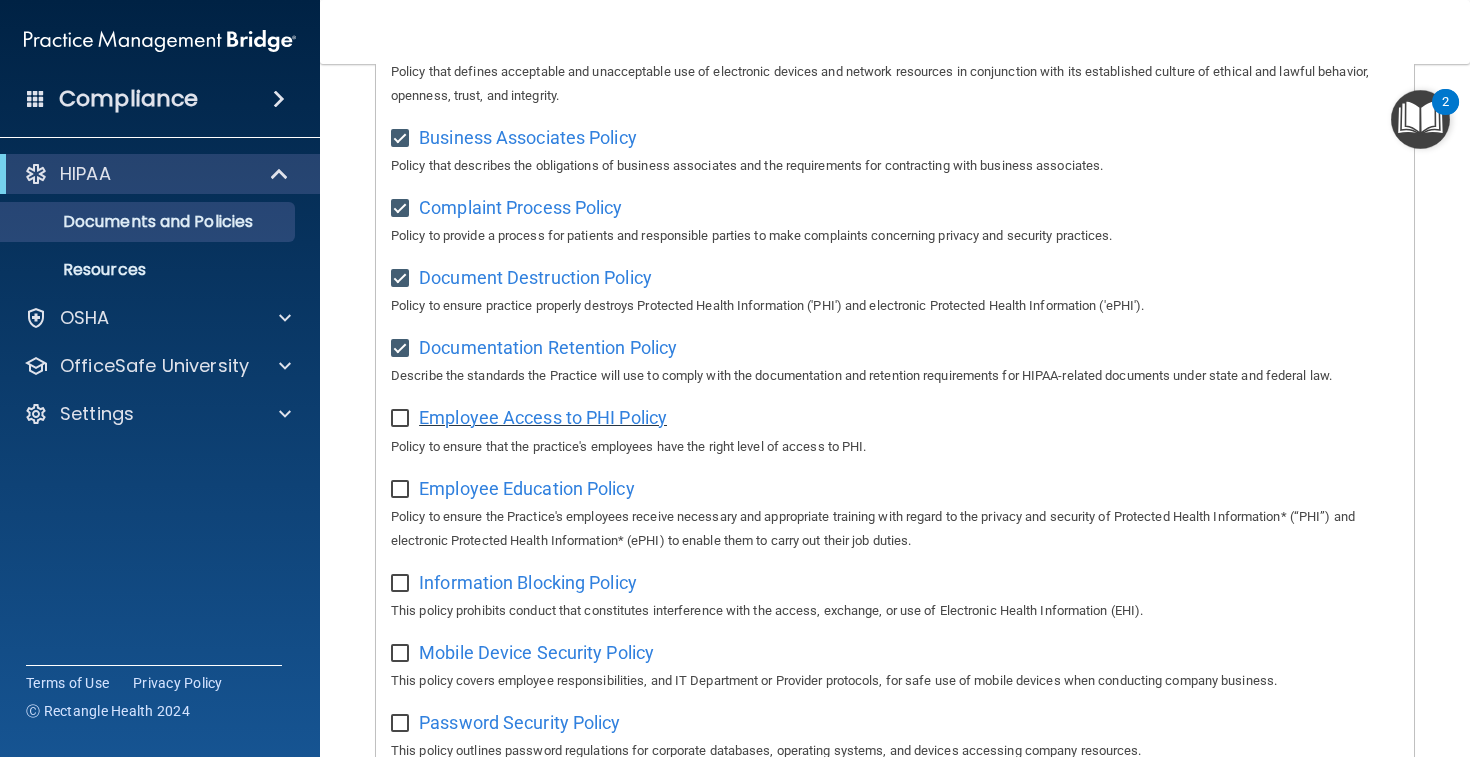 click on "Employee Access to PHI Policy" at bounding box center (543, 417) 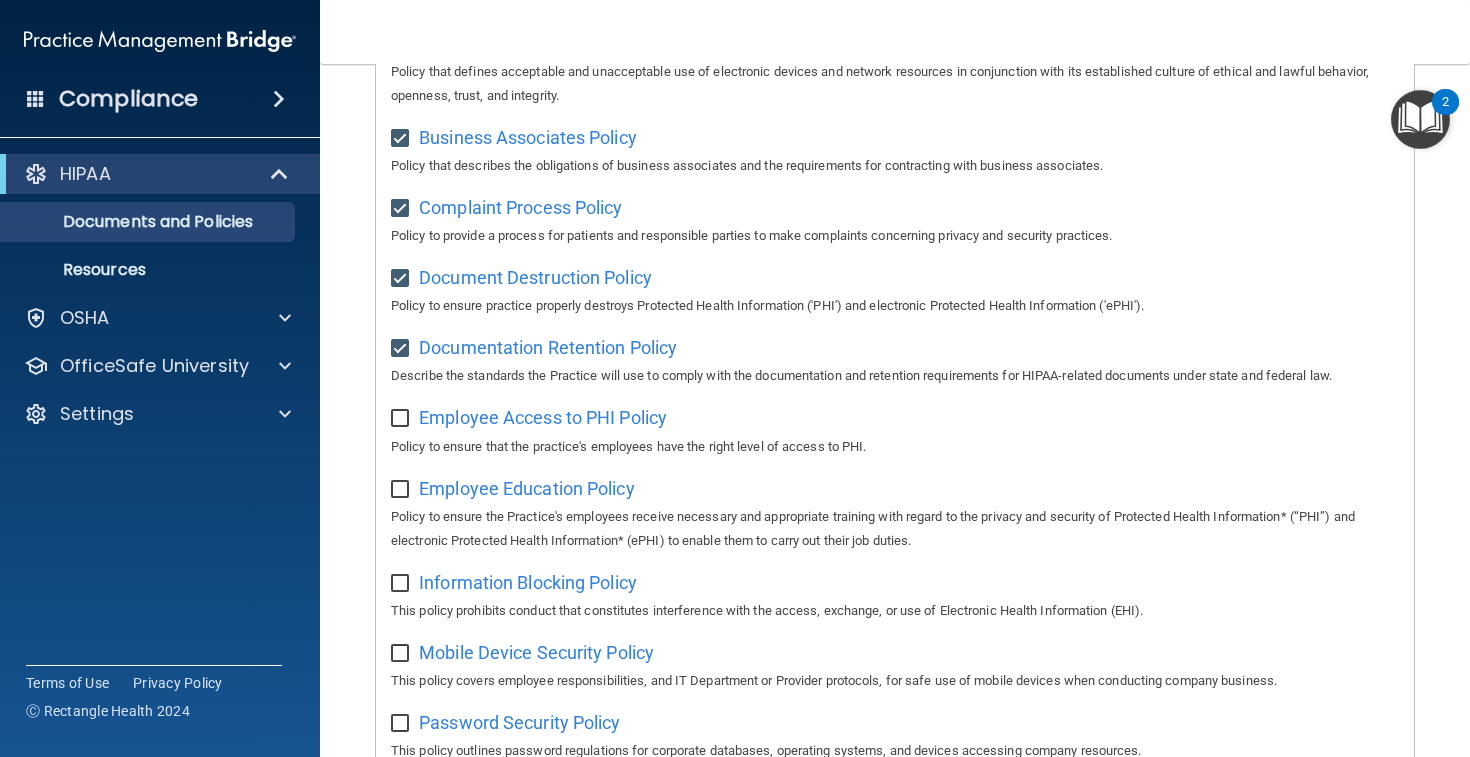 click at bounding box center [402, 419] 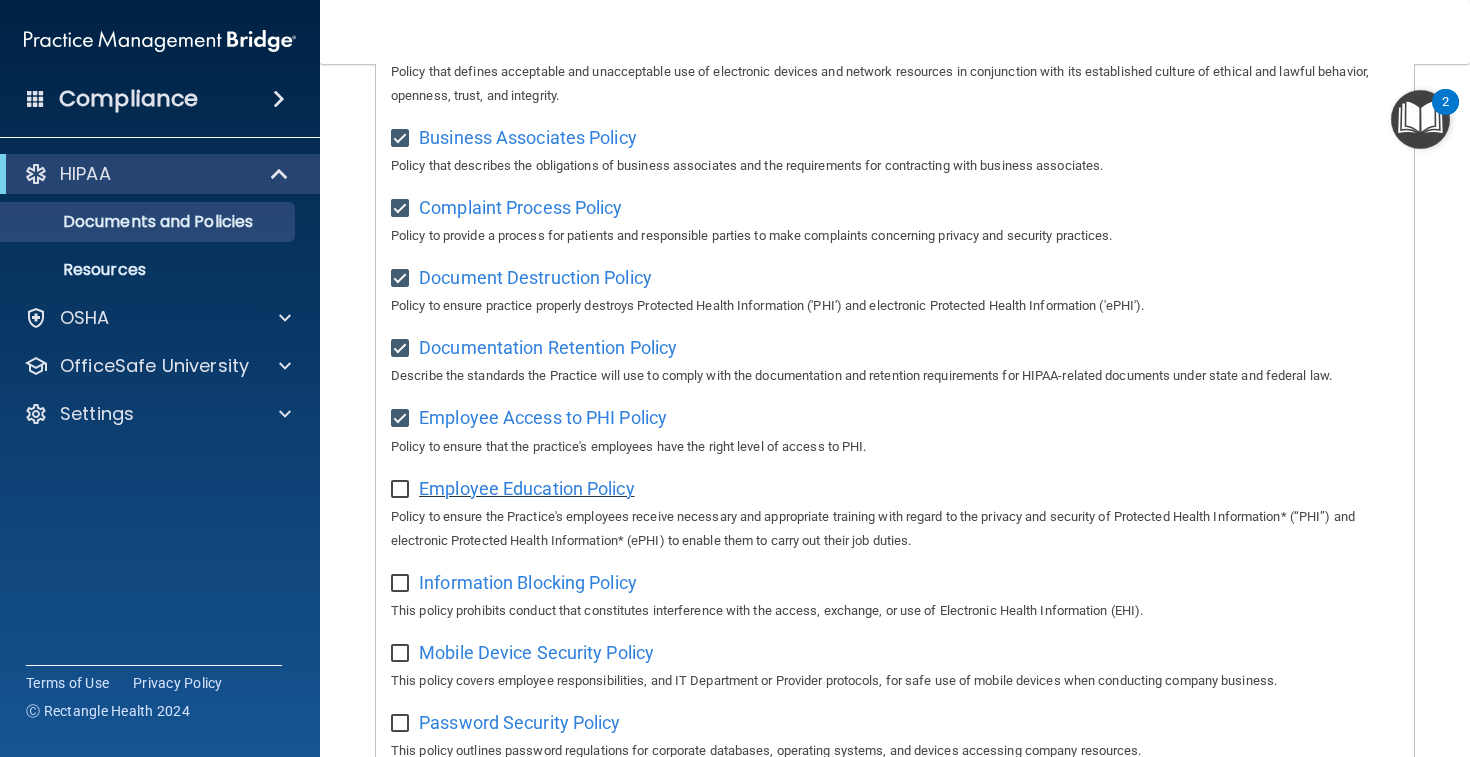 click on "Employee Education Policy" at bounding box center (527, 488) 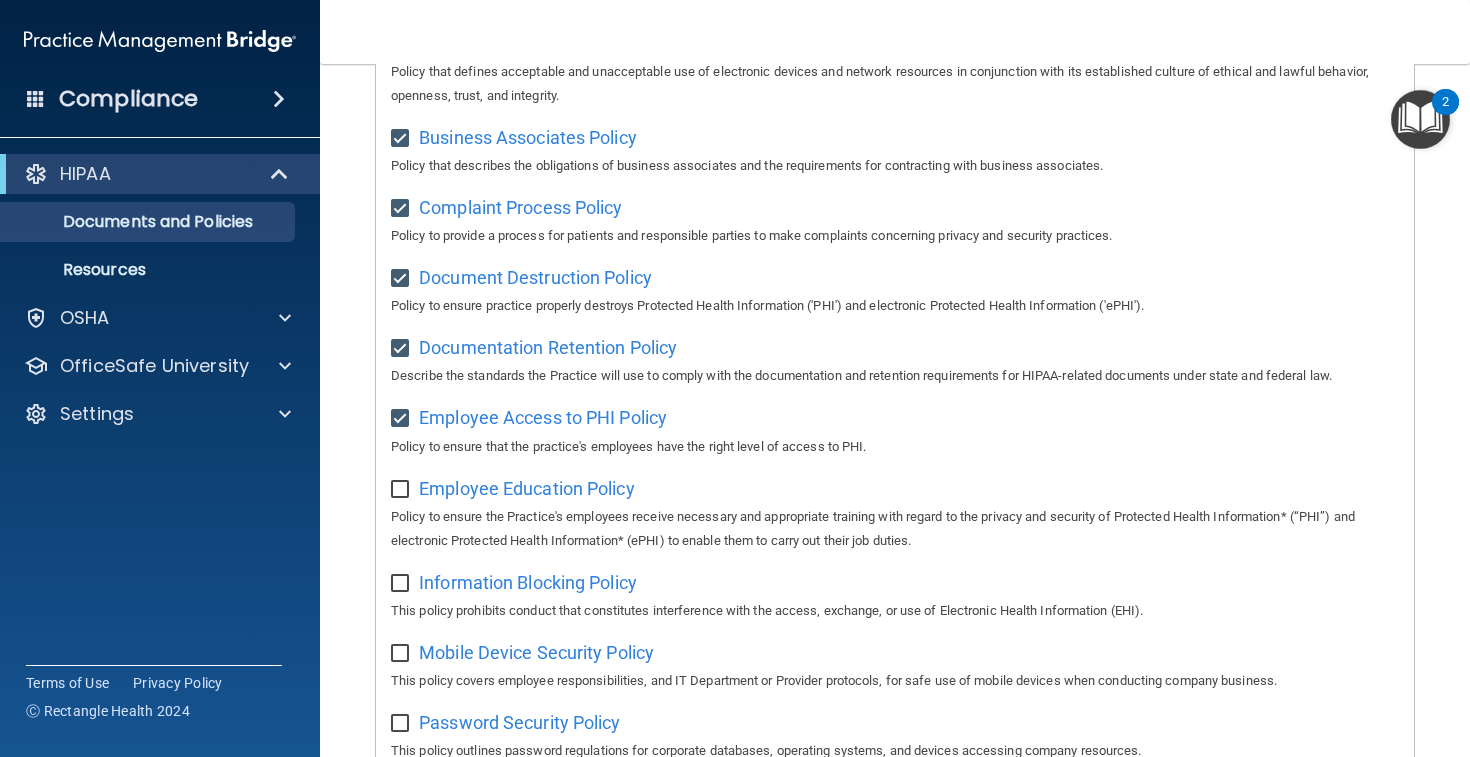 click at bounding box center [402, 490] 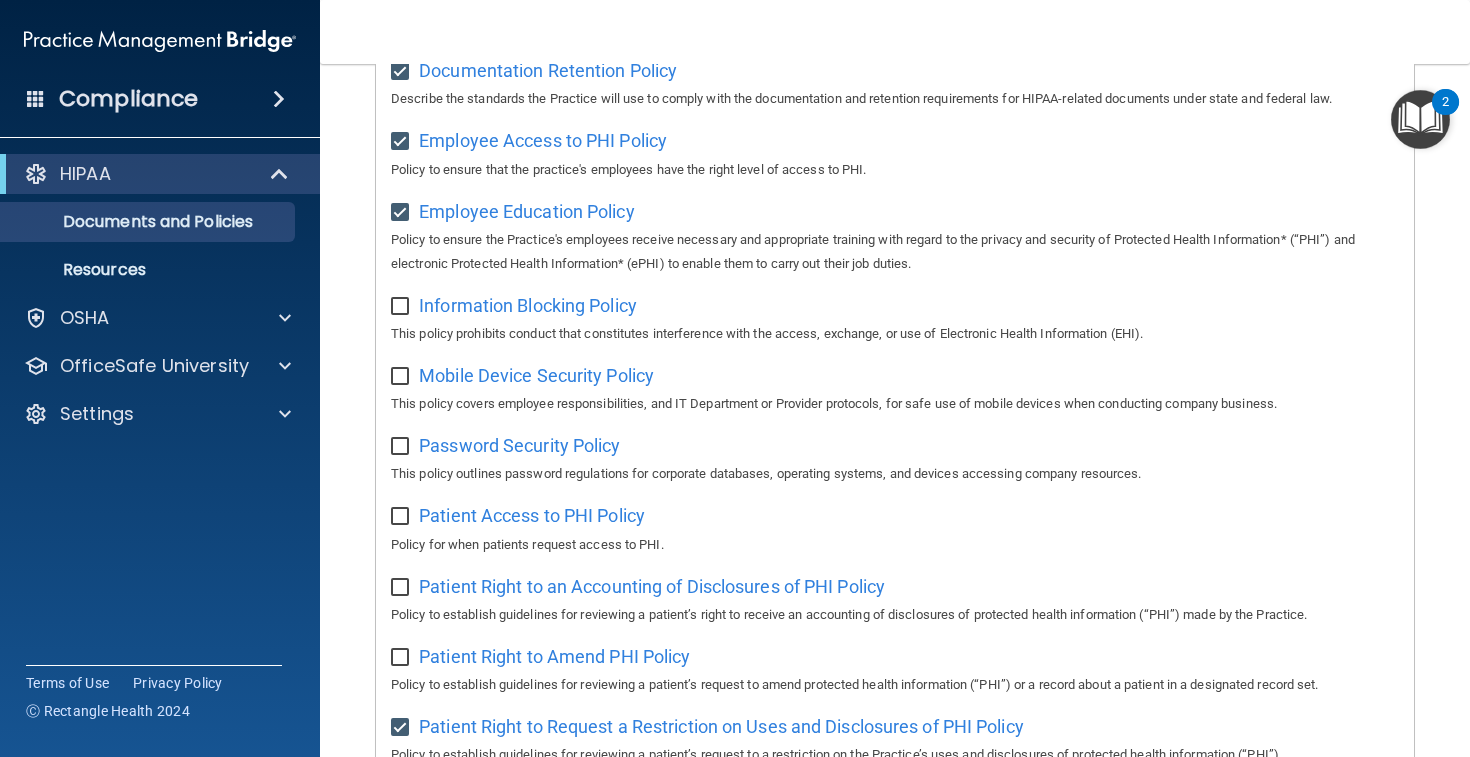 scroll, scrollTop: 595, scrollLeft: 0, axis: vertical 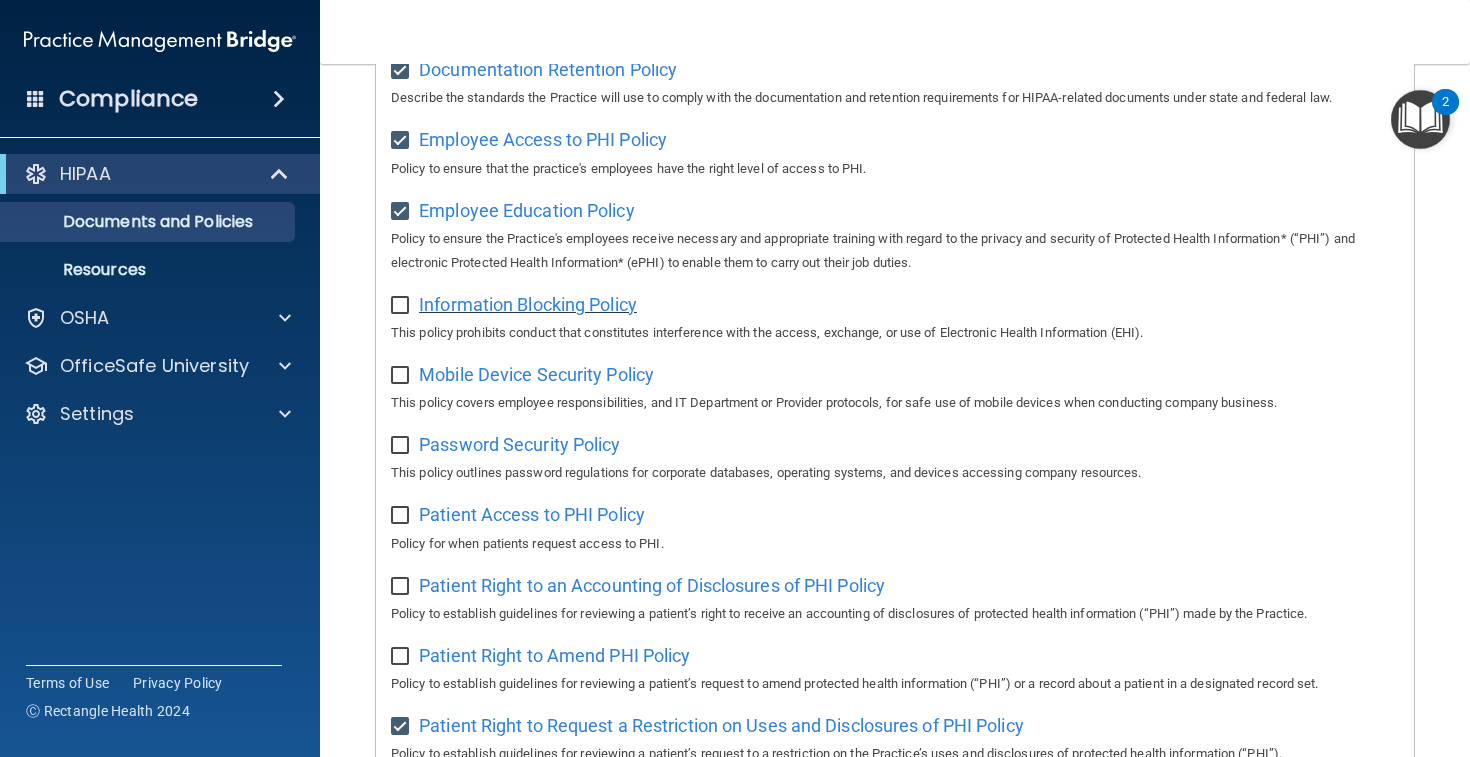 click on "Information Blocking Policy" at bounding box center (528, 304) 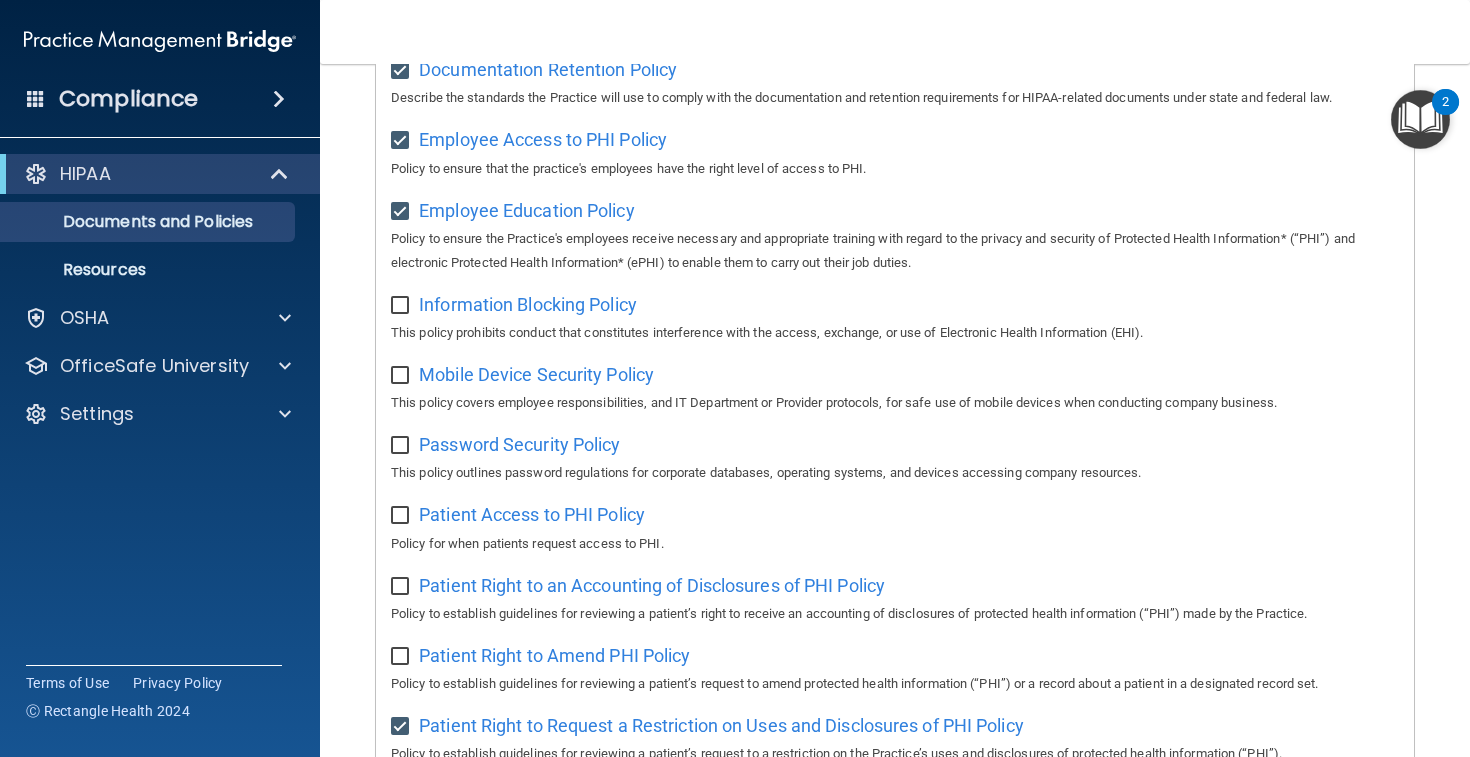 click at bounding box center (402, 306) 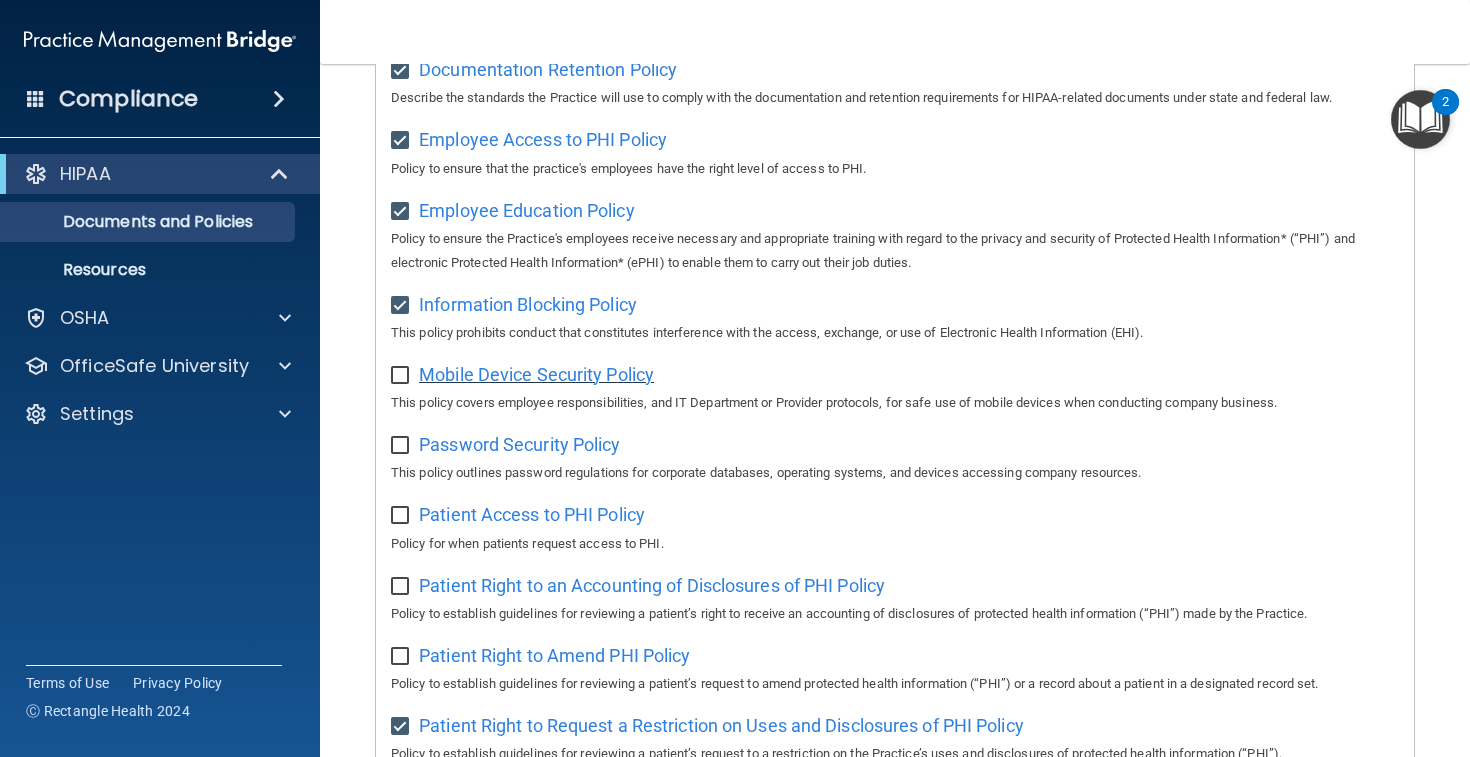 click on "Mobile Device Security Policy" at bounding box center [536, 374] 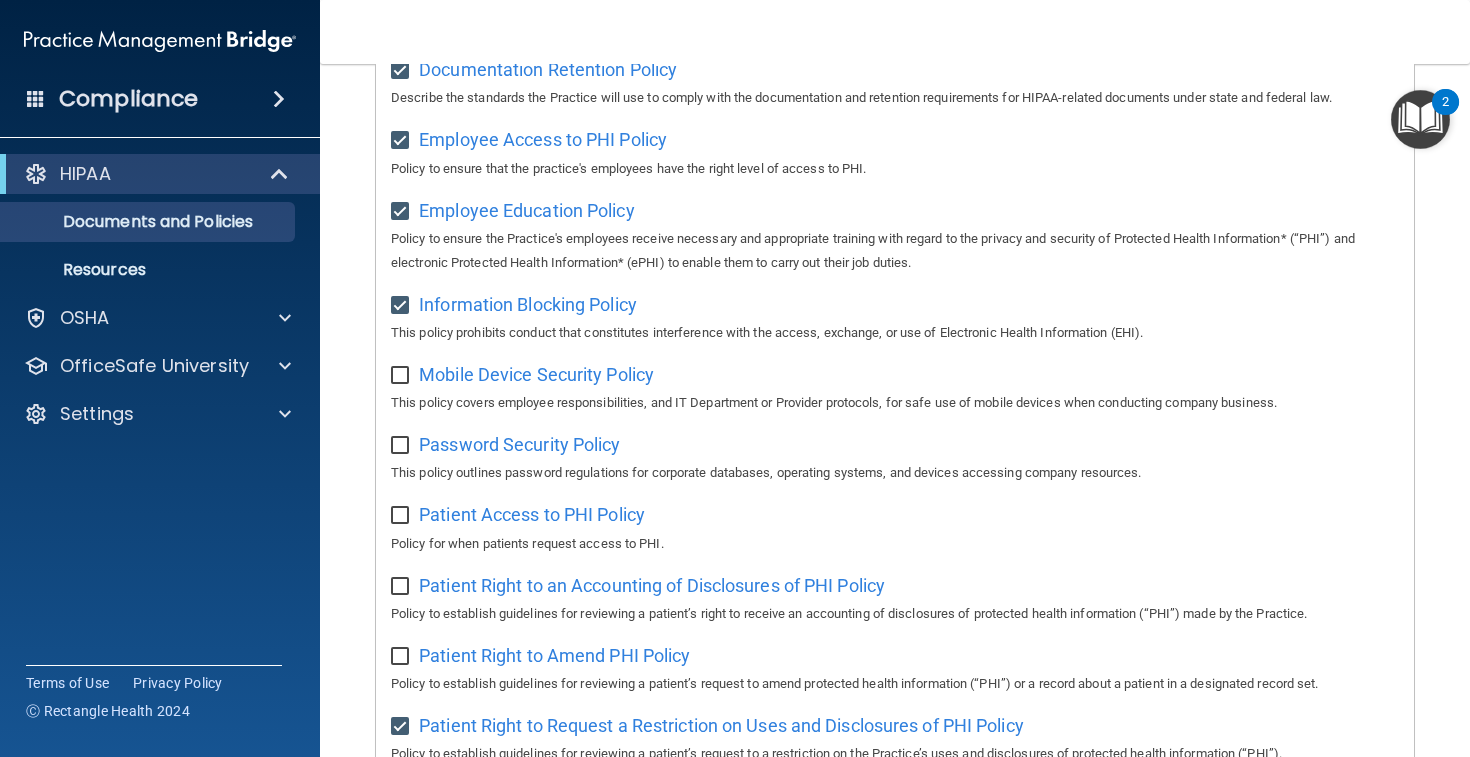 click at bounding box center [402, 376] 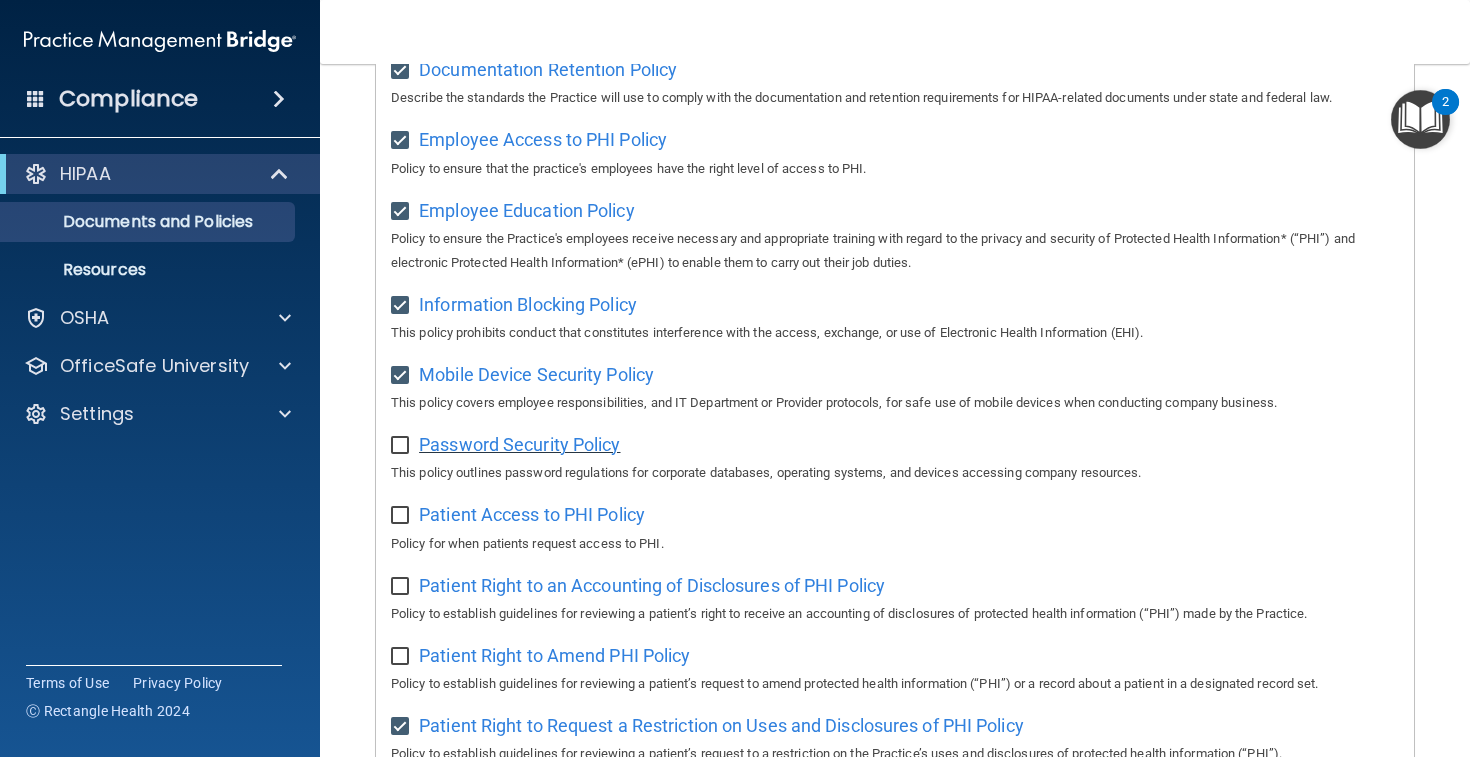 click on "Password Security Policy" at bounding box center [519, 444] 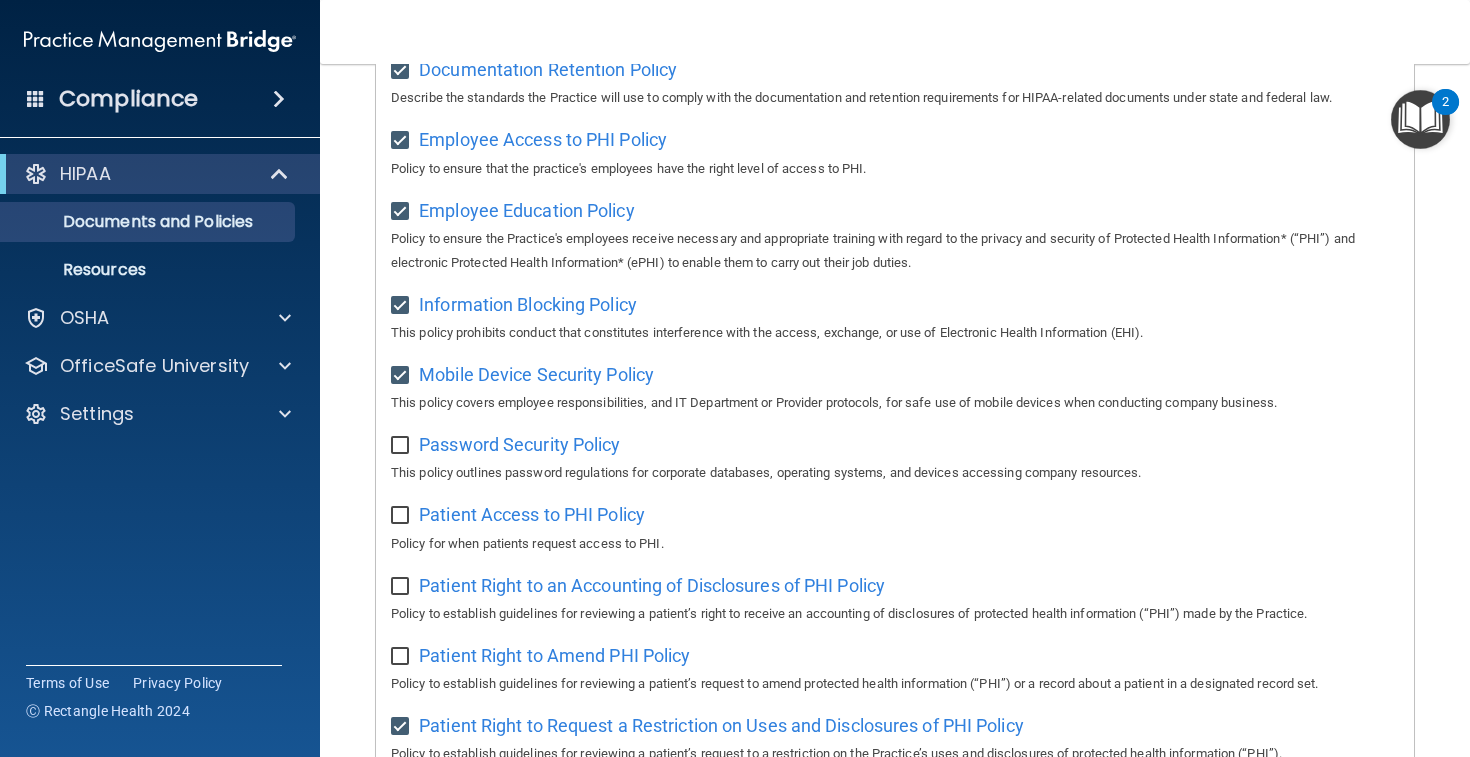 click at bounding box center (402, 446) 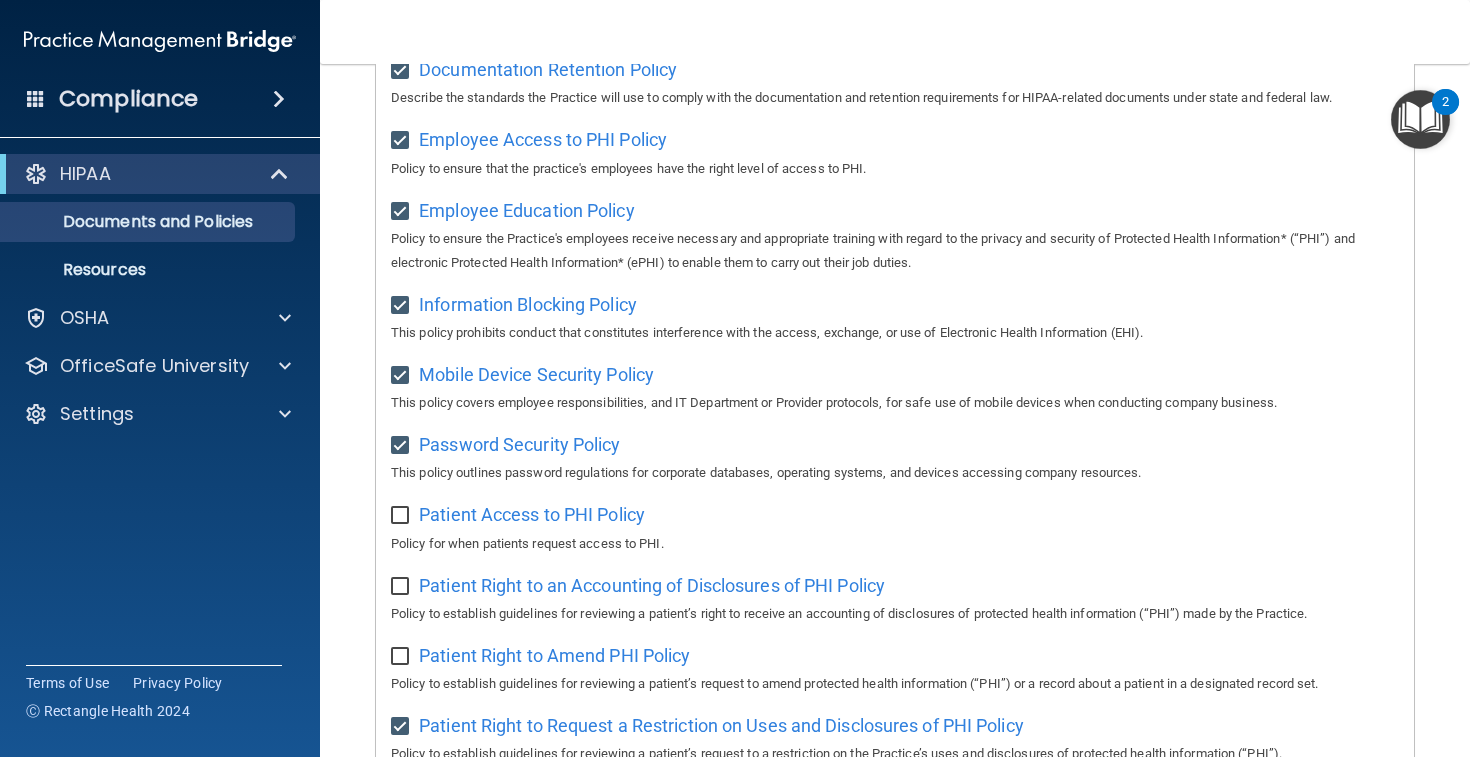 click on "Patient Access to PHI Policy                         Policy for when patients request access to PHI." at bounding box center [895, 526] 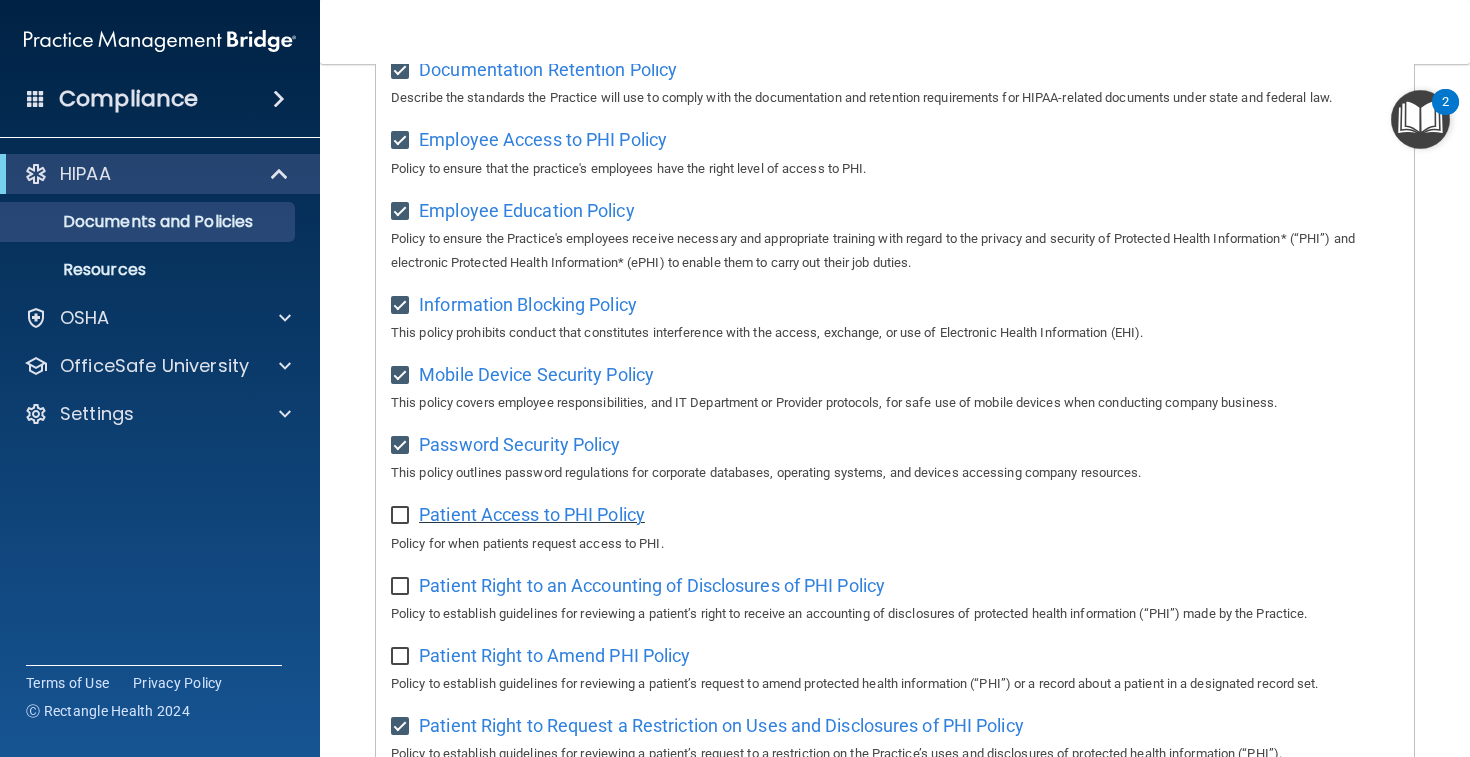 click on "Patient Access to PHI Policy" at bounding box center [532, 514] 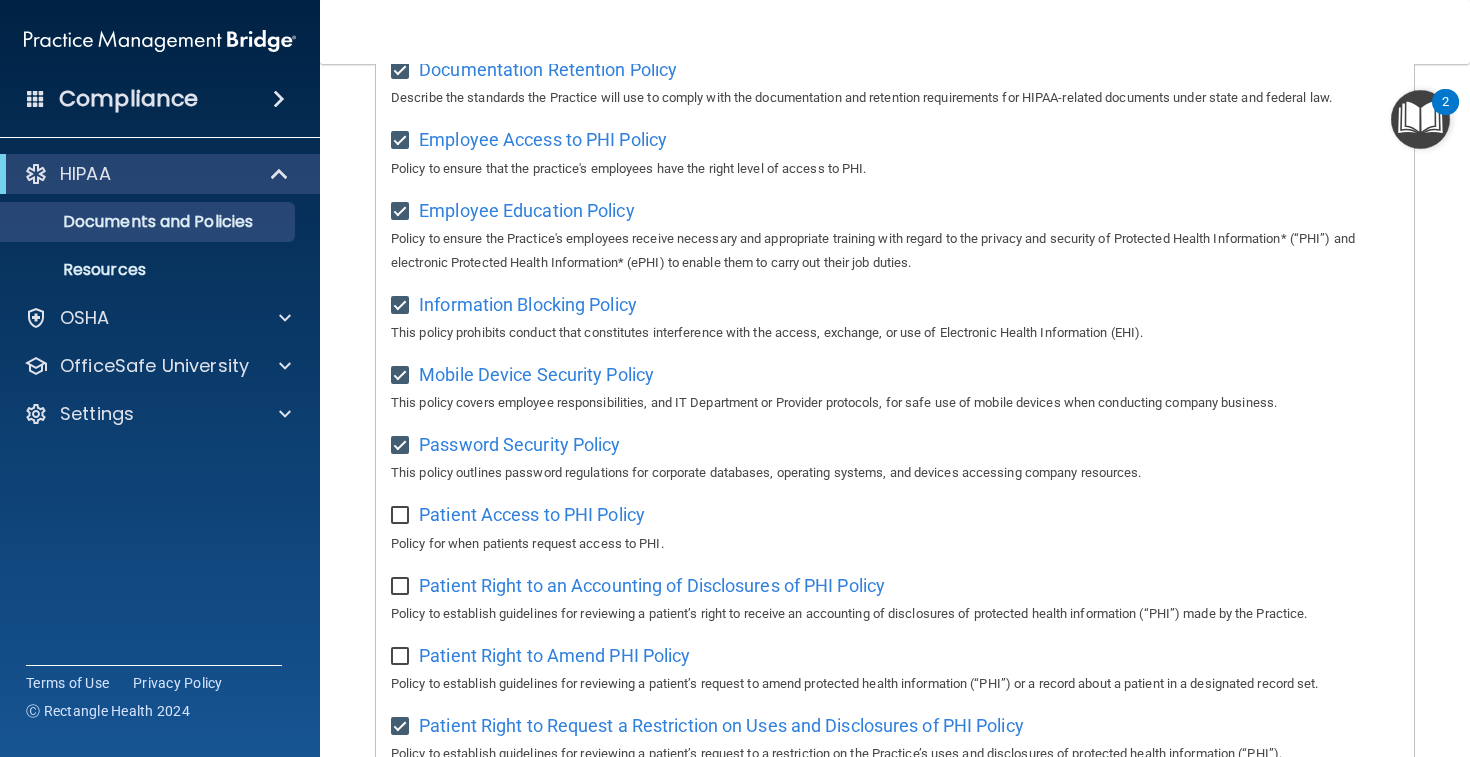click at bounding box center (402, 516) 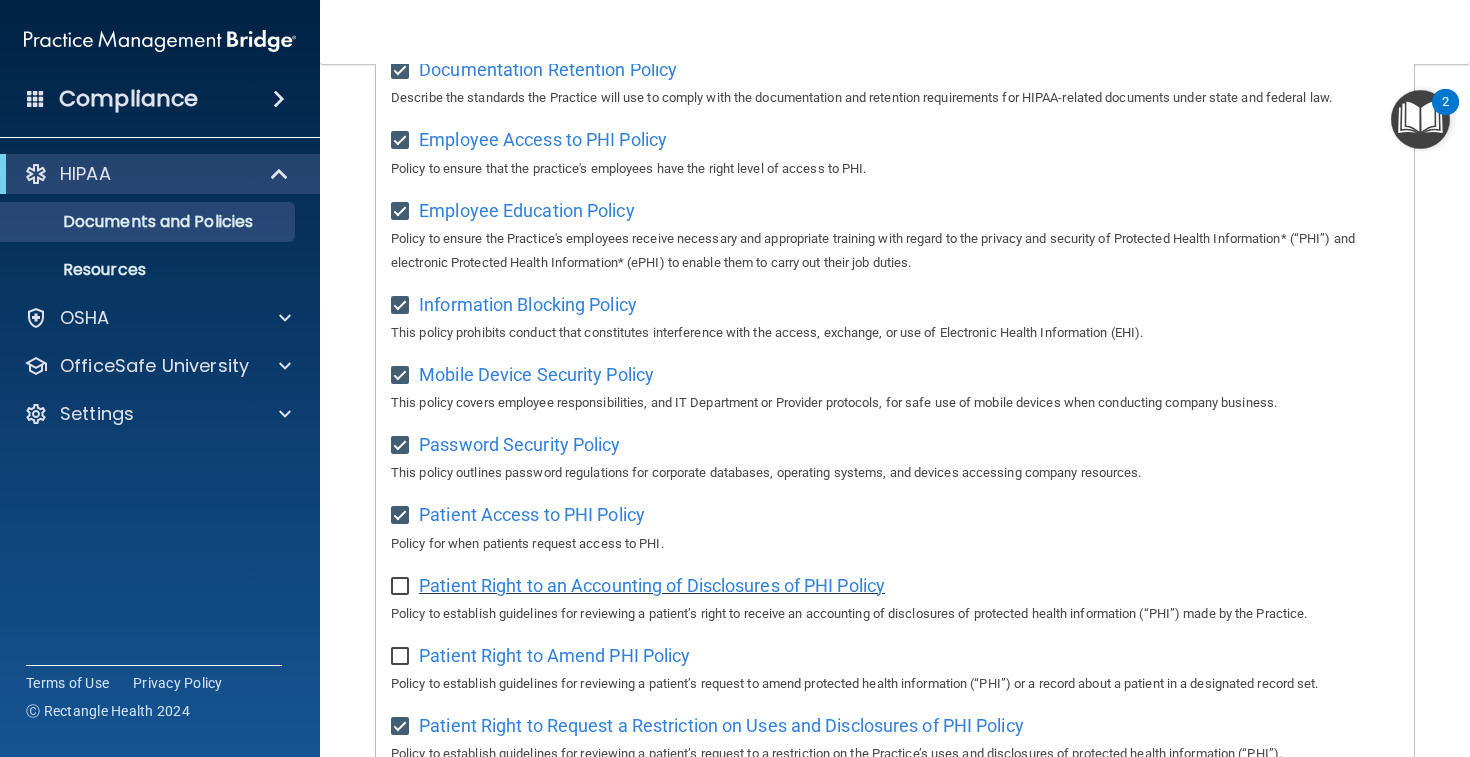 click on "Patient Right to an Accounting of Disclosures of PHI Policy" at bounding box center [652, 585] 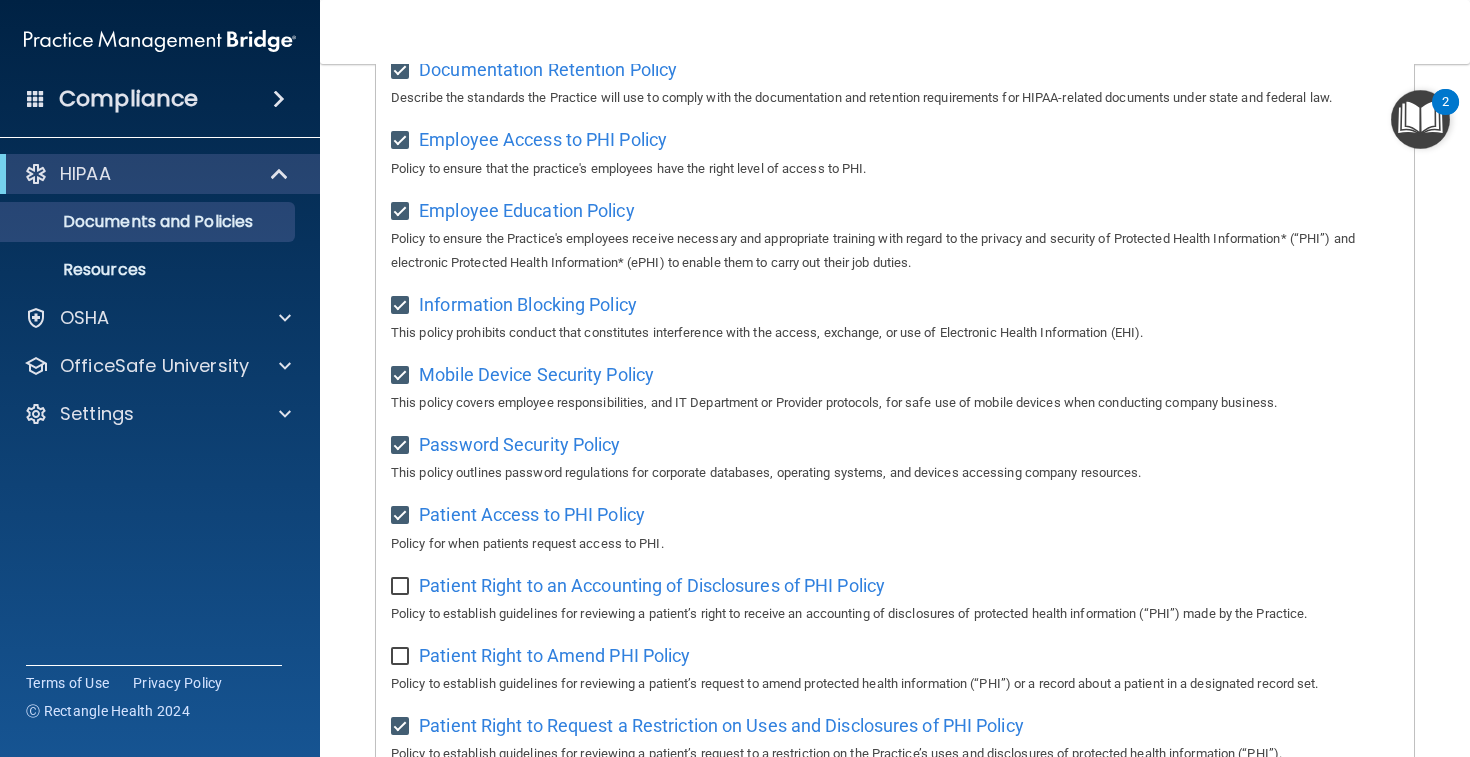 click at bounding box center (402, 587) 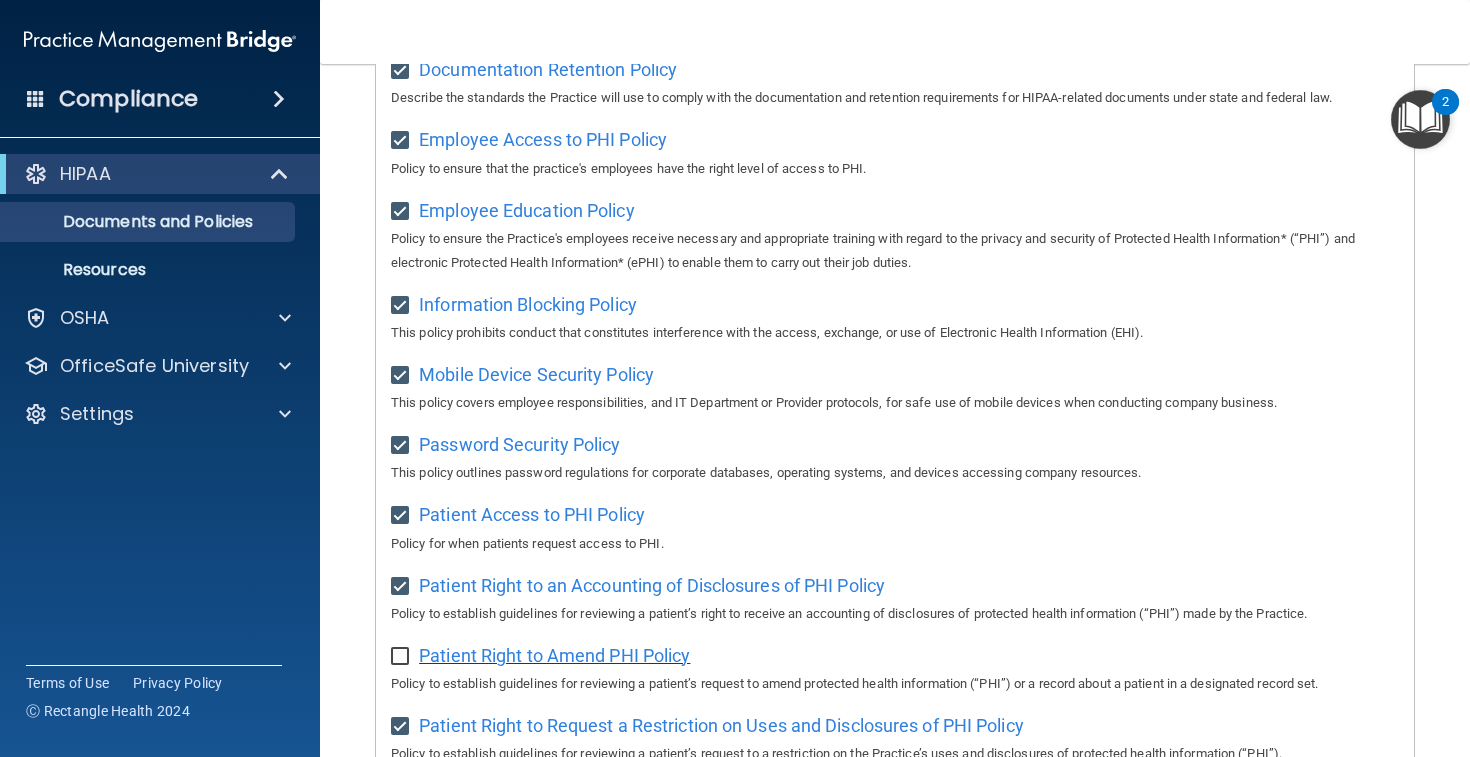 click on "Patient Right to Amend PHI Policy" at bounding box center [554, 655] 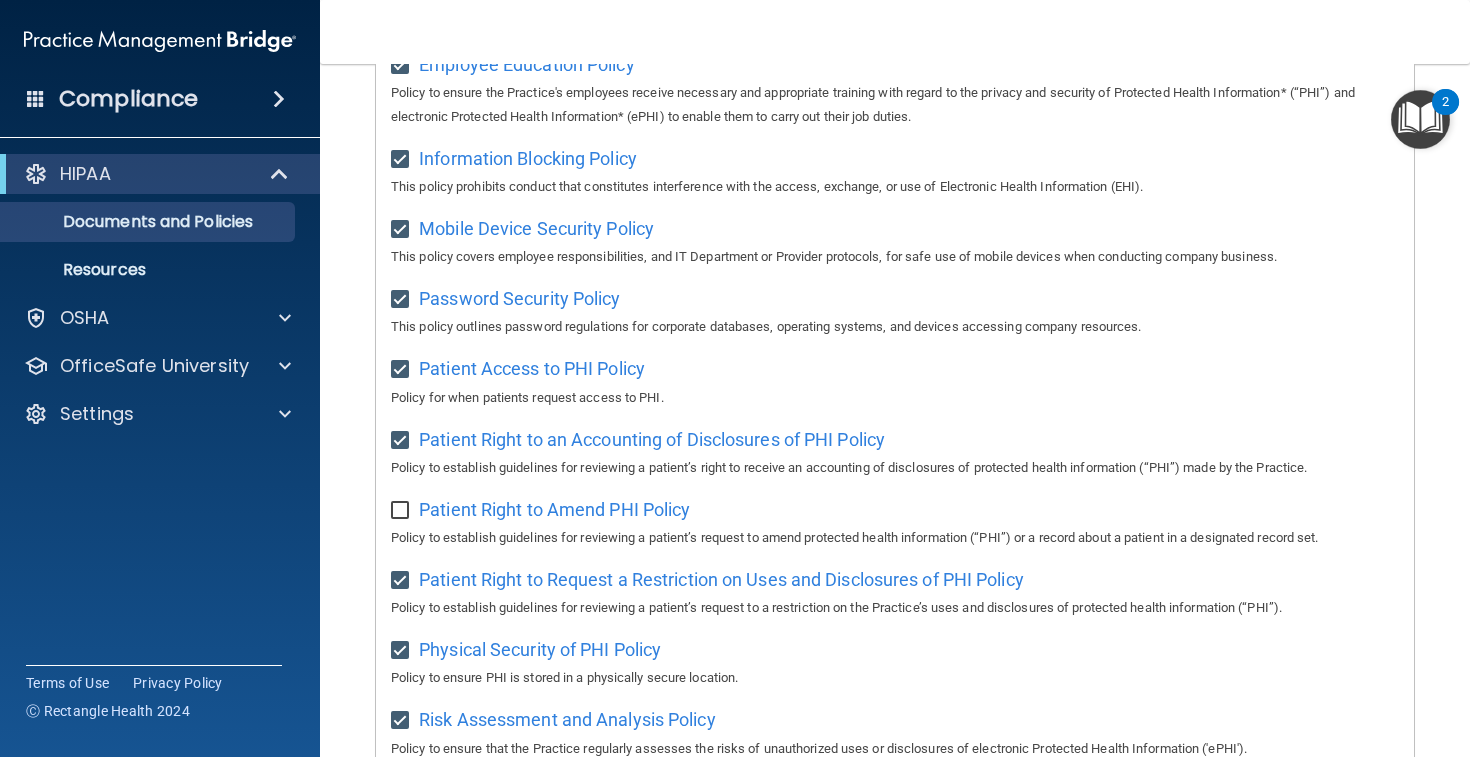 scroll, scrollTop: 774, scrollLeft: 0, axis: vertical 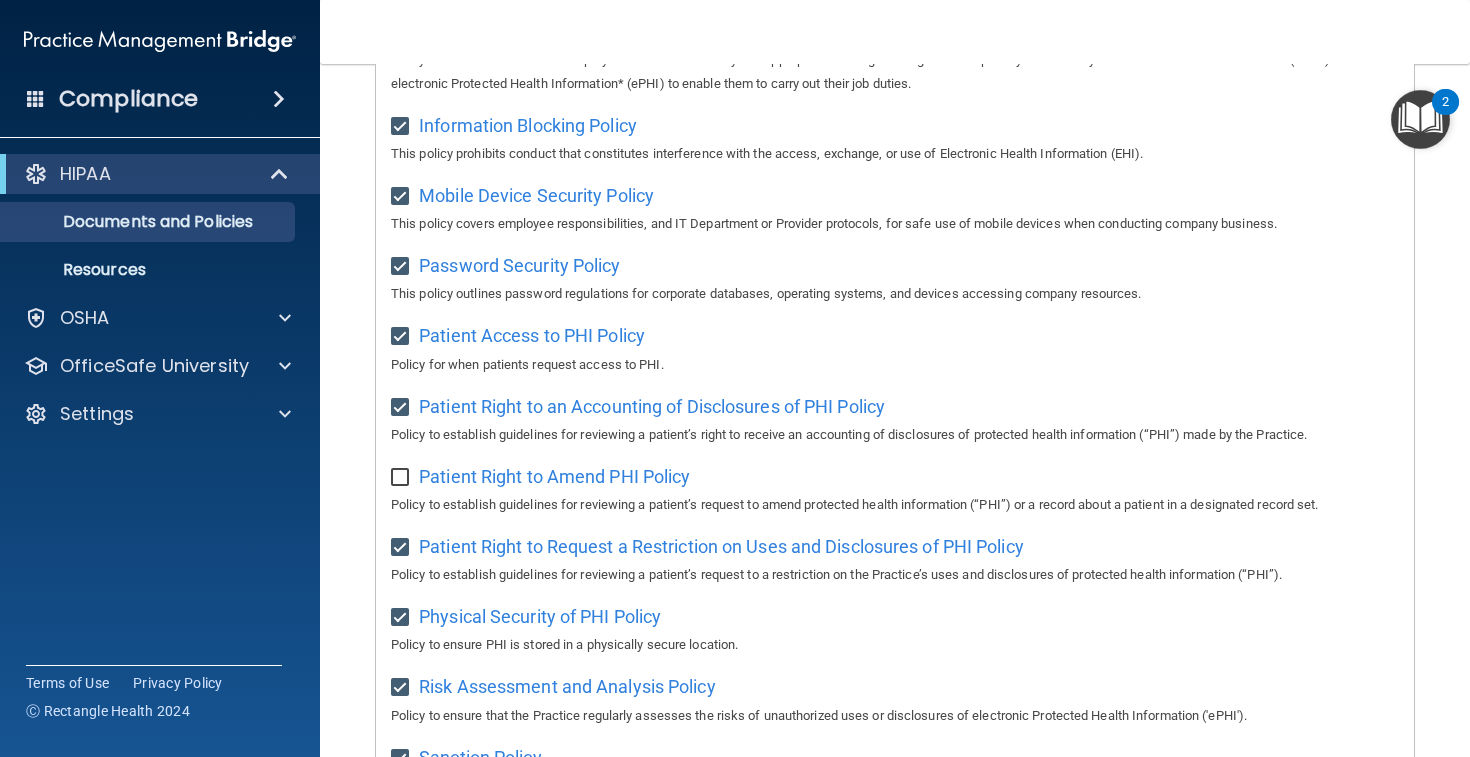 click at bounding box center [402, 478] 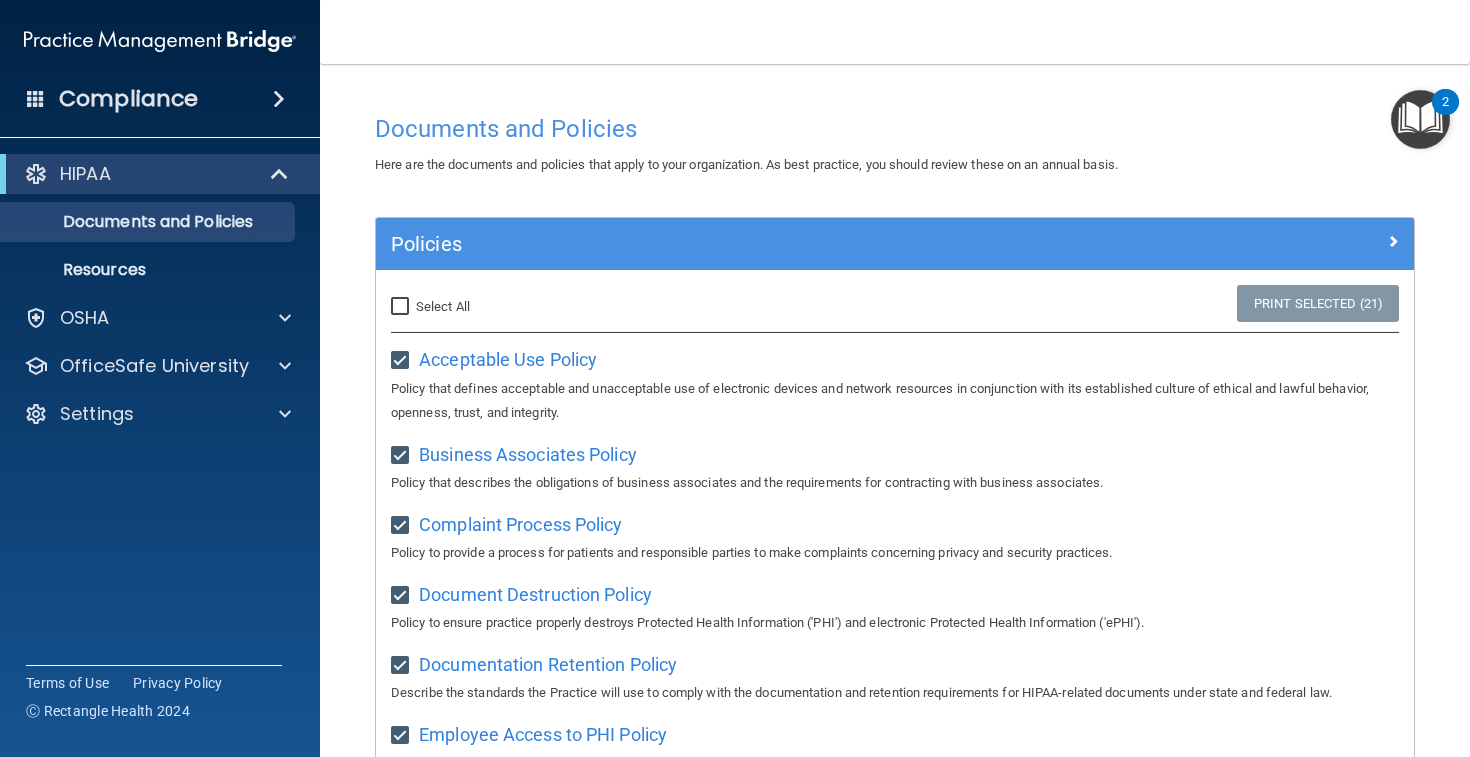 click on "Policies" at bounding box center (895, 244) 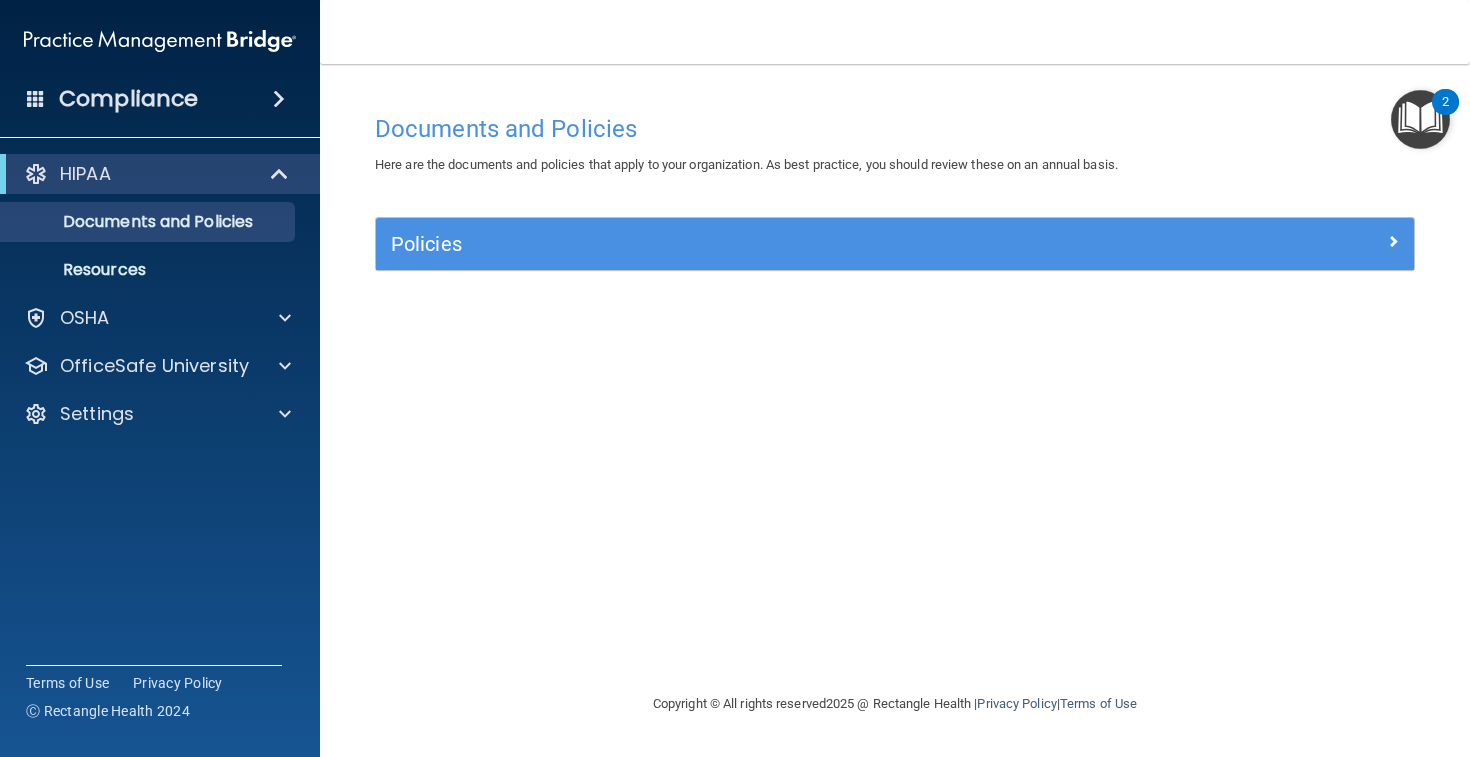 click at bounding box center [1285, 240] 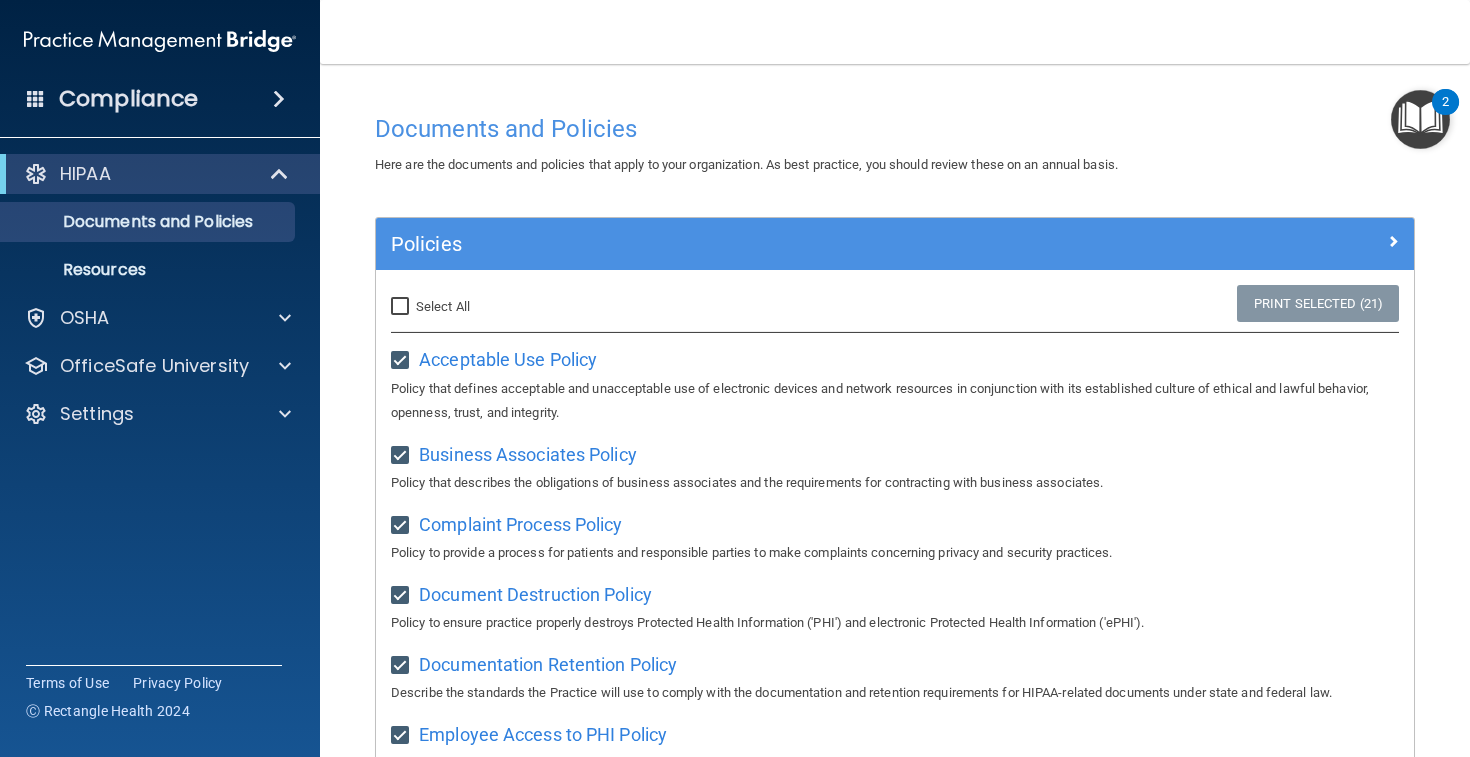 click at bounding box center [1420, 119] 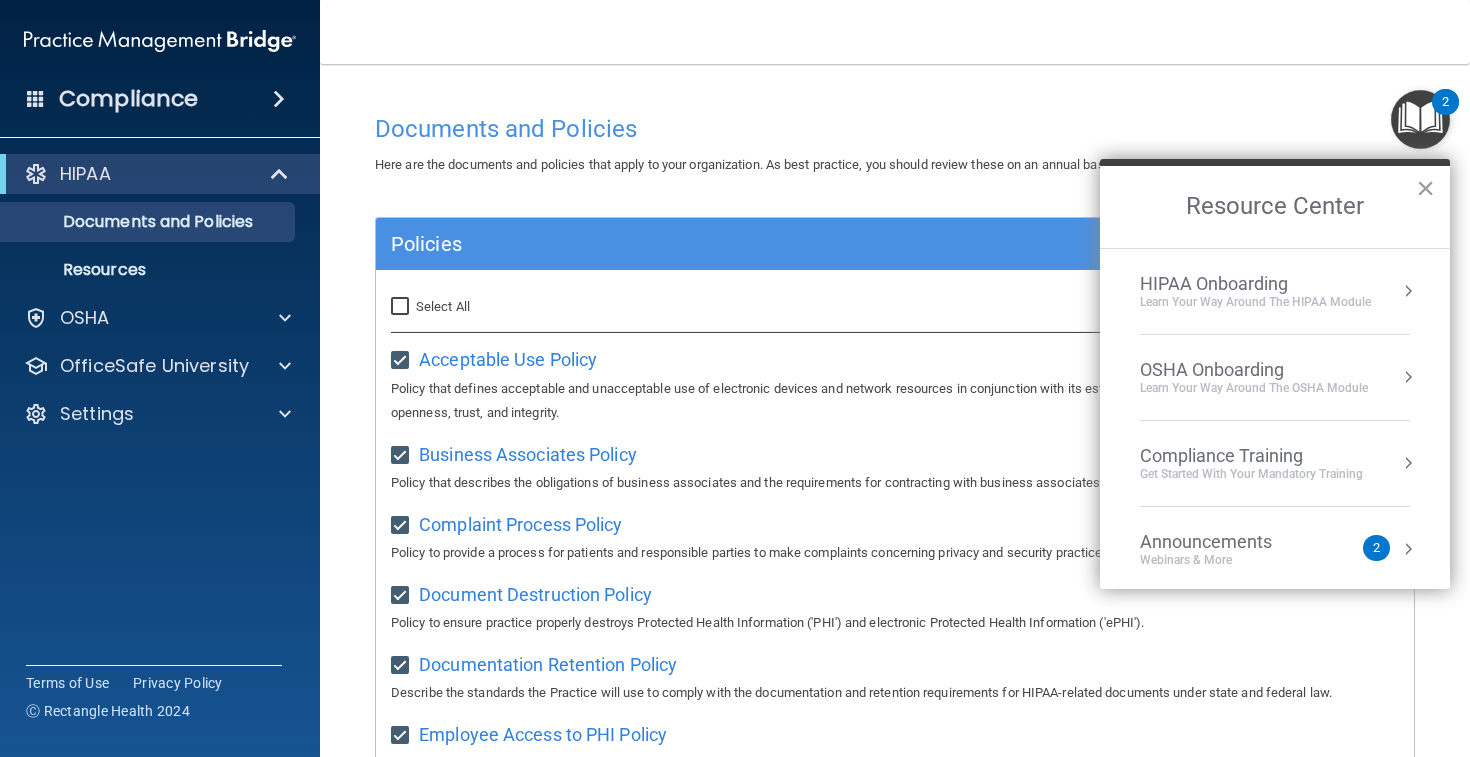 click at bounding box center (1408, 291) 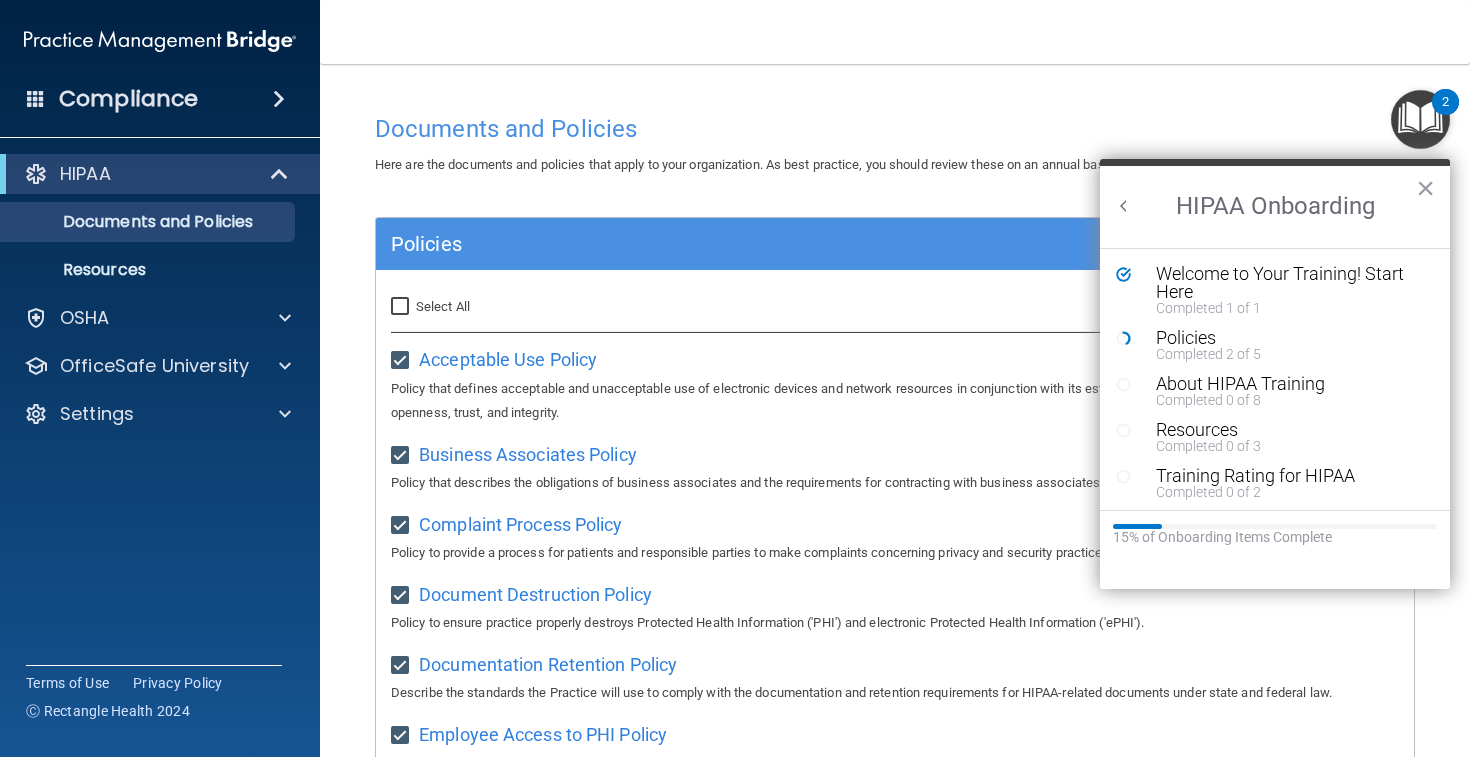 scroll, scrollTop: 0, scrollLeft: 0, axis: both 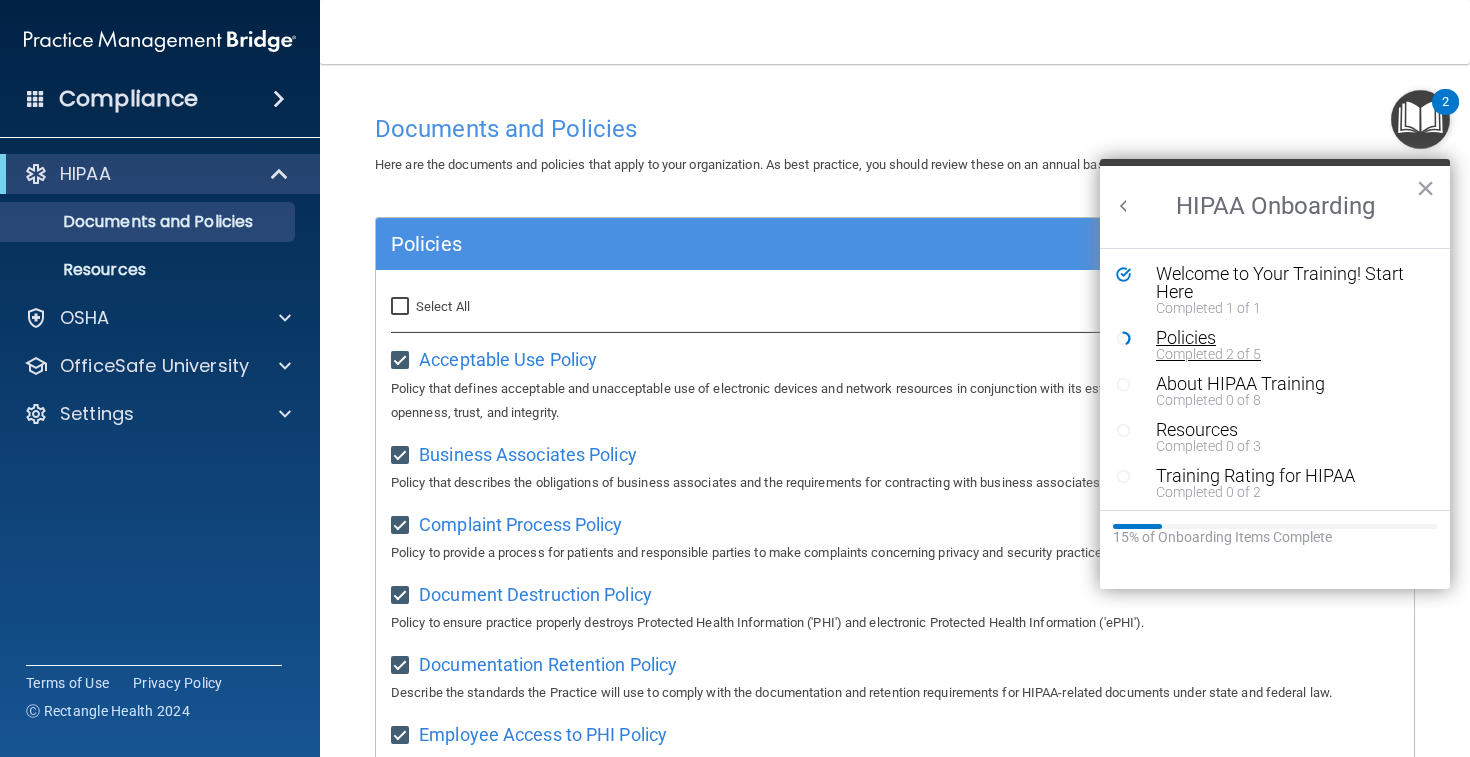 click on "Completed 2 of 5" at bounding box center [1290, 354] 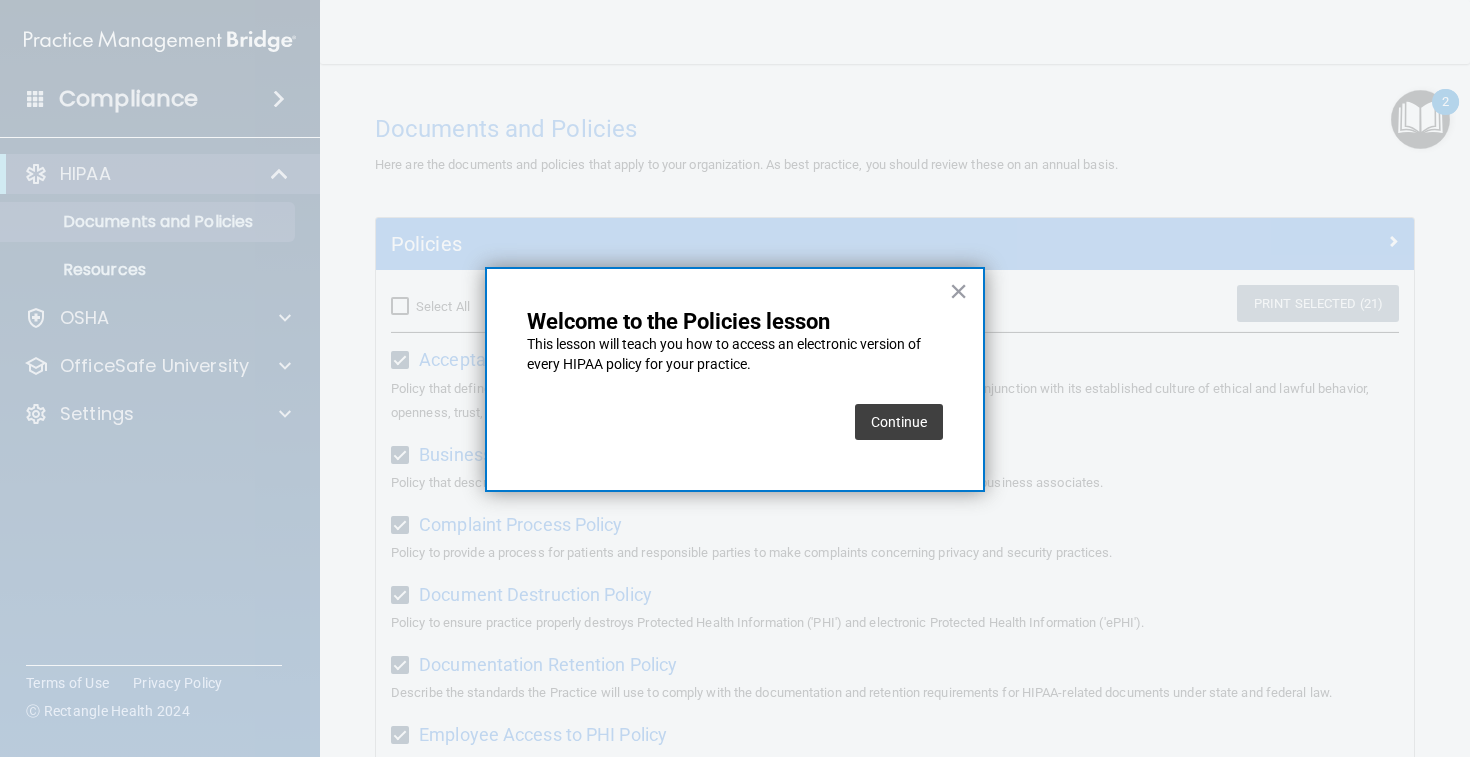 click on "Continue" at bounding box center (899, 422) 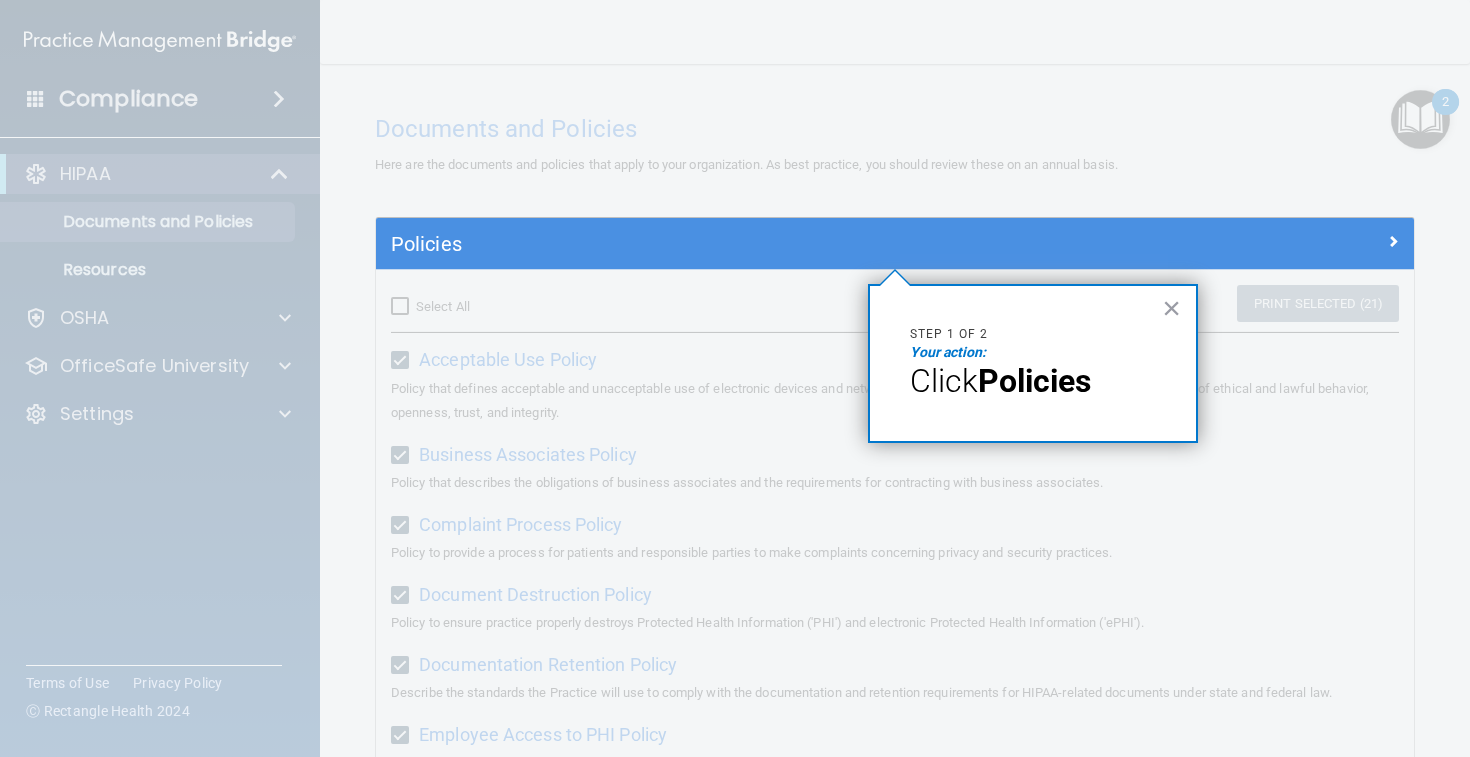 click on "Your action:" at bounding box center (1033, 353) 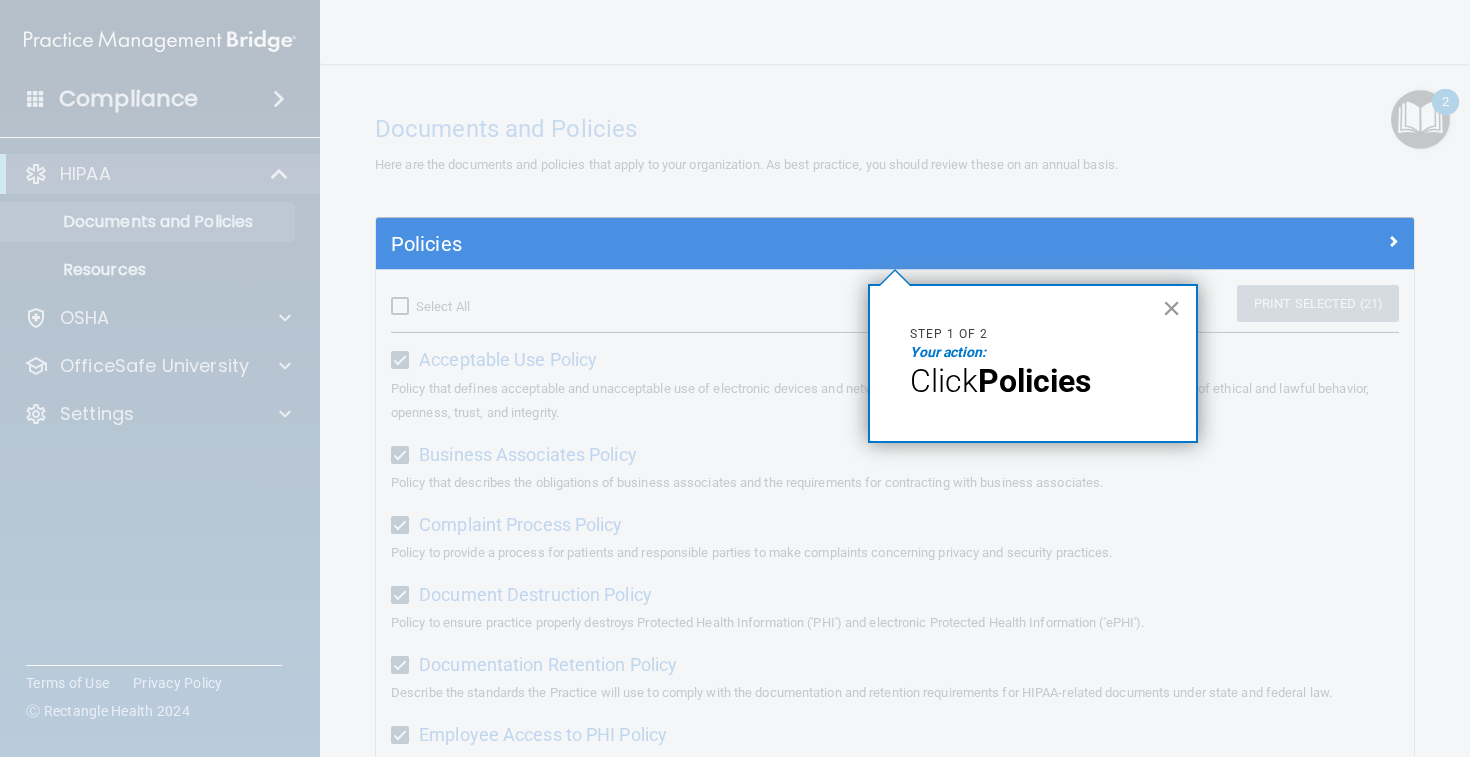 click on "×" at bounding box center (1171, 308) 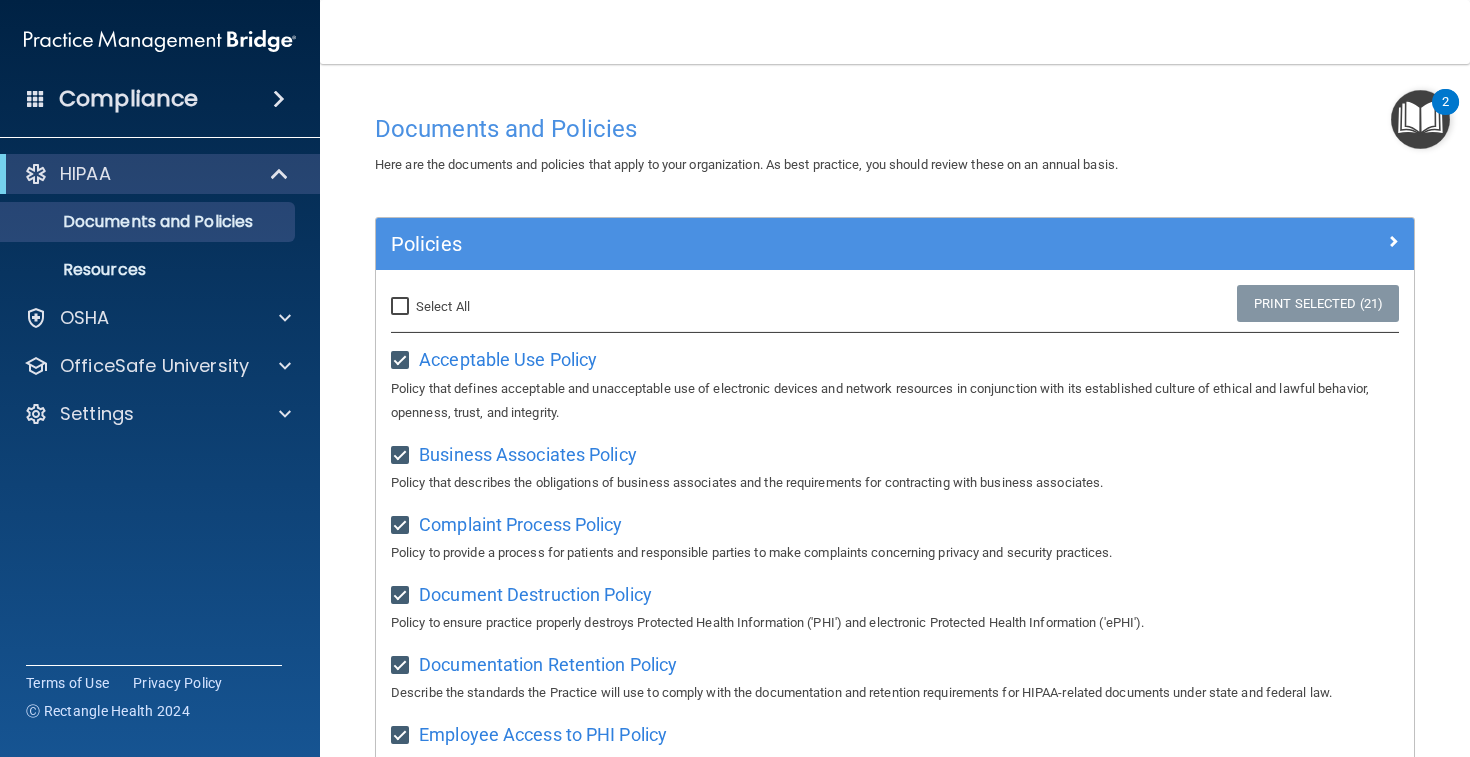 click on "Policies" at bounding box center (765, 244) 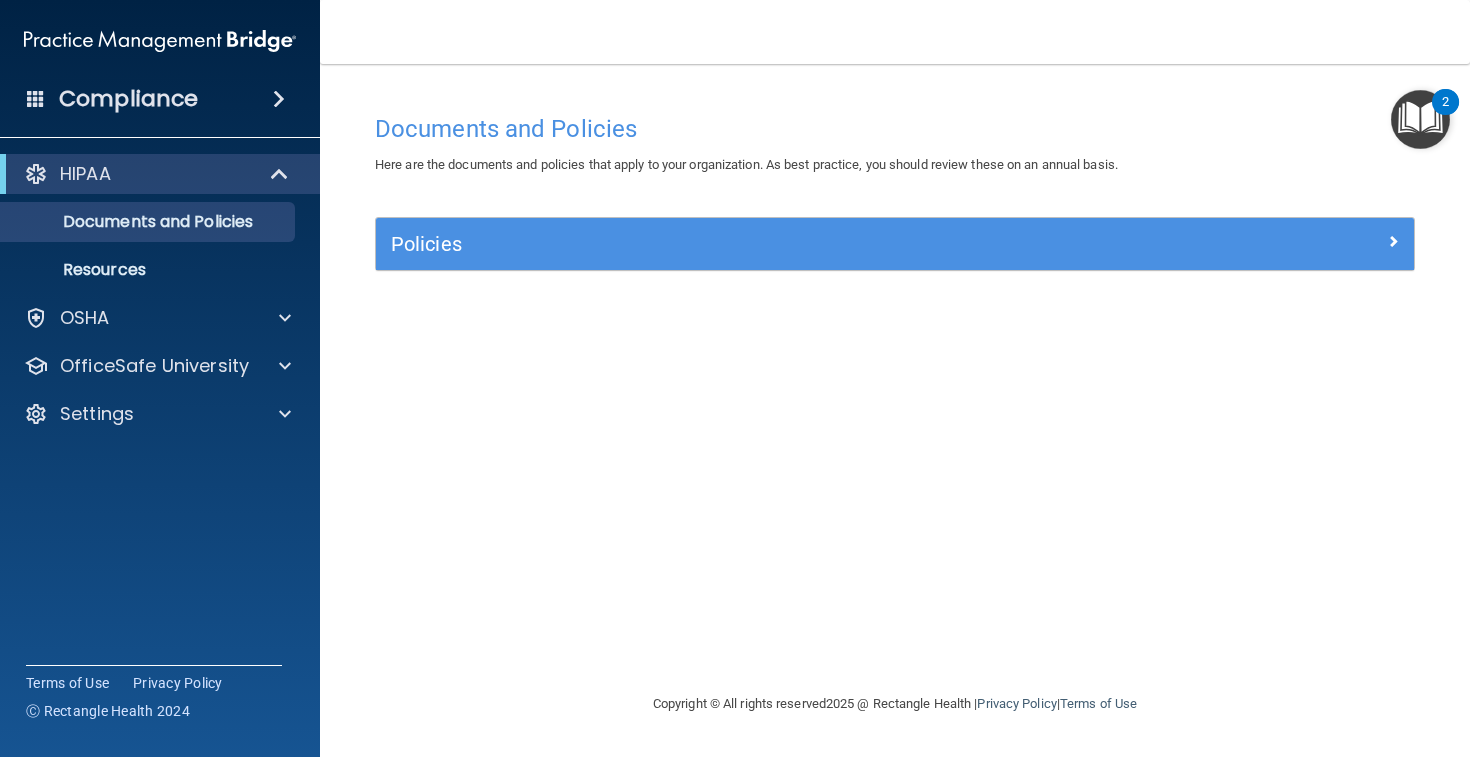 click on "Policies" at bounding box center (765, 244) 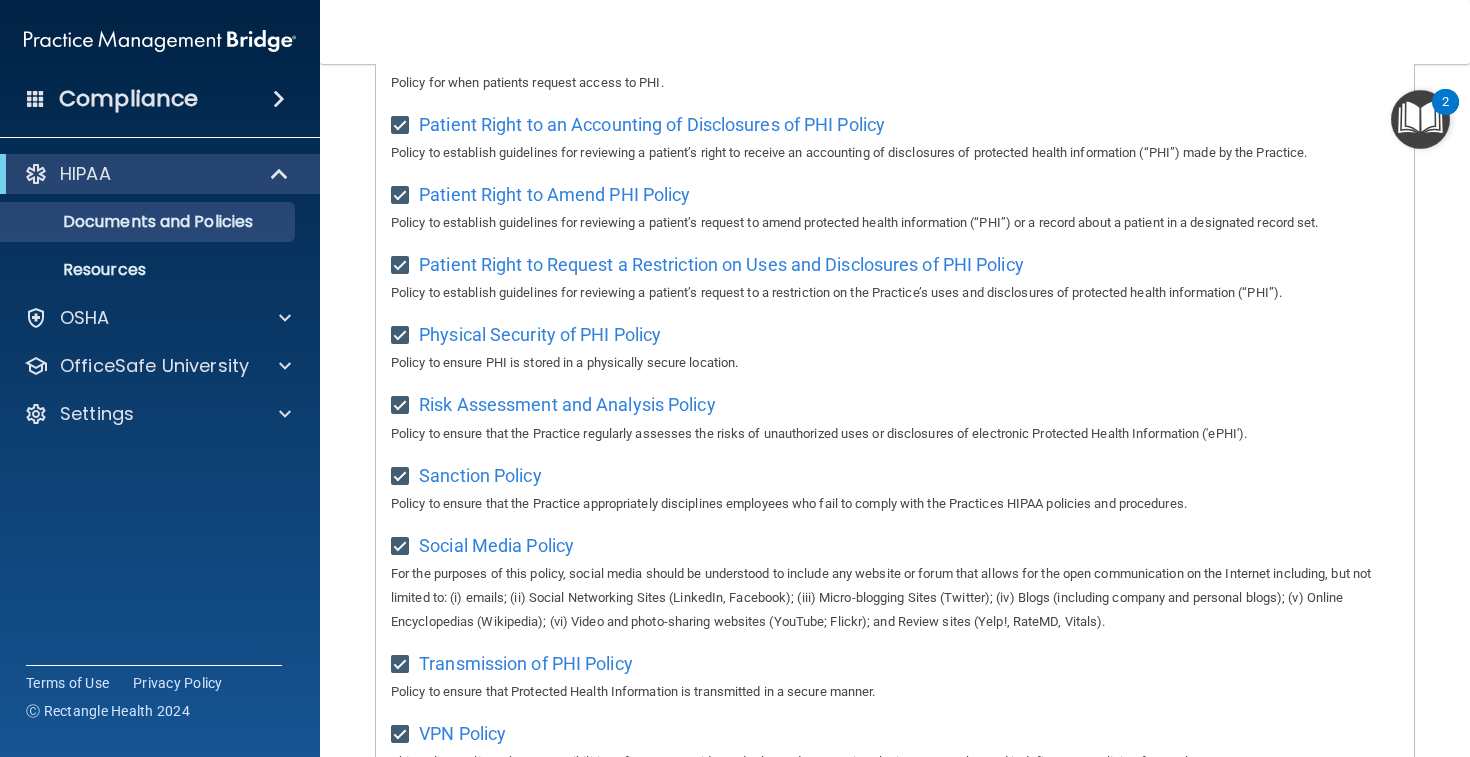 scroll, scrollTop: 1244, scrollLeft: 0, axis: vertical 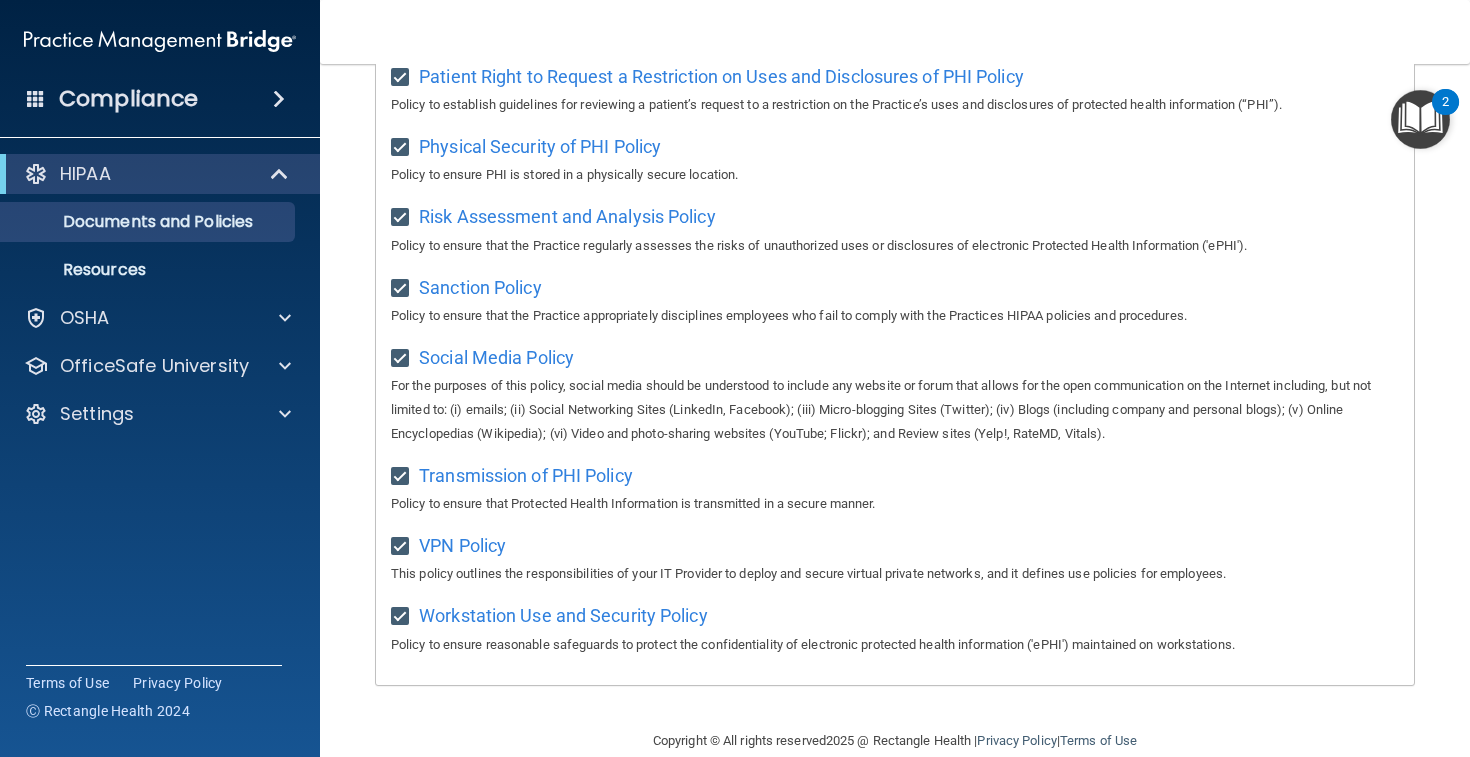 click at bounding box center [1420, 119] 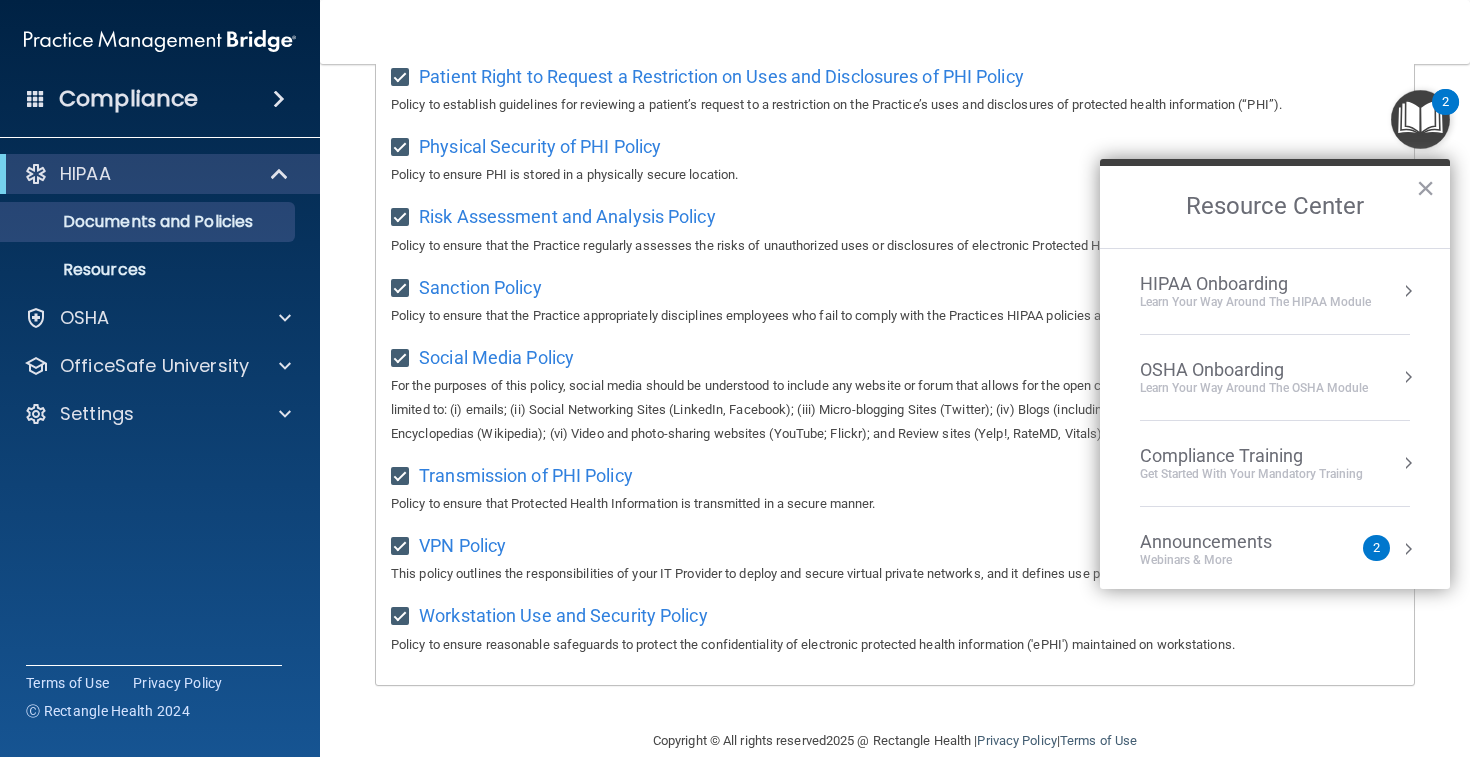 click on "Learn Your Way around the HIPAA module" at bounding box center [1255, 302] 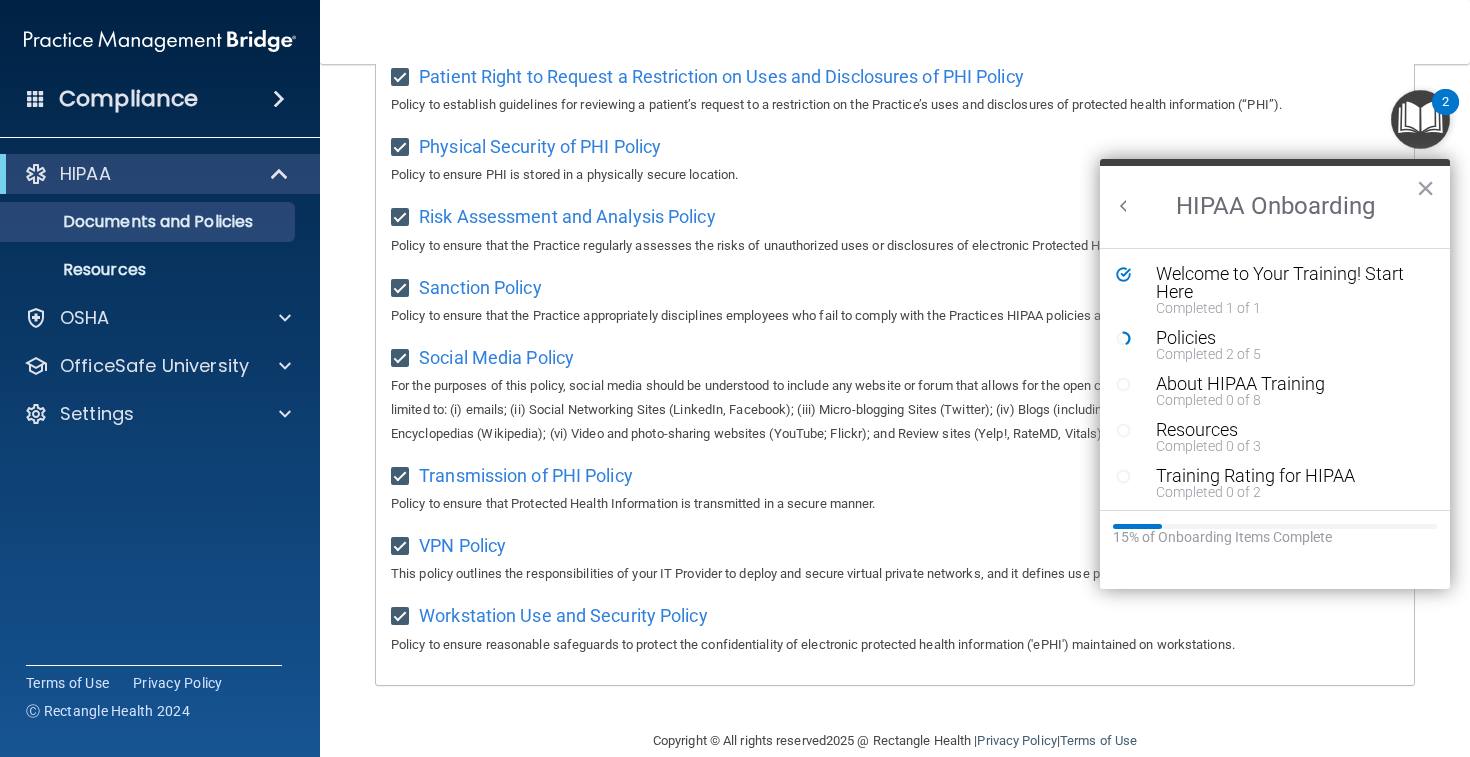 scroll, scrollTop: 0, scrollLeft: 0, axis: both 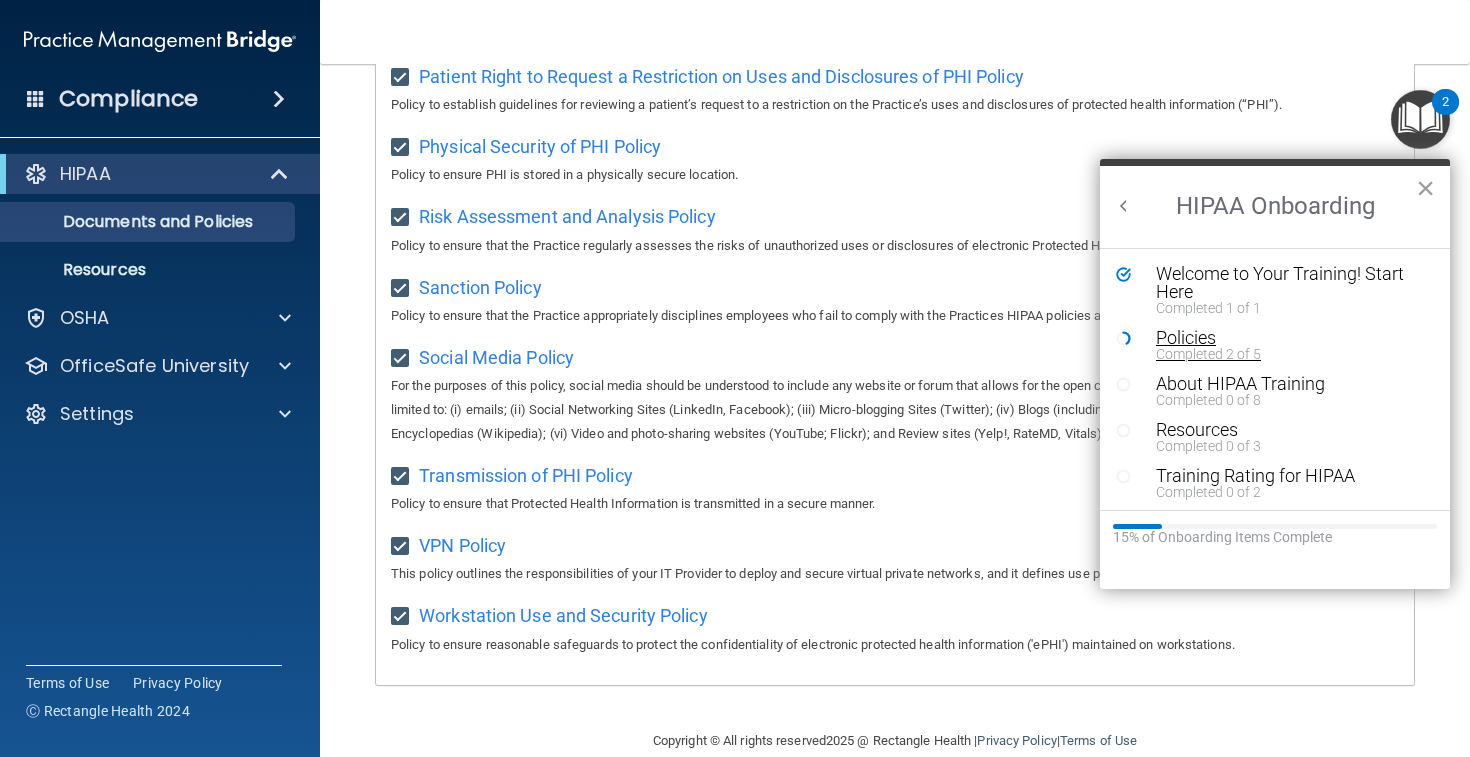 click on "Policies Completed 2 of 5" at bounding box center [1285, 345] 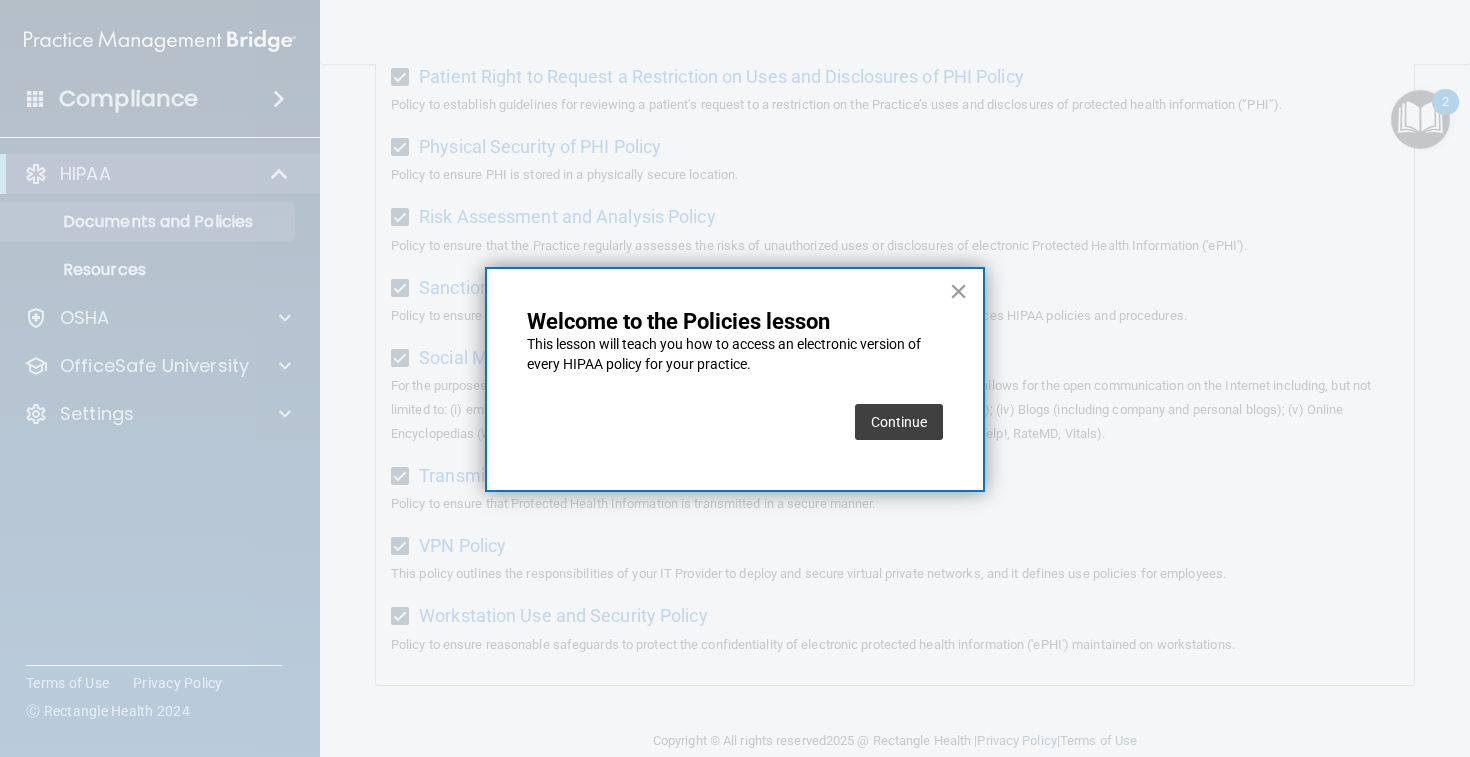 click on "Continue" at bounding box center [899, 422] 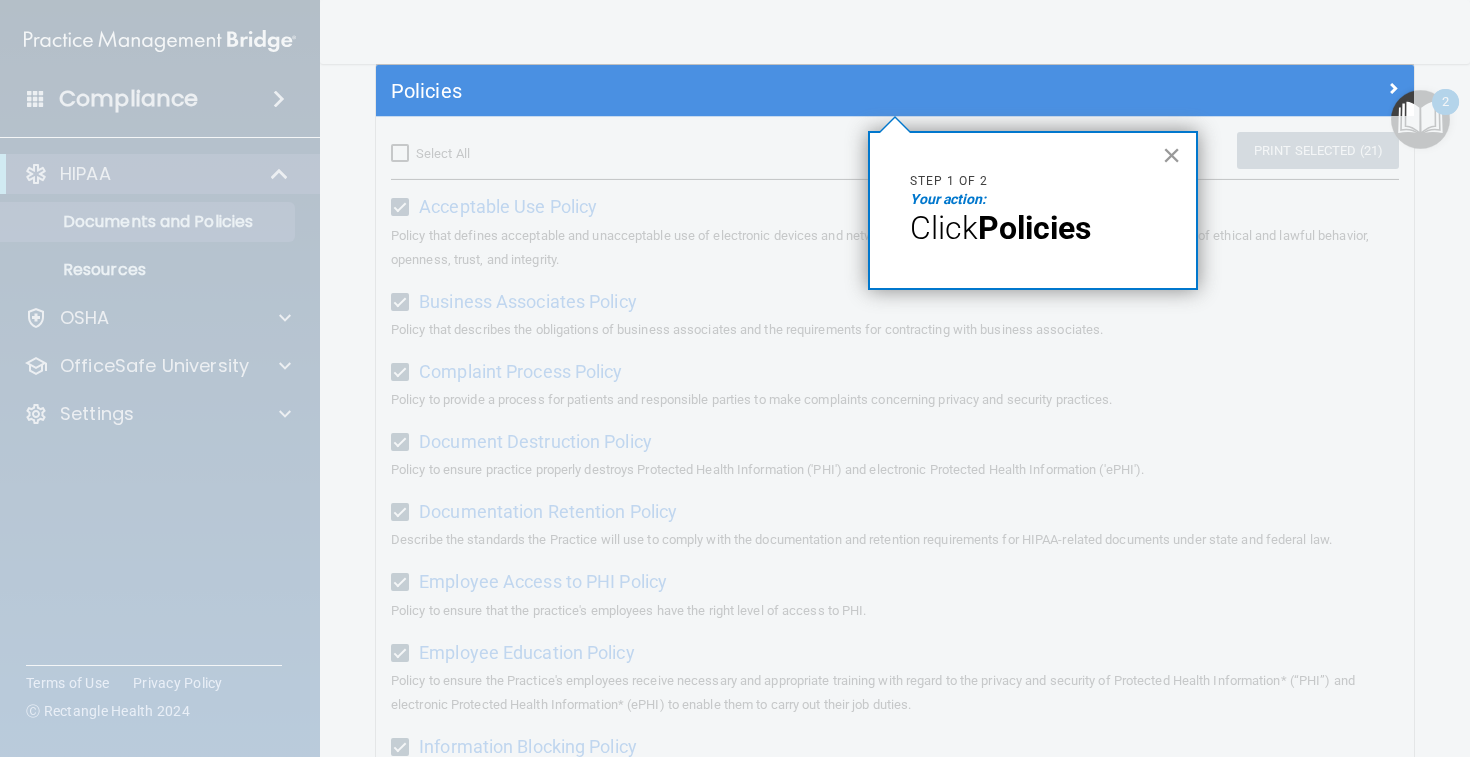 click on "×" at bounding box center (1171, 155) 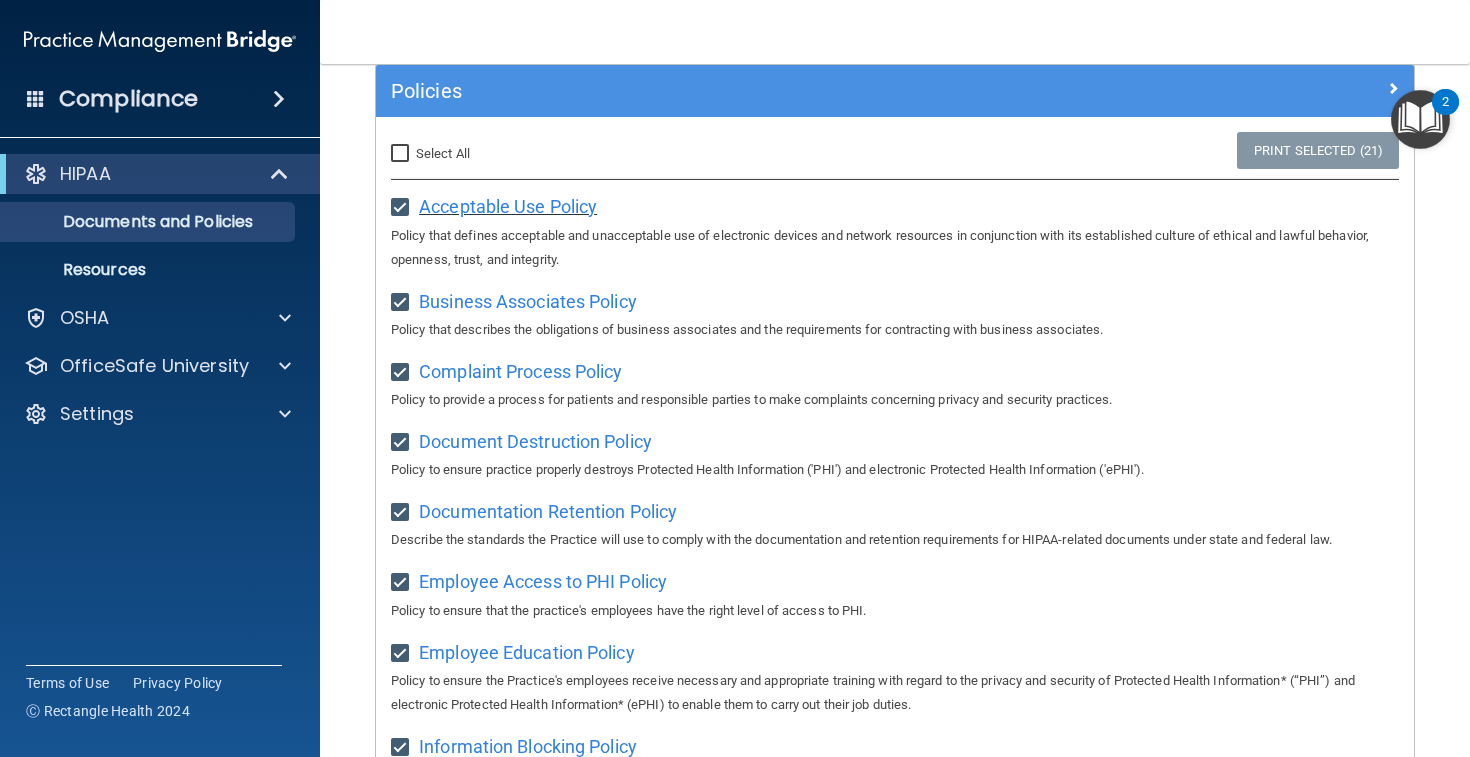click on "Acceptable Use Policy" at bounding box center [508, 206] 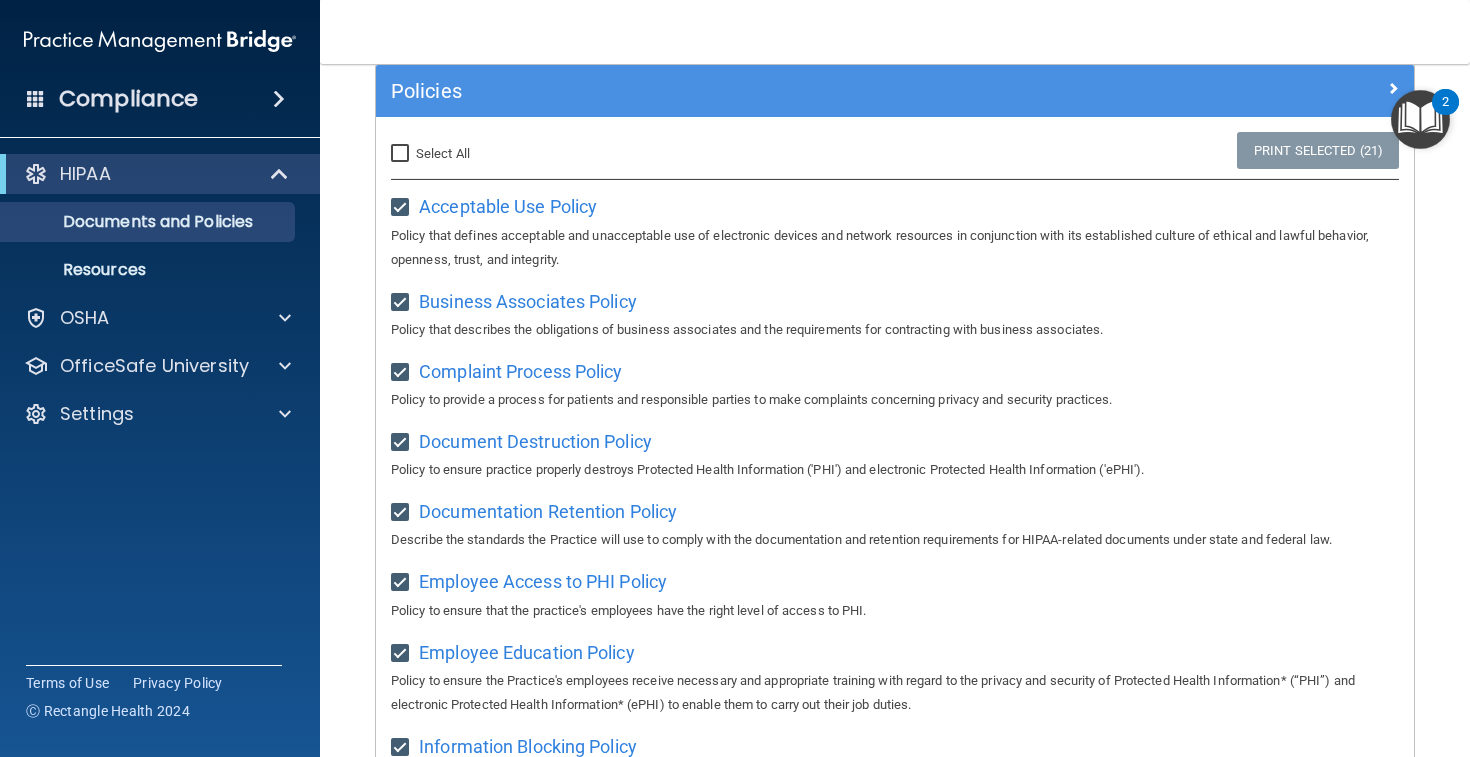 click at bounding box center [1420, 119] 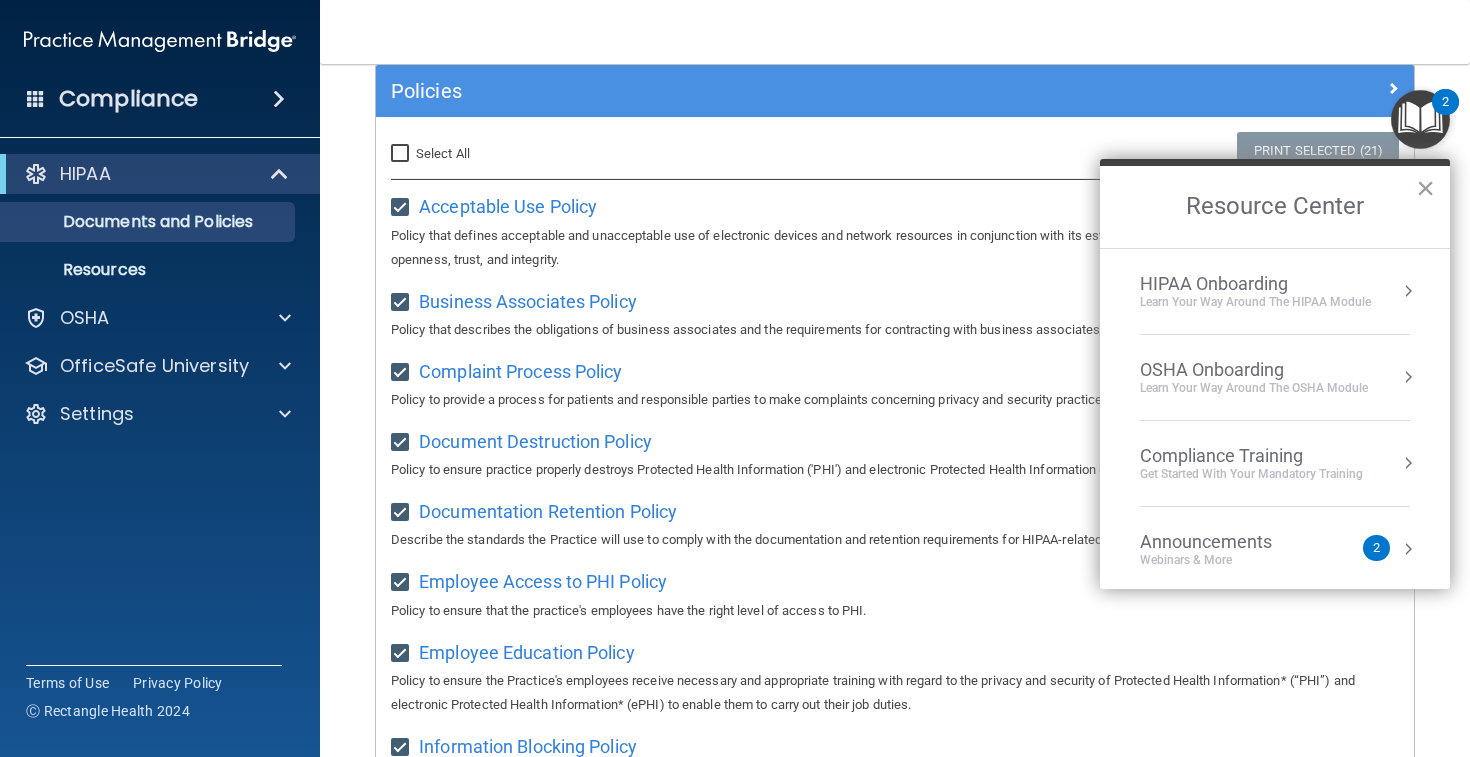 click on "Learn Your Way around the HIPAA module" at bounding box center (1255, 302) 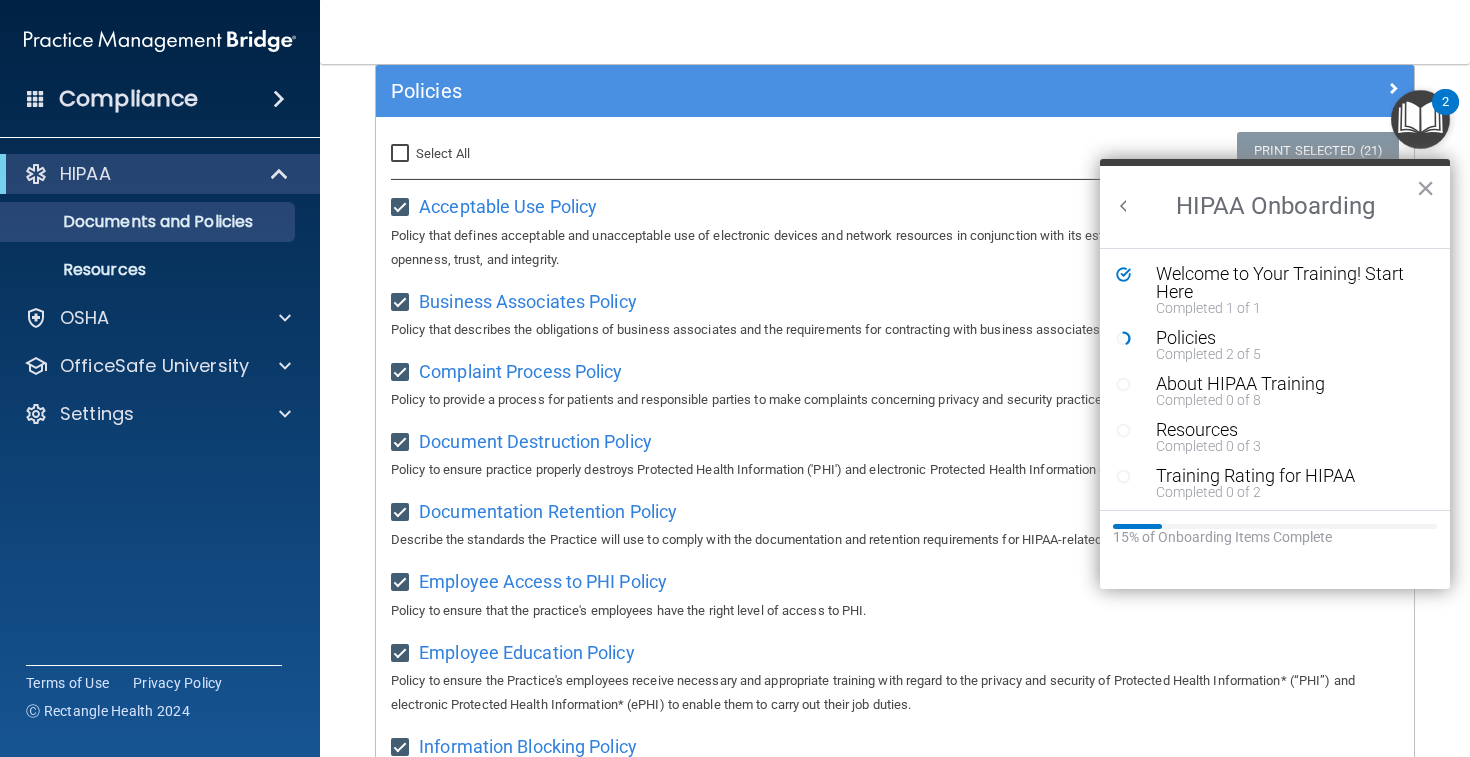 scroll, scrollTop: 0, scrollLeft: 0, axis: both 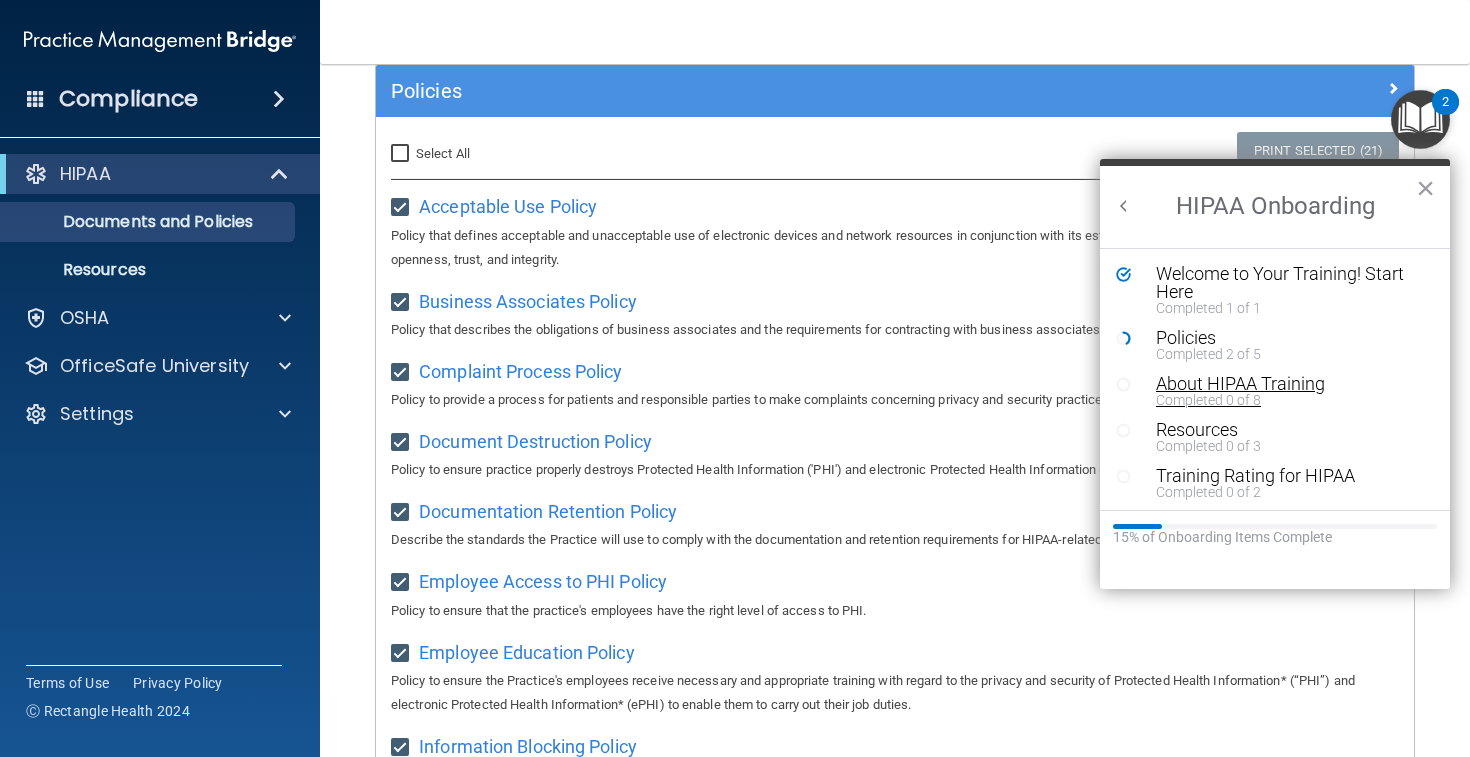 click on "Completed 0 of 8" at bounding box center [1290, 400] 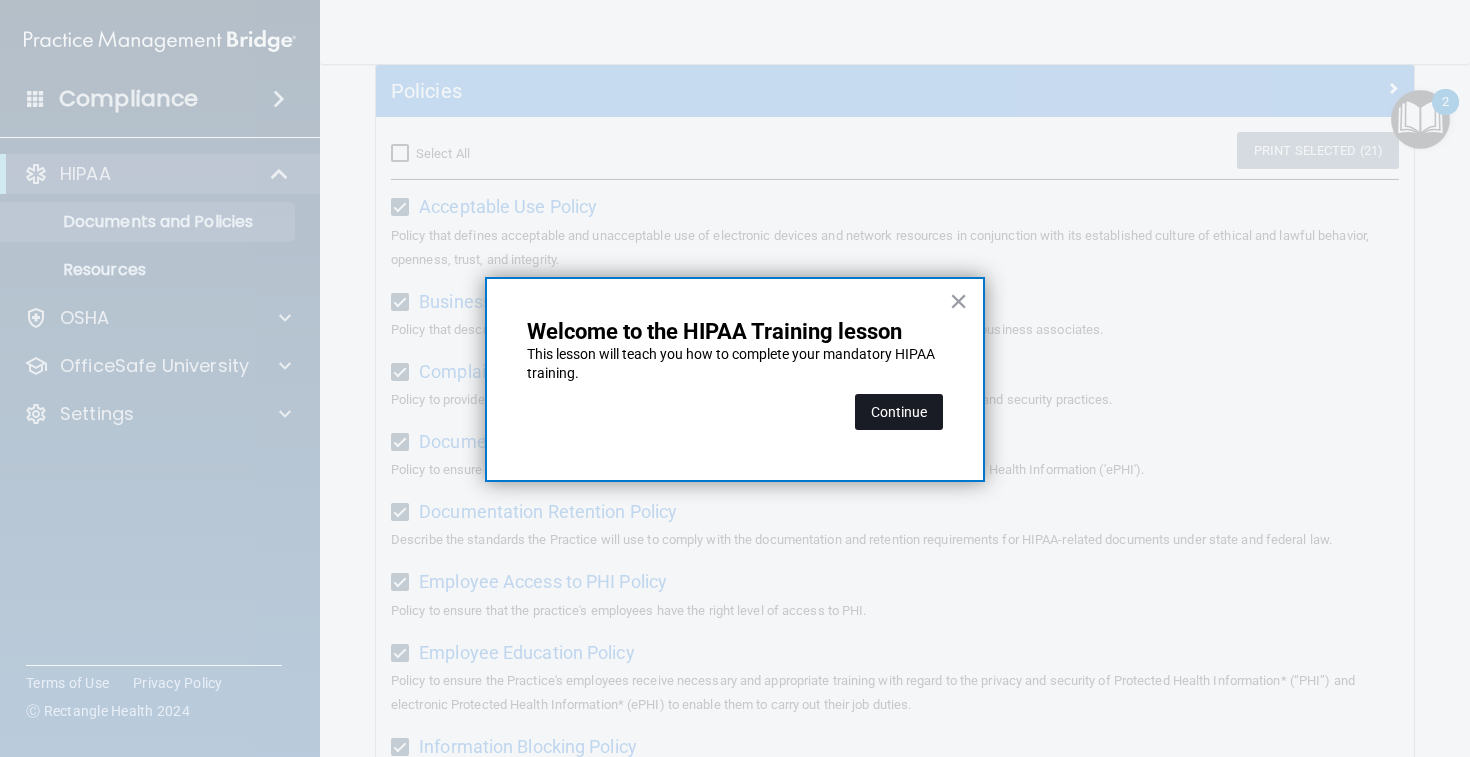 click on "Continue" at bounding box center [899, 412] 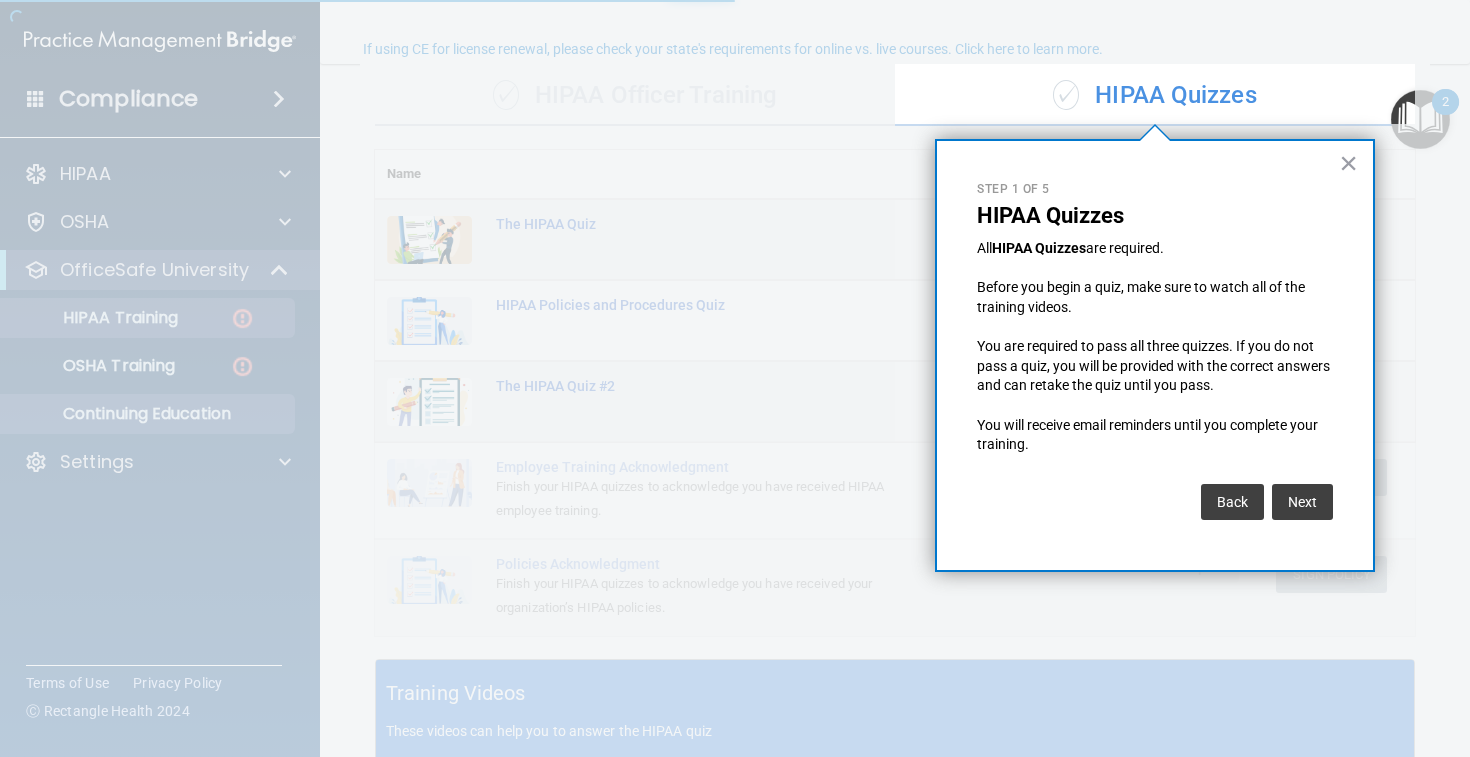 scroll, scrollTop: 152, scrollLeft: 0, axis: vertical 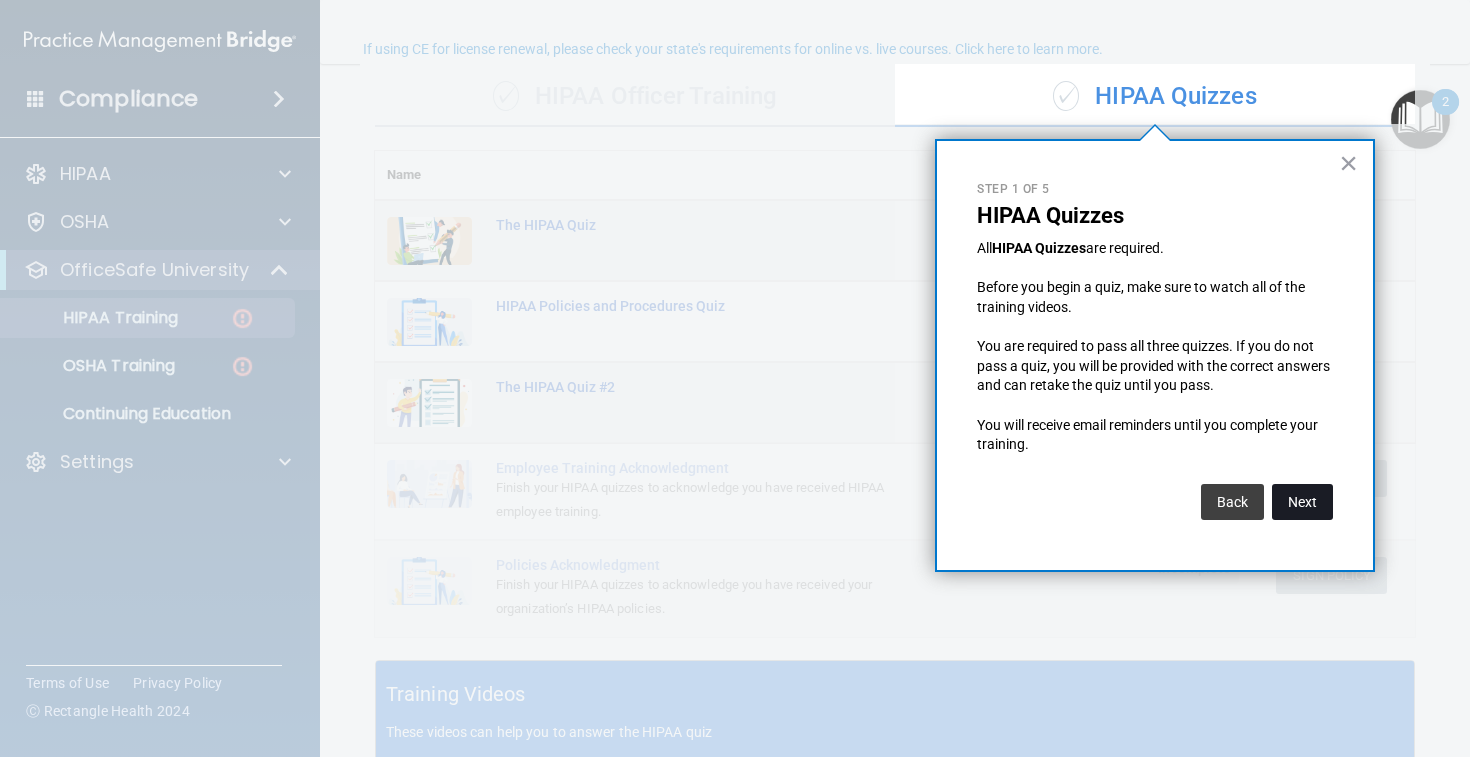 click on "Next" at bounding box center (1302, 502) 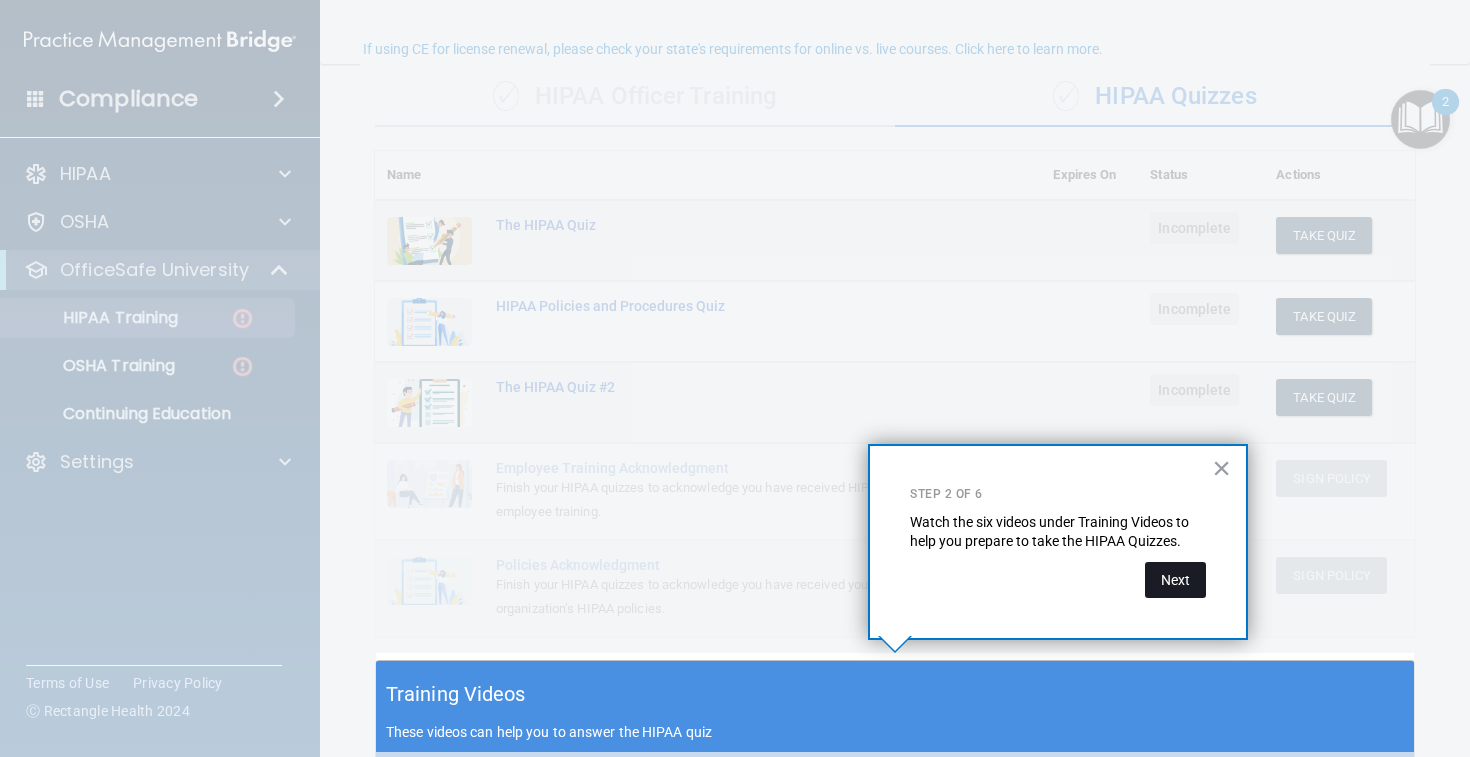 click on "Next" at bounding box center (1175, 580) 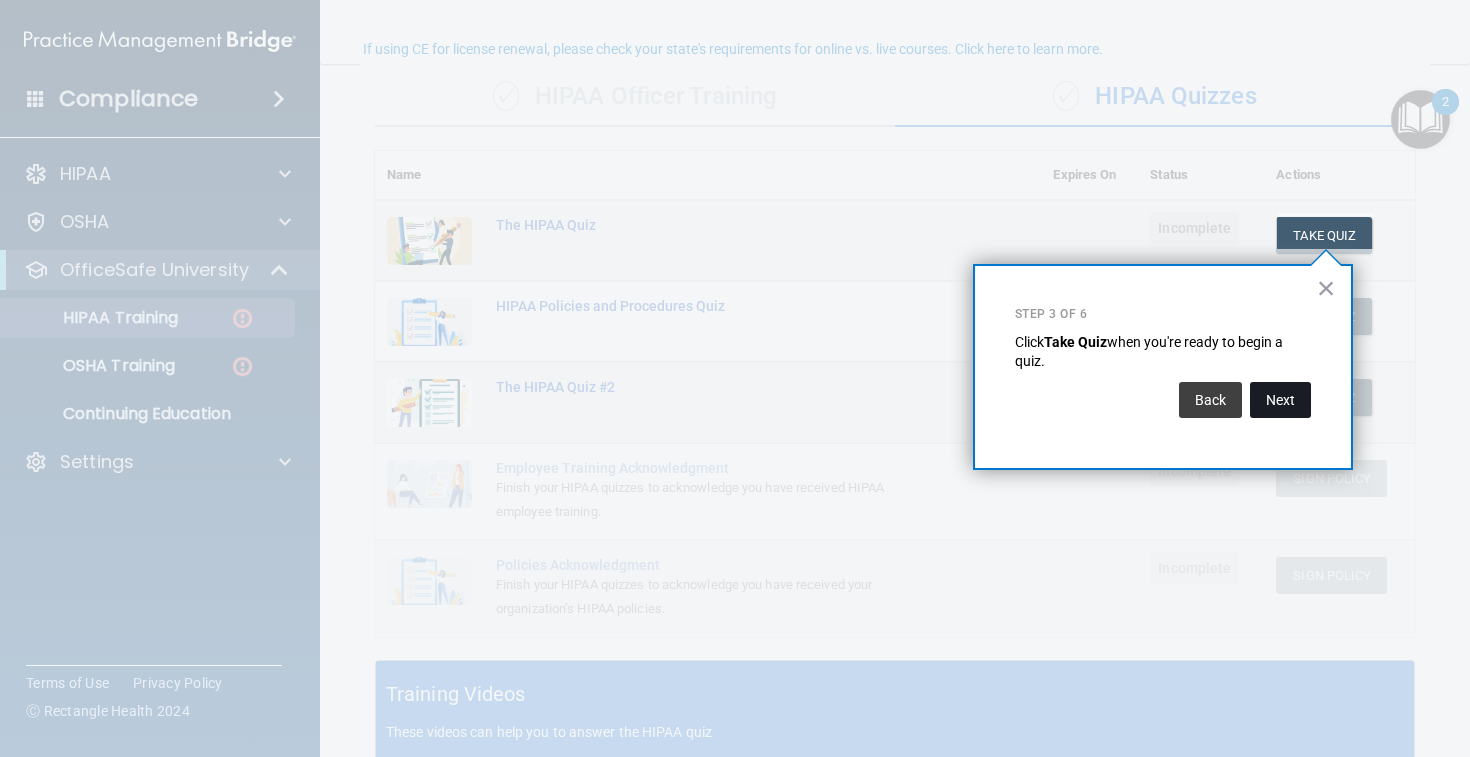 click on "Next" at bounding box center (1280, 400) 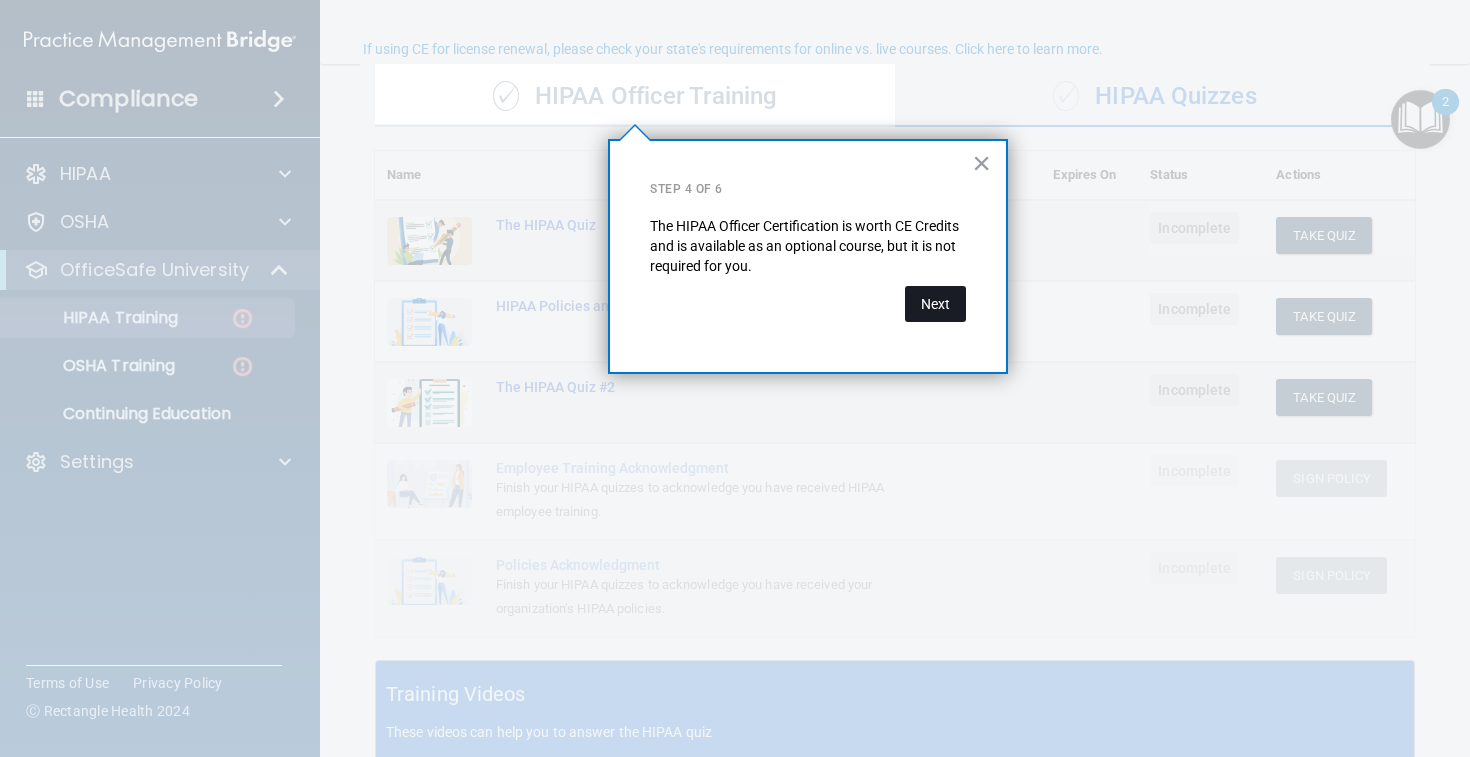 click on "Next" at bounding box center (935, 304) 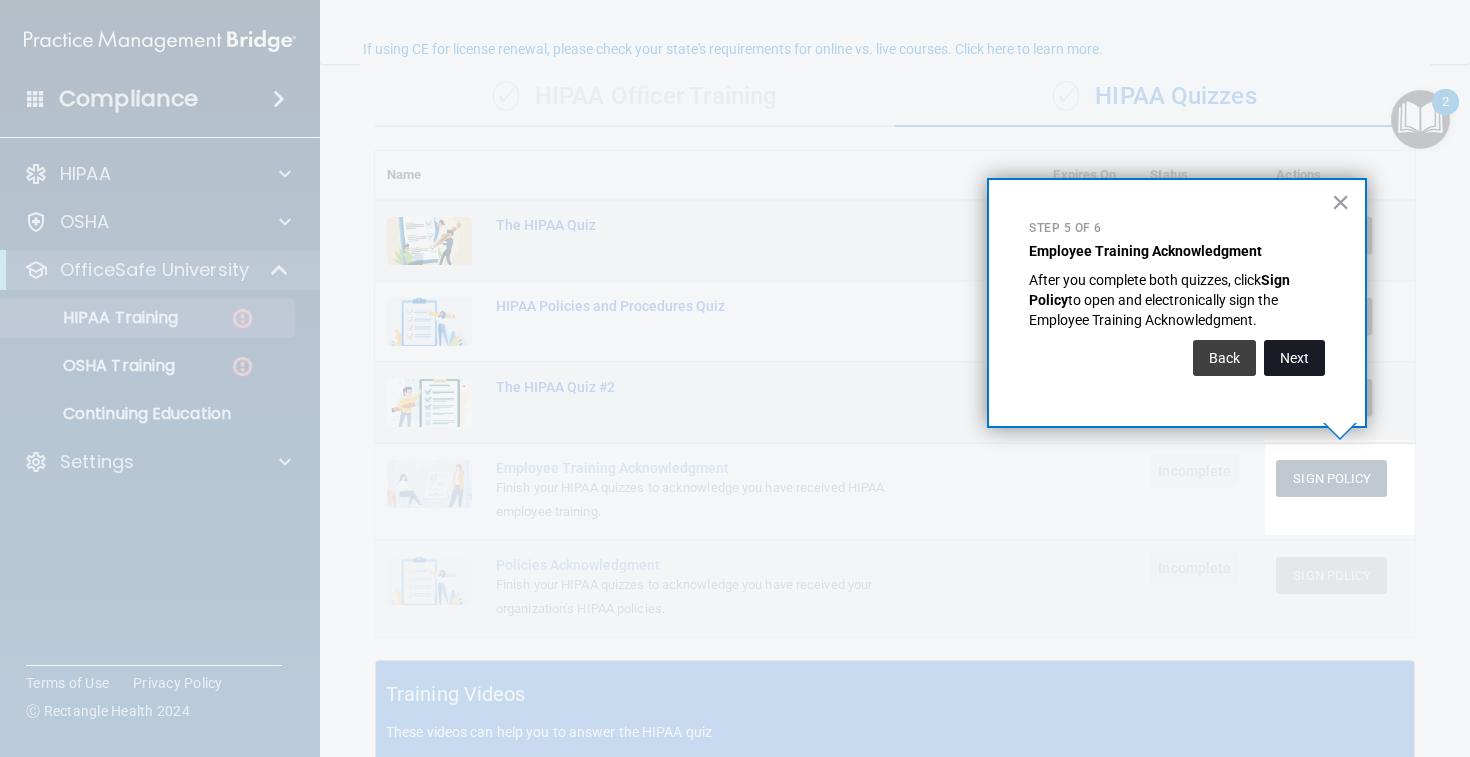 click on "Next" at bounding box center (1294, 358) 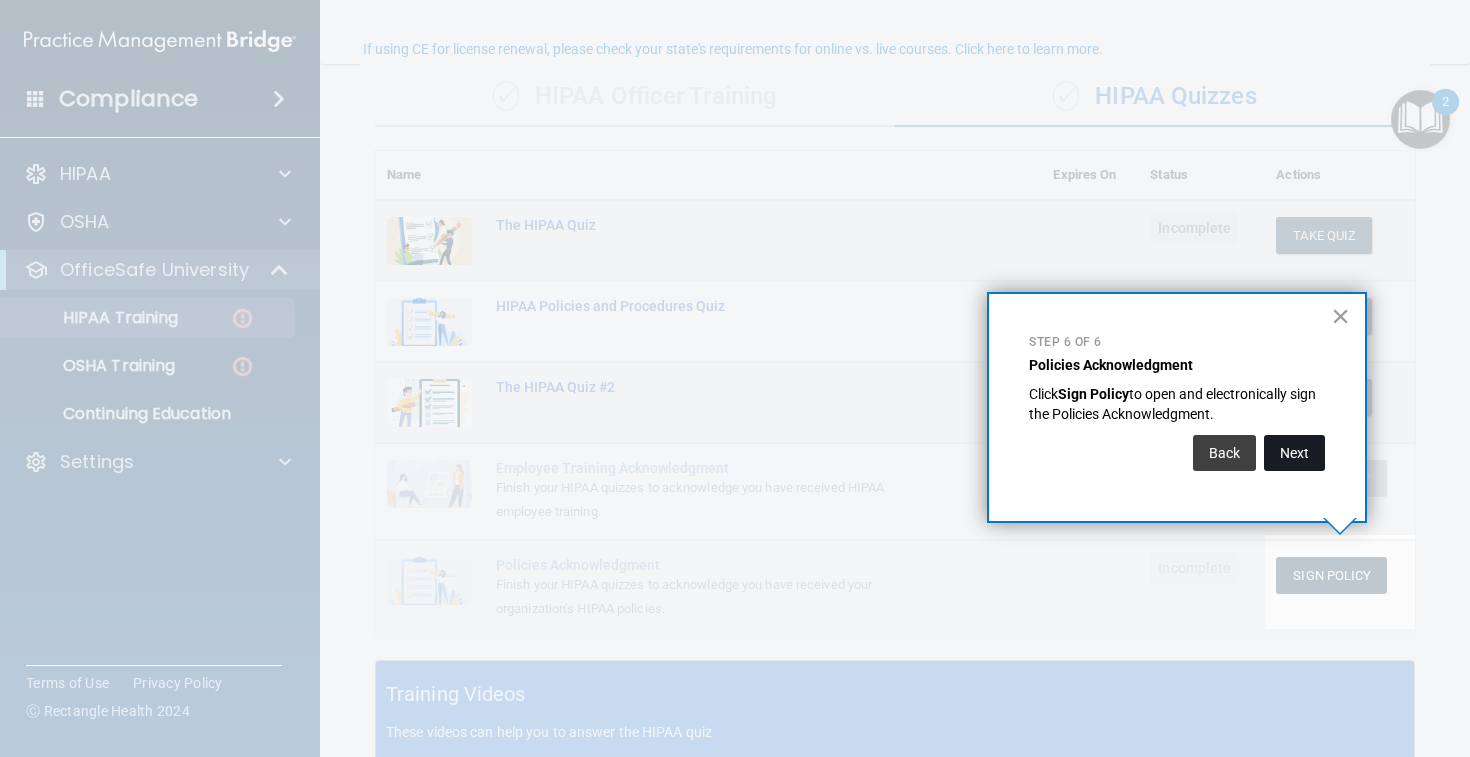 click on "Next" at bounding box center [1294, 453] 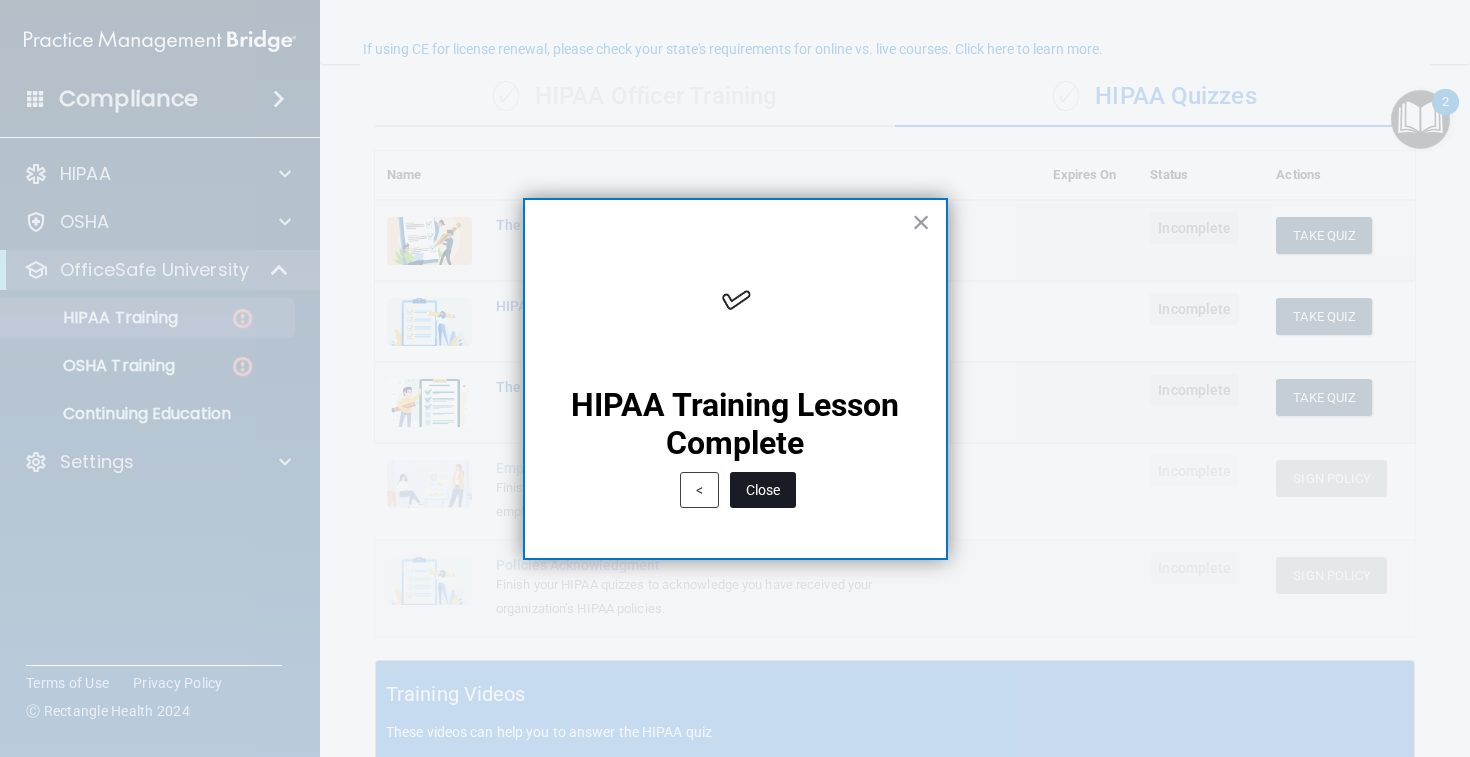 click on "Close" at bounding box center [763, 490] 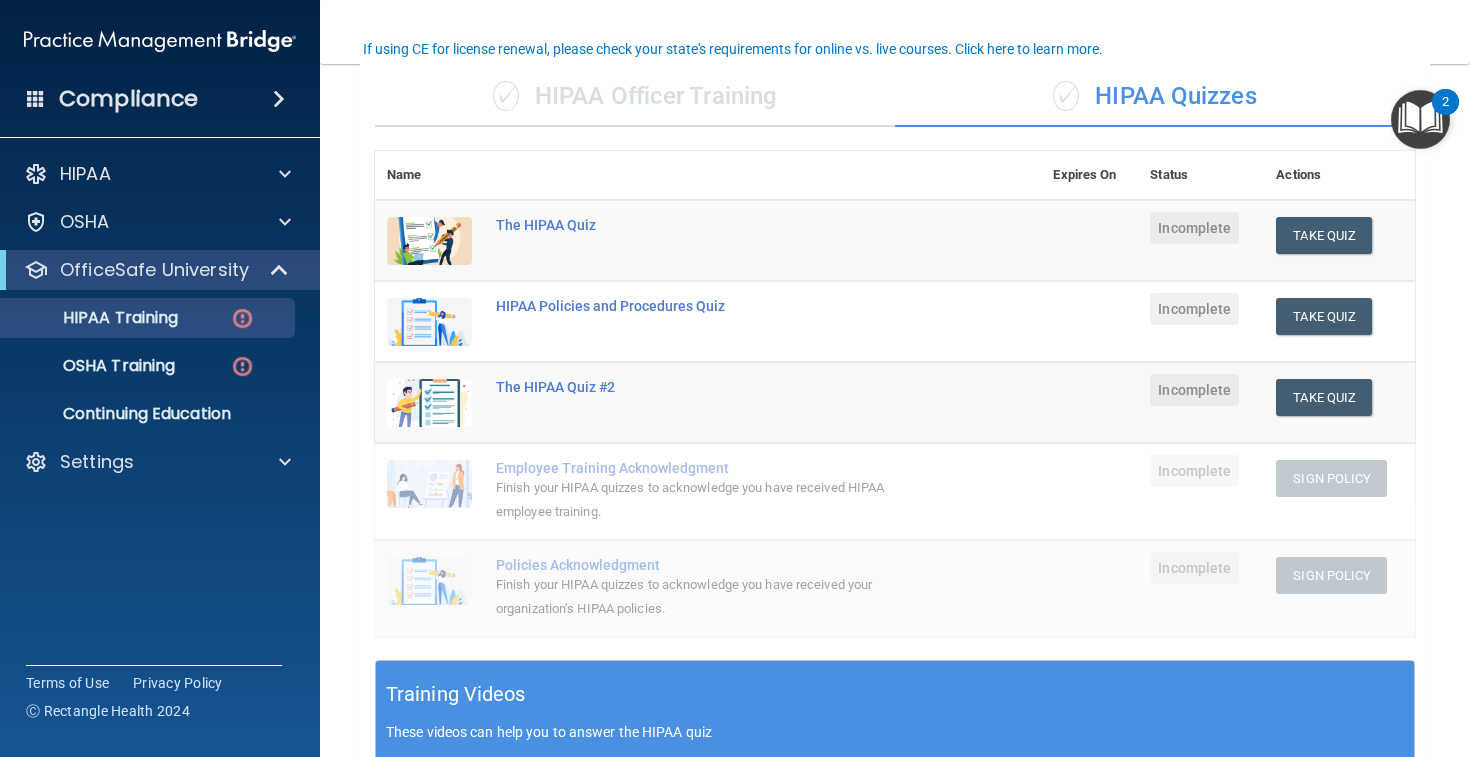 click on "✓   HIPAA Officer Training" at bounding box center [635, 97] 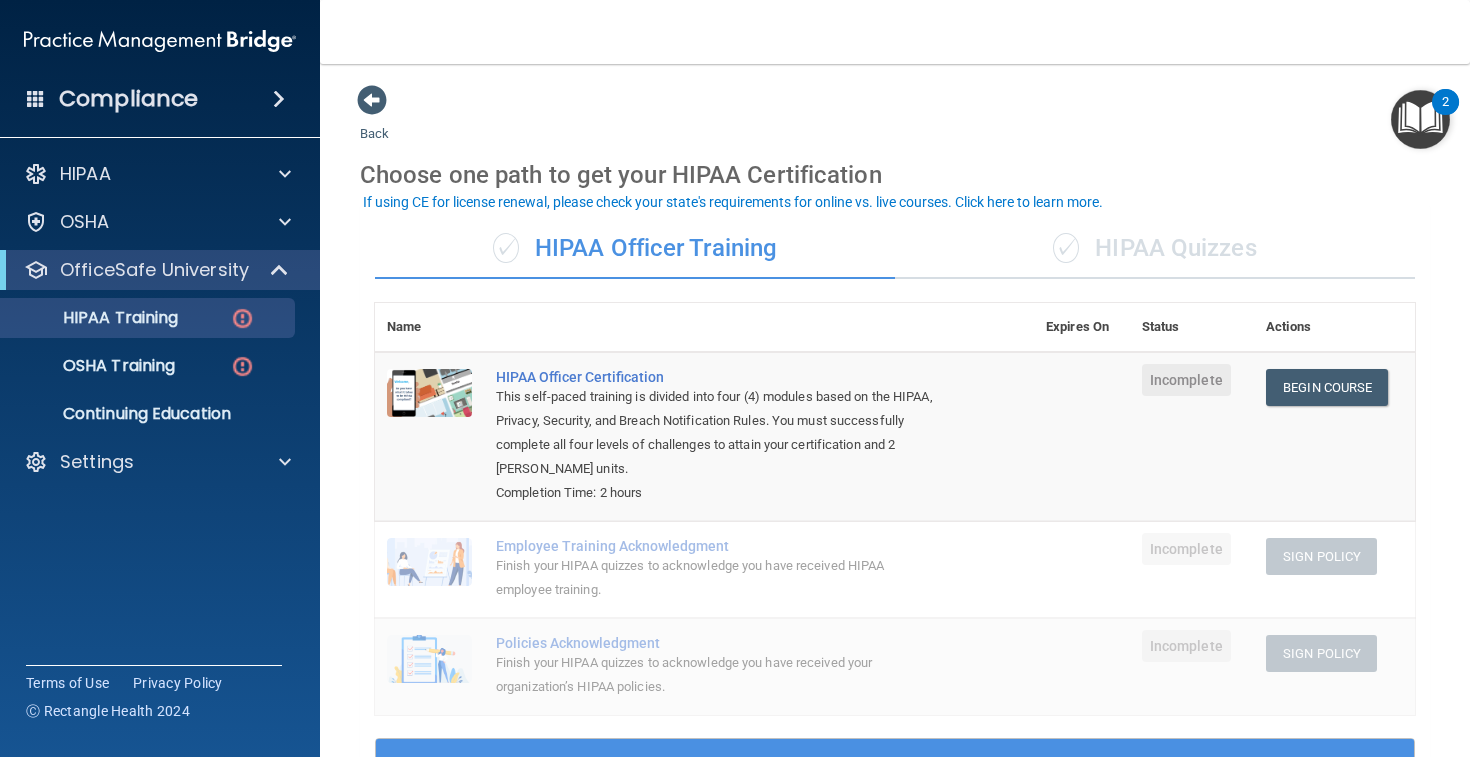 scroll, scrollTop: 0, scrollLeft: 0, axis: both 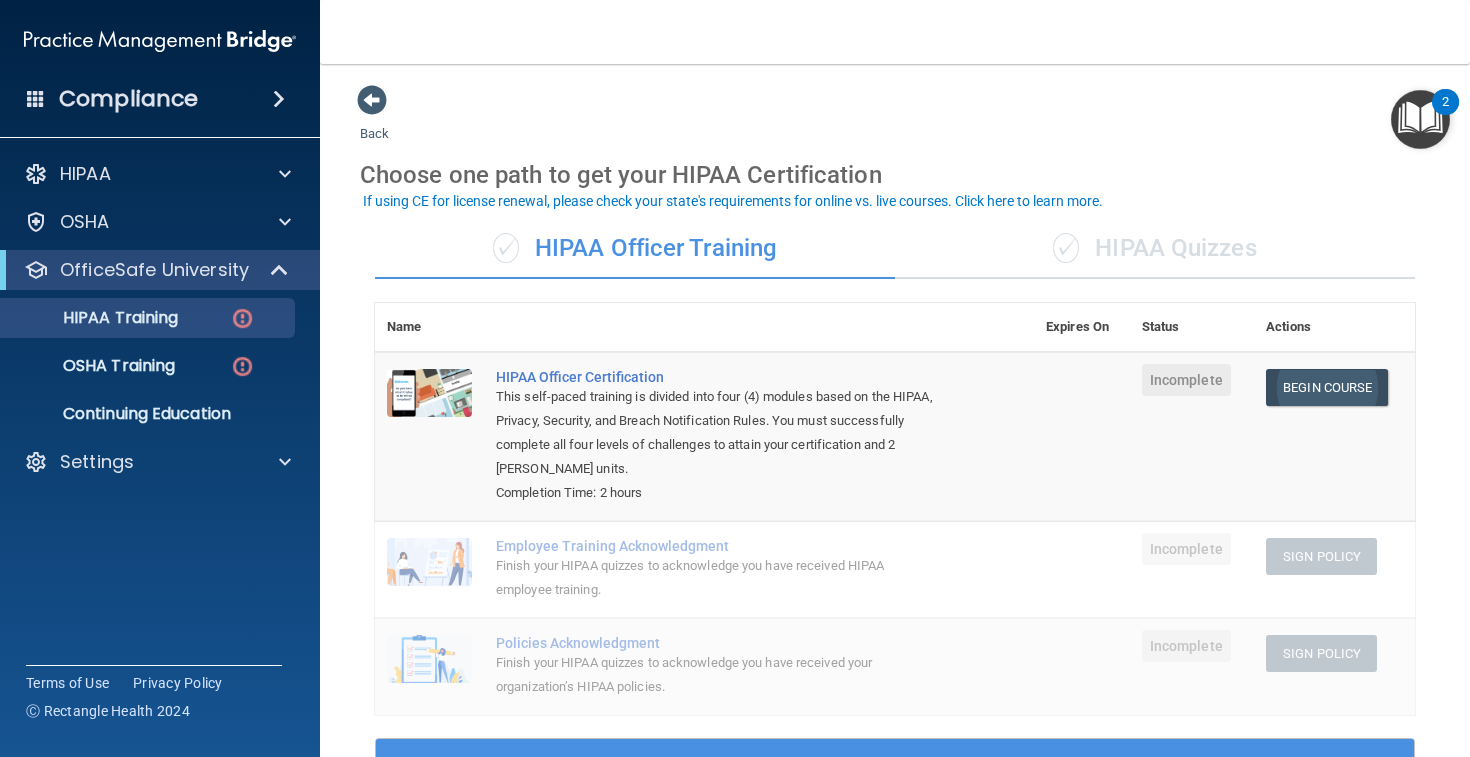 click on "Begin Course" at bounding box center [1327, 387] 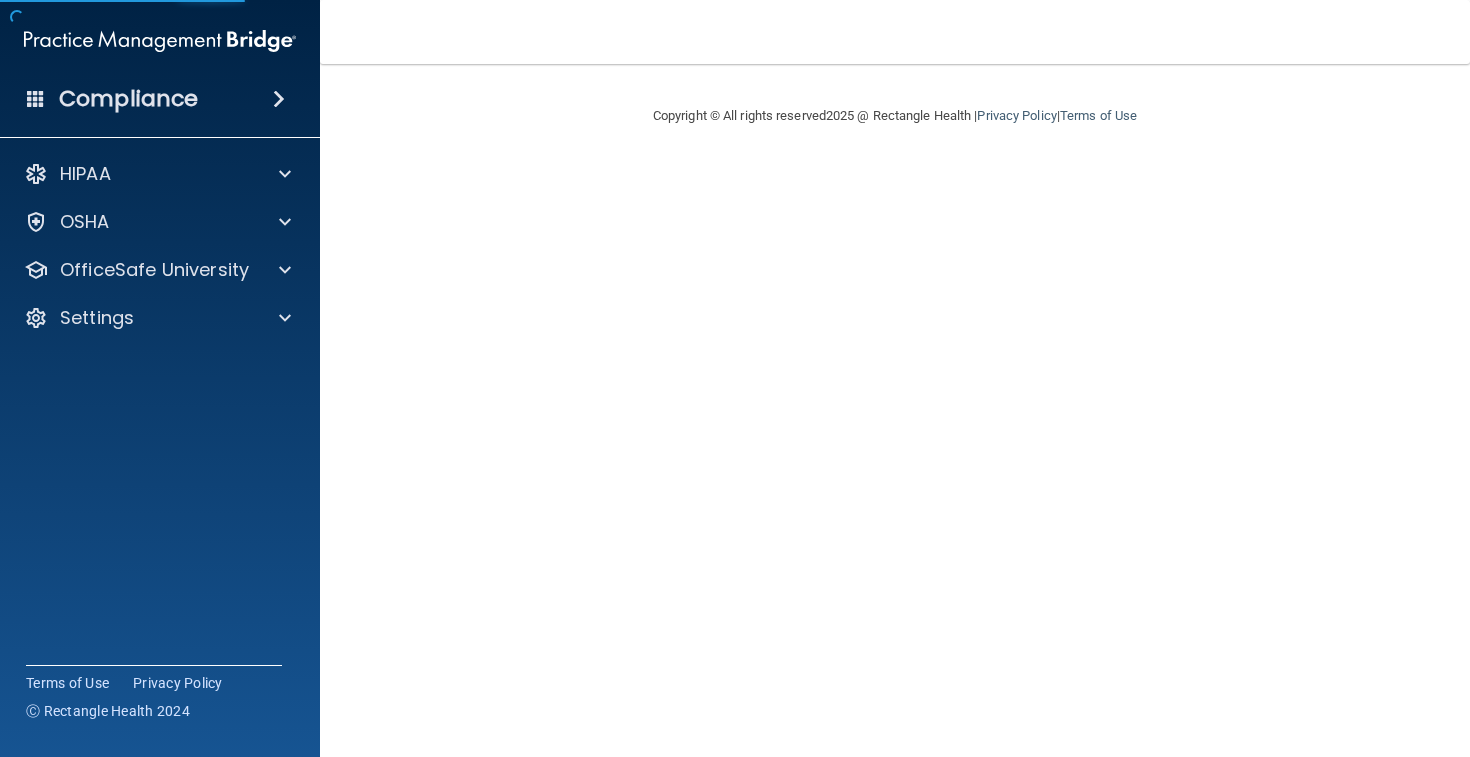 scroll, scrollTop: 0, scrollLeft: 0, axis: both 